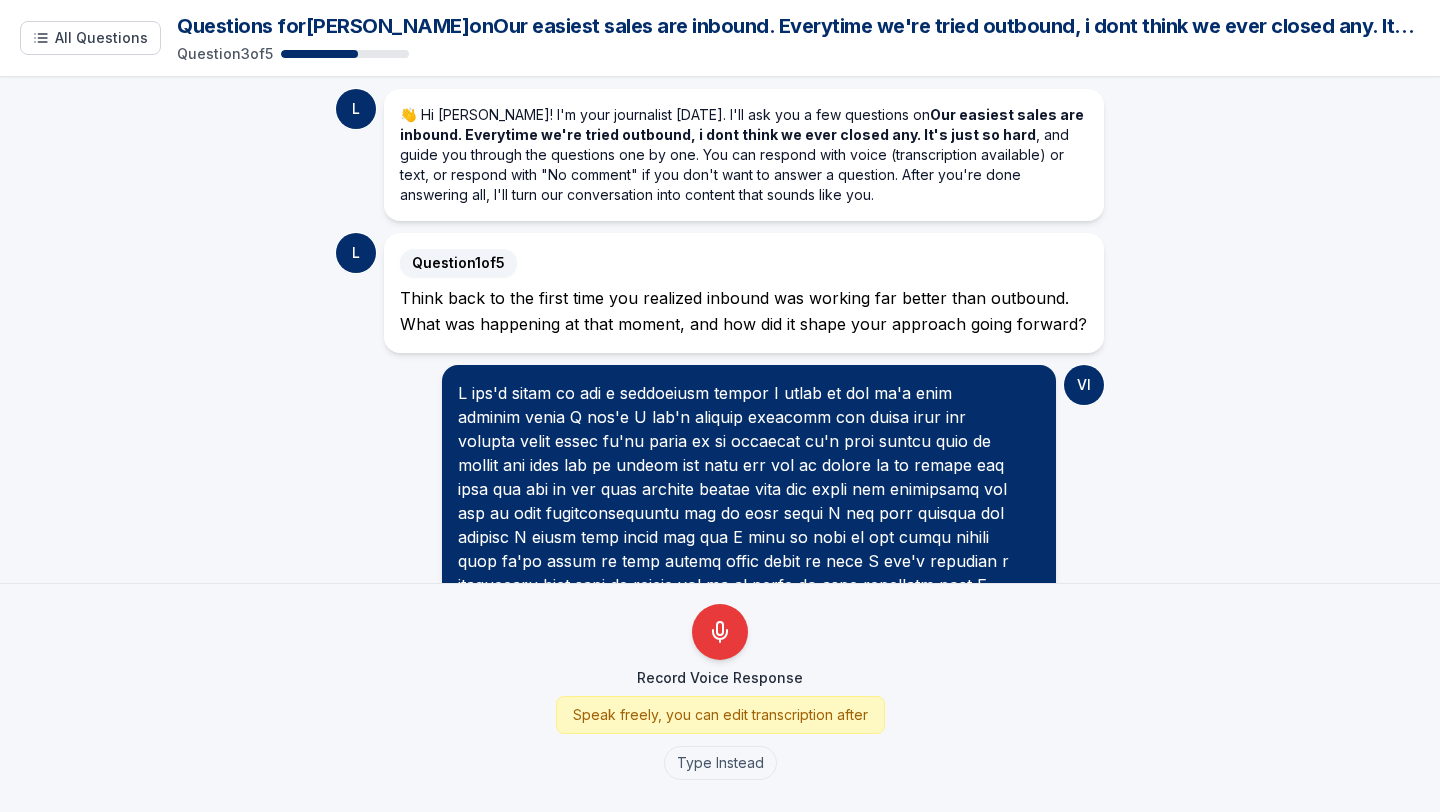 scroll, scrollTop: 0, scrollLeft: 0, axis: both 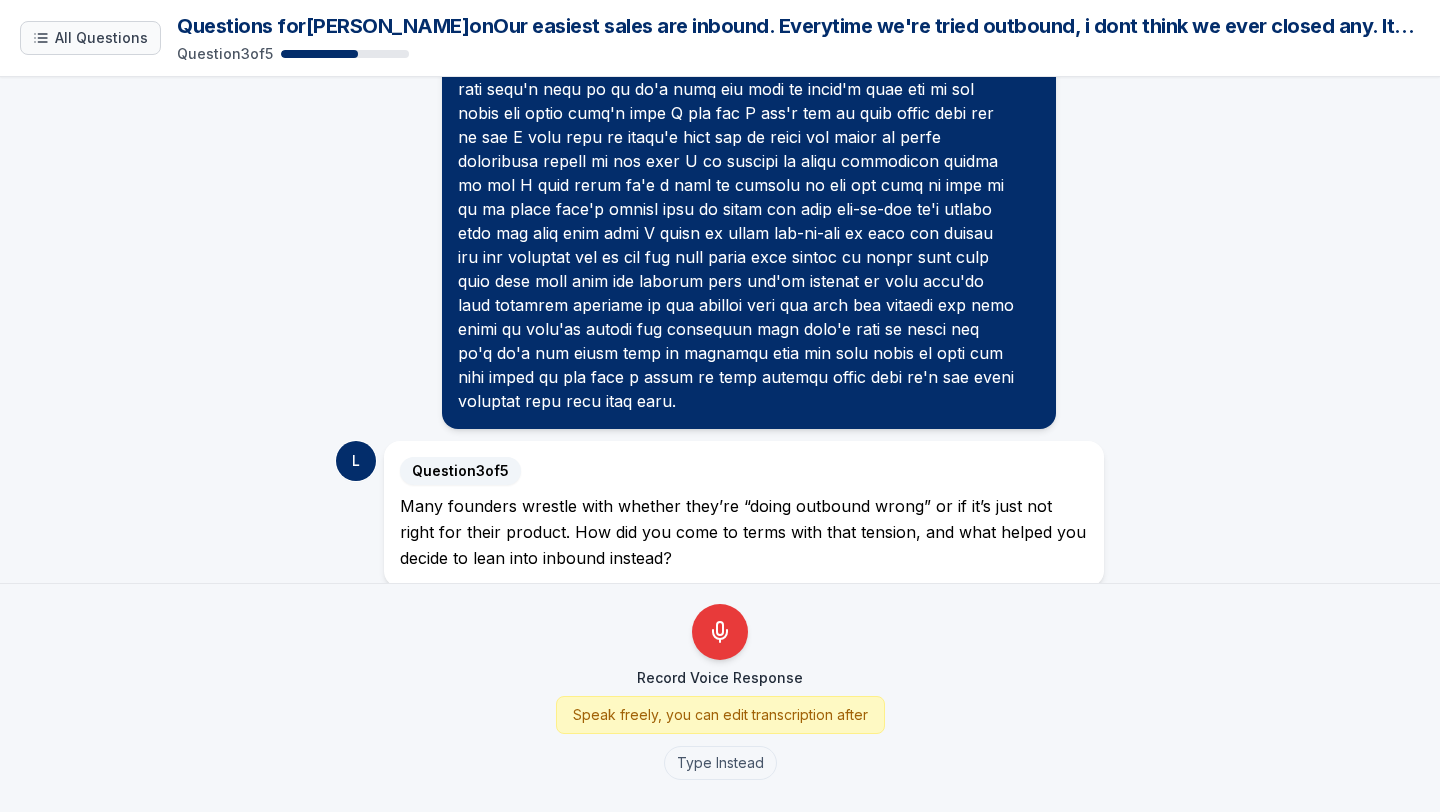 click on "All Questions" at bounding box center [101, 38] 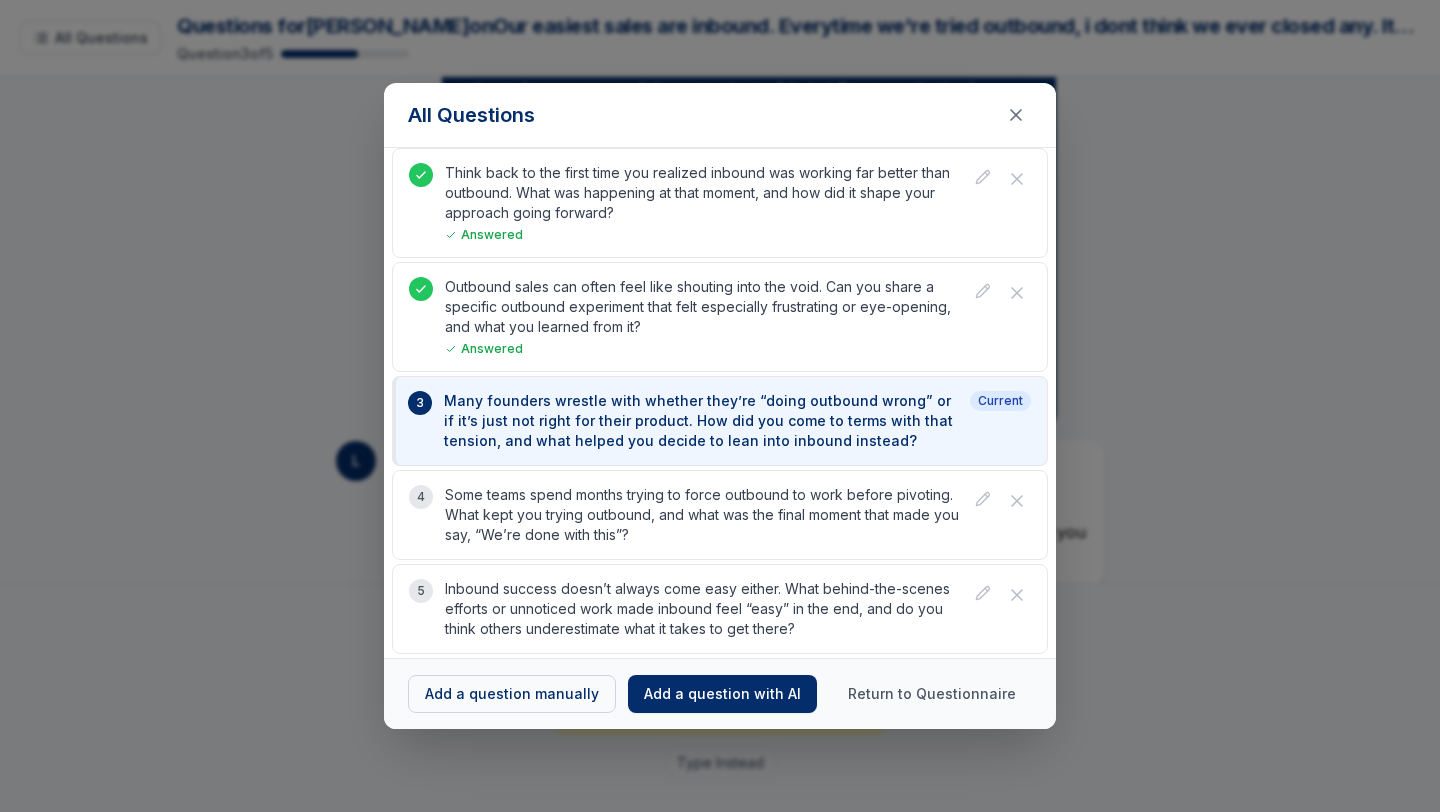 click on "All Questions Think back to the first time you realized inbound was working far better than outbound. What was happening at that moment, and how did it shape your approach going forward? Answered Outbound sales can often feel like shouting into the void. Can you share a specific outbound experiment that felt especially frustrating or eye-opening, and what you learned from it? Answered 3 Many founders wrestle with whether they’re “doing outbound wrong” or if it’s just not right for their product. How did you come to terms with that tension, and what helped you decide to lean into inbound instead? Current 4 Some teams spend months trying to force outbound to work before pivoting. What kept you trying outbound, and what was the final moment that made you say, “We’re done with this”? 5 Inbound success doesn’t always come easy either. What behind-the-scenes efforts or unnoticed work made inbound feel “easy” in the end, and do you think others underestimate what it takes to get there?" at bounding box center [720, 406] 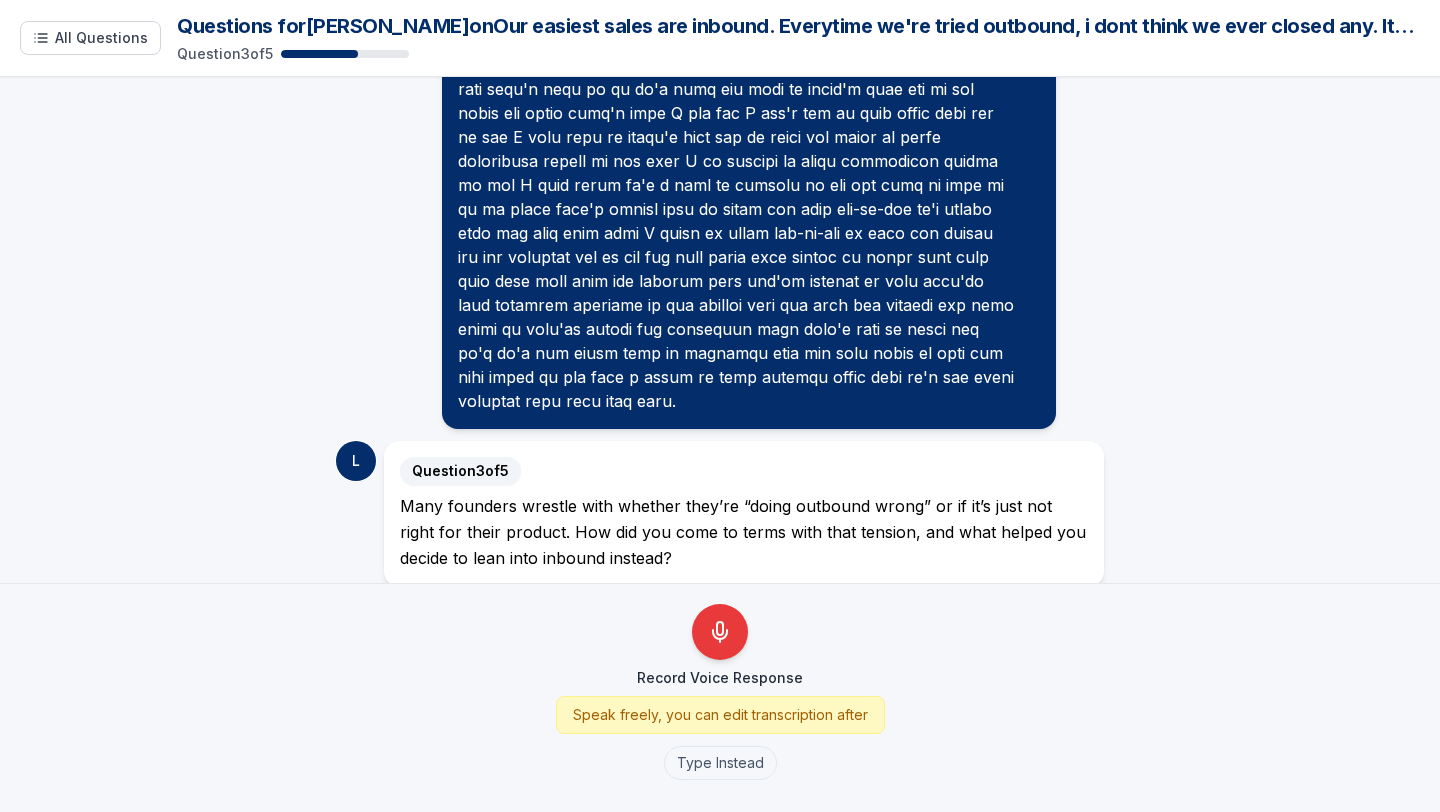 click on "L 👋  Hi Victor! I'm your journalist today. I'll ask you a few questions on  Our easiest sales are inbound. Everytime we're tried outbound, i dont think we ever closed any. It's just so hard , and guide you through the questions one by one. You can respond with voice (transcription available) or text, or respond with "No comment" if you don't want to answer a question. After you're done answering all, I'll turn our conversation into content that sounds like you. L Question  1  of  5 Think back to the first time you realized inbound was working far better than outbound. What was happening at that moment, and how did it shape your approach going forward? VI L Question  2  of  5 Outbound sales can often feel like shouting into the void. Can you share a specific outbound experiment that felt especially frustrating or eye-opening, and what you learned from it? VI L Question  3  of  5" at bounding box center [720, 330] 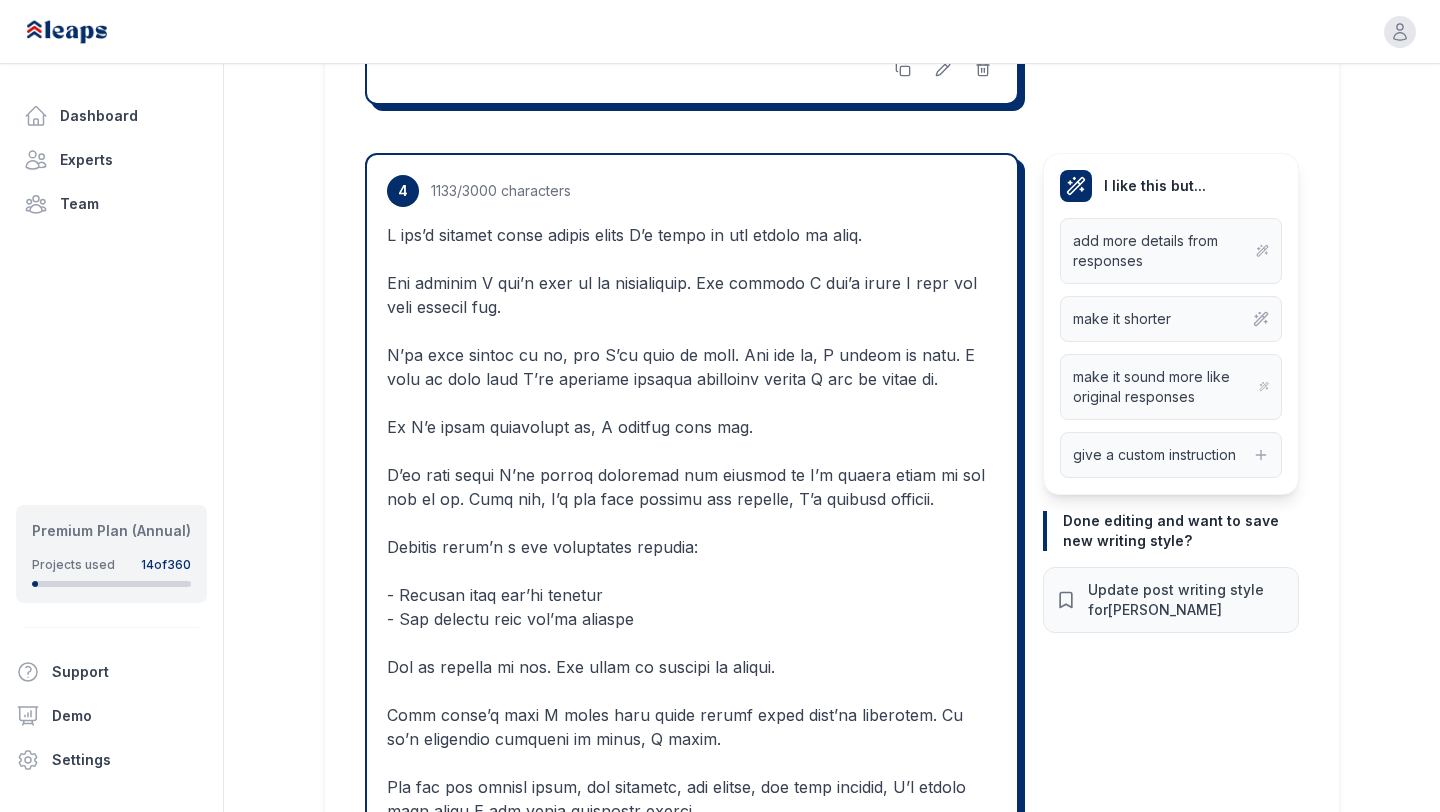 scroll, scrollTop: 3634, scrollLeft: 0, axis: vertical 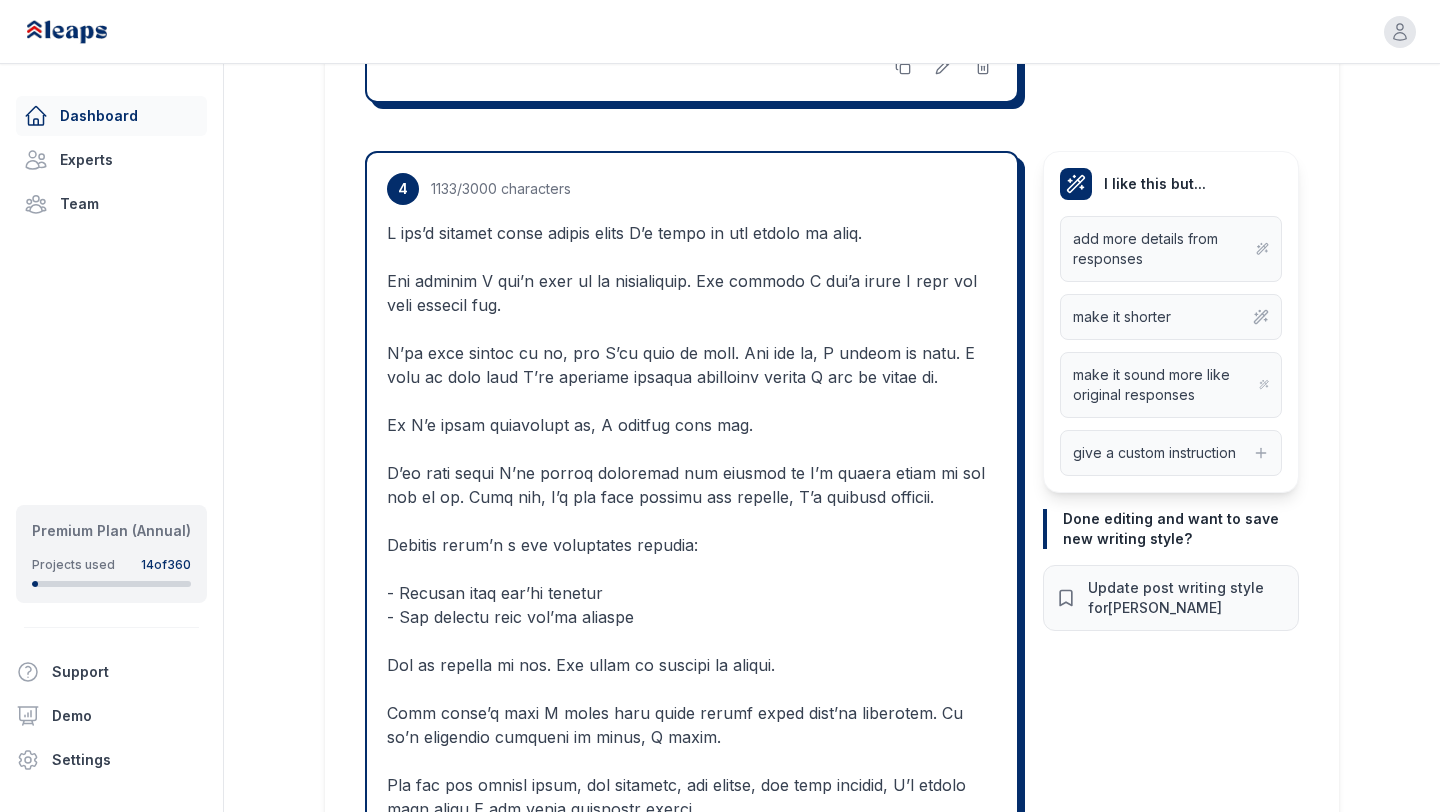 click on "Dashboard" at bounding box center (111, 116) 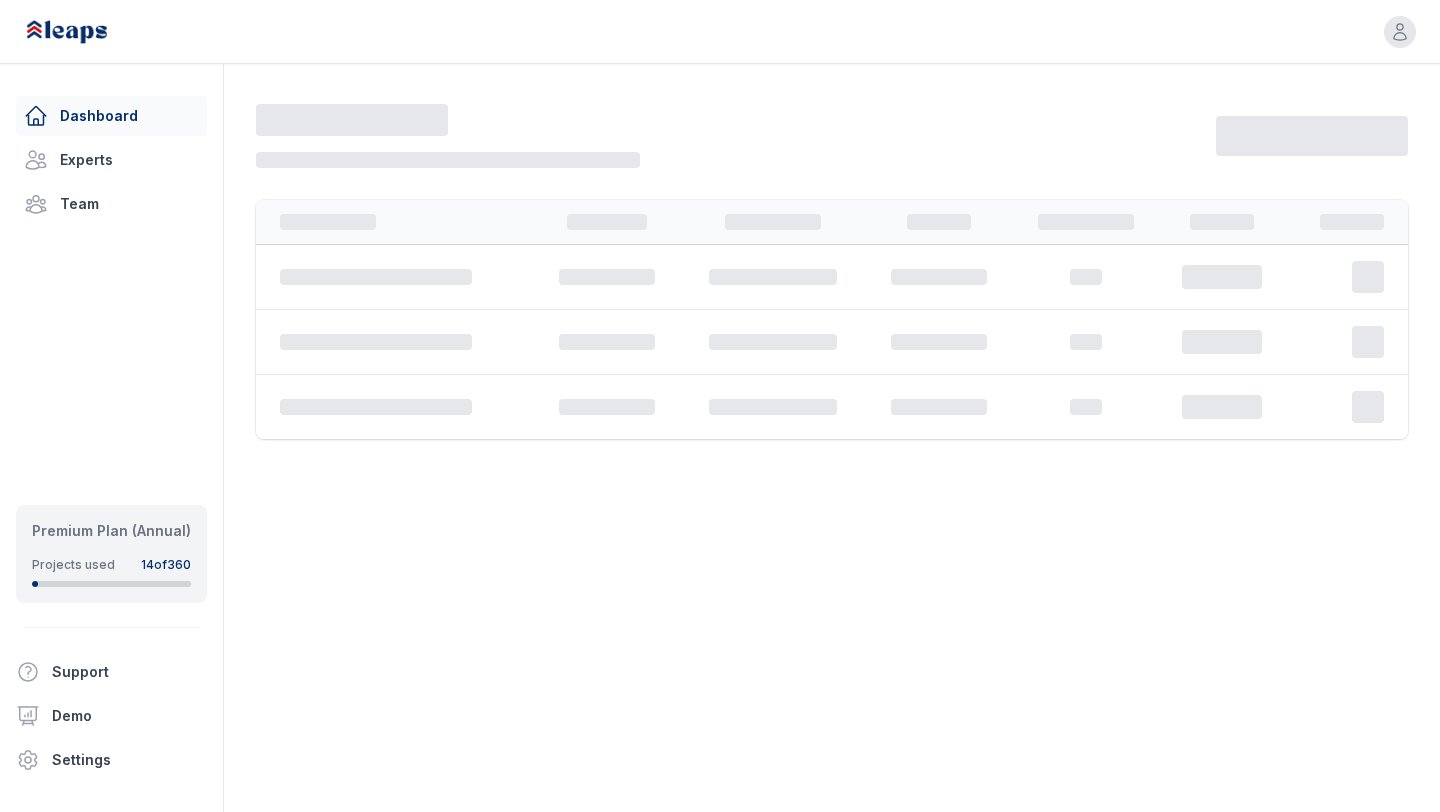 scroll, scrollTop: 0, scrollLeft: 0, axis: both 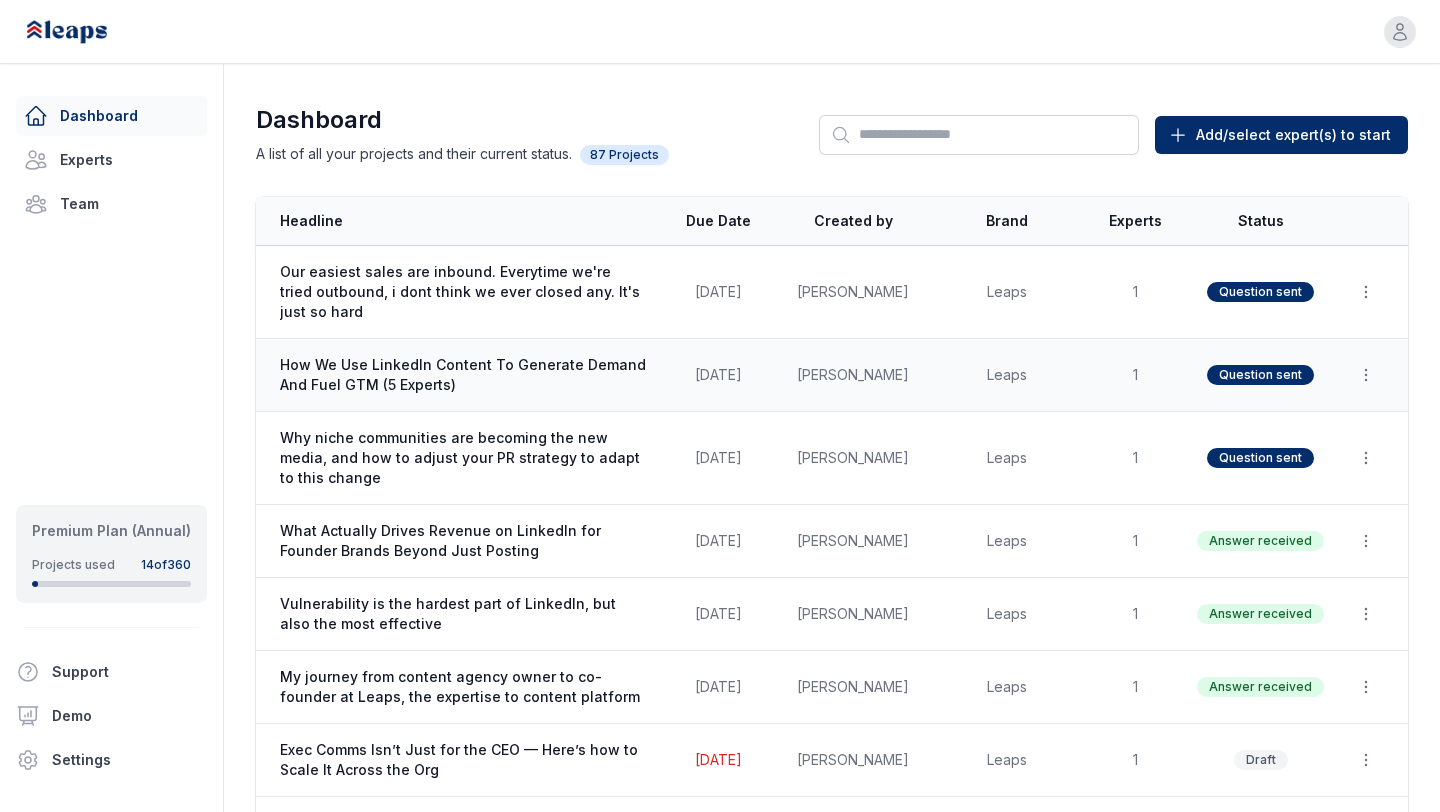 click on "How We Use LinkedIn Content To Generate Demand And Fuel GTM (5 Experts)" at bounding box center [457, 375] 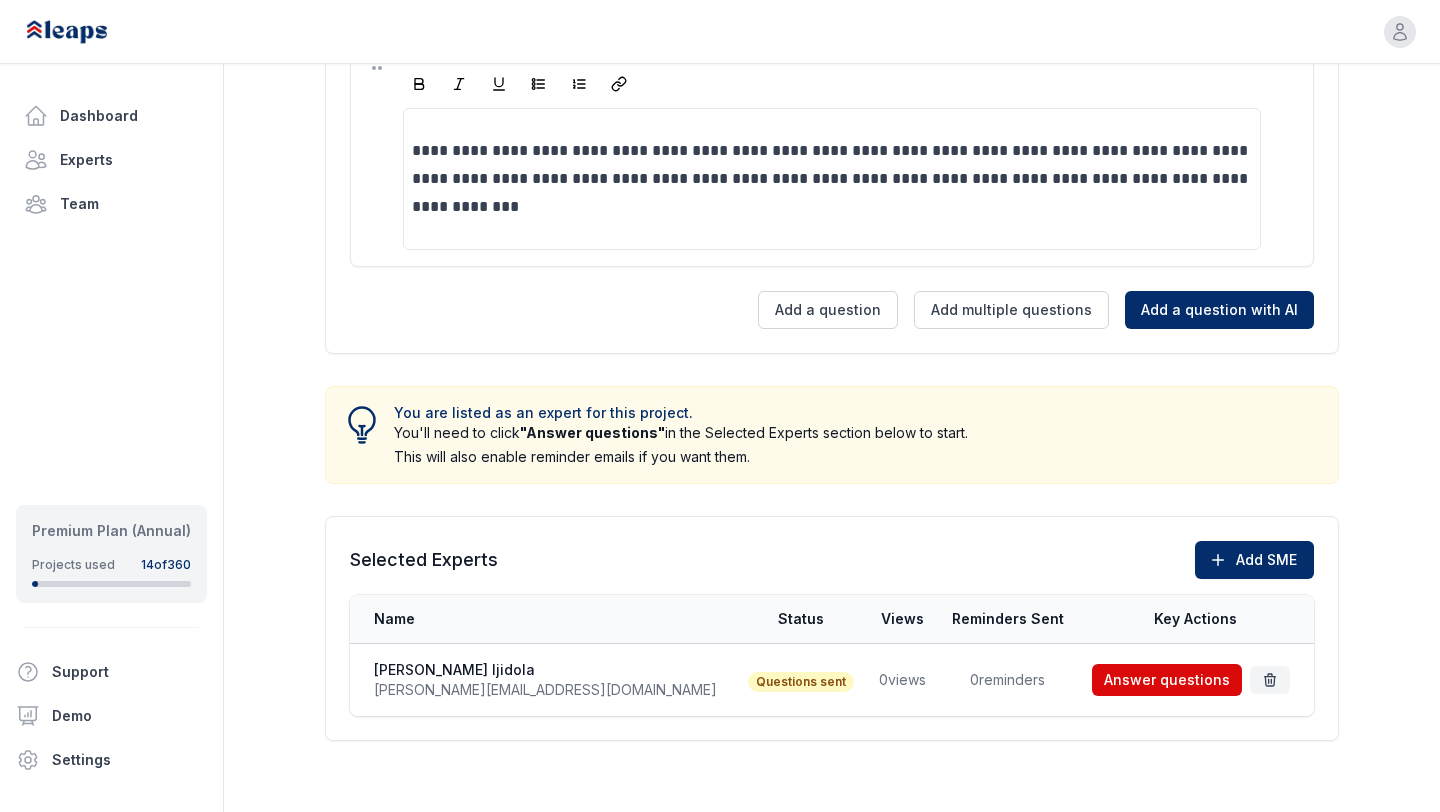 scroll, scrollTop: 1749, scrollLeft: 0, axis: vertical 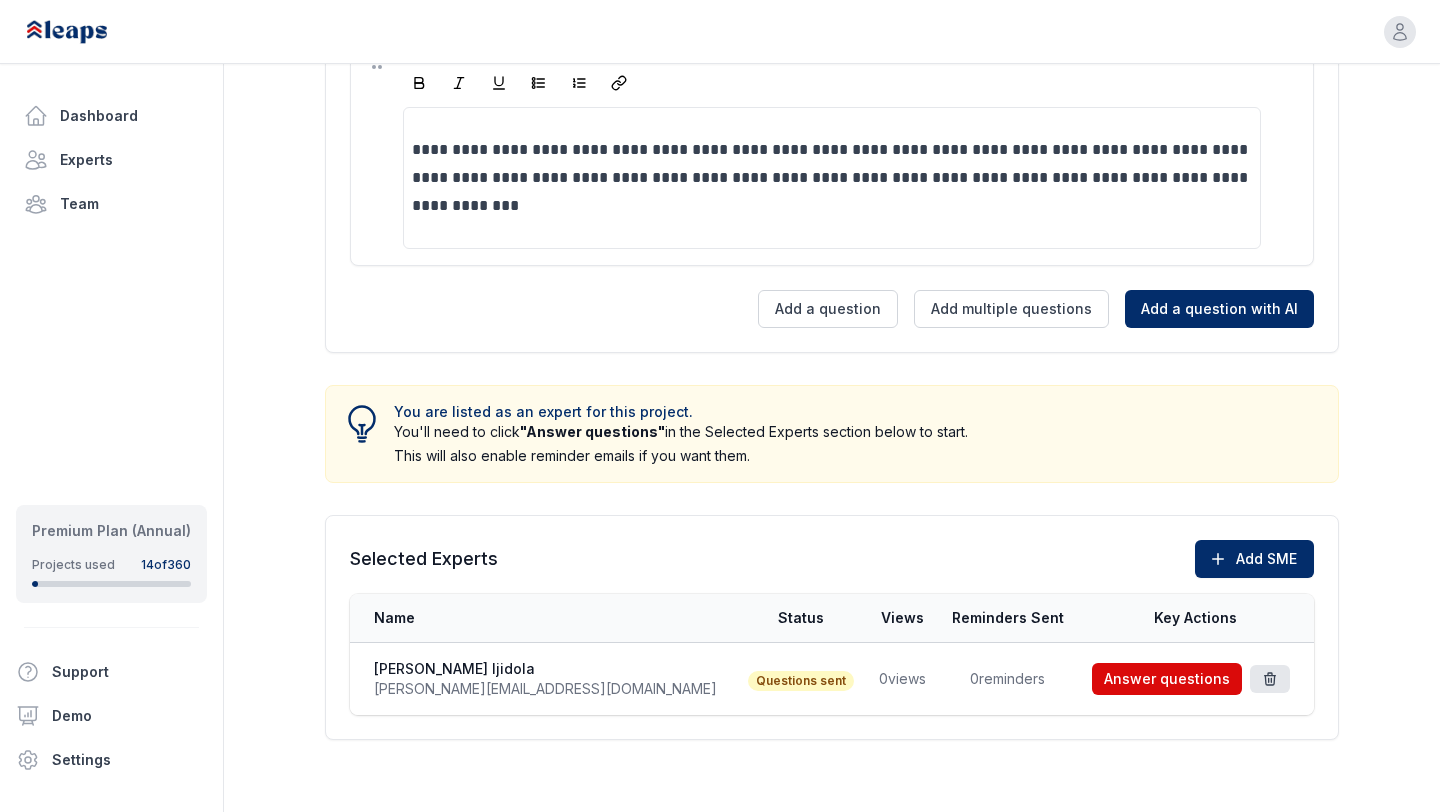 click 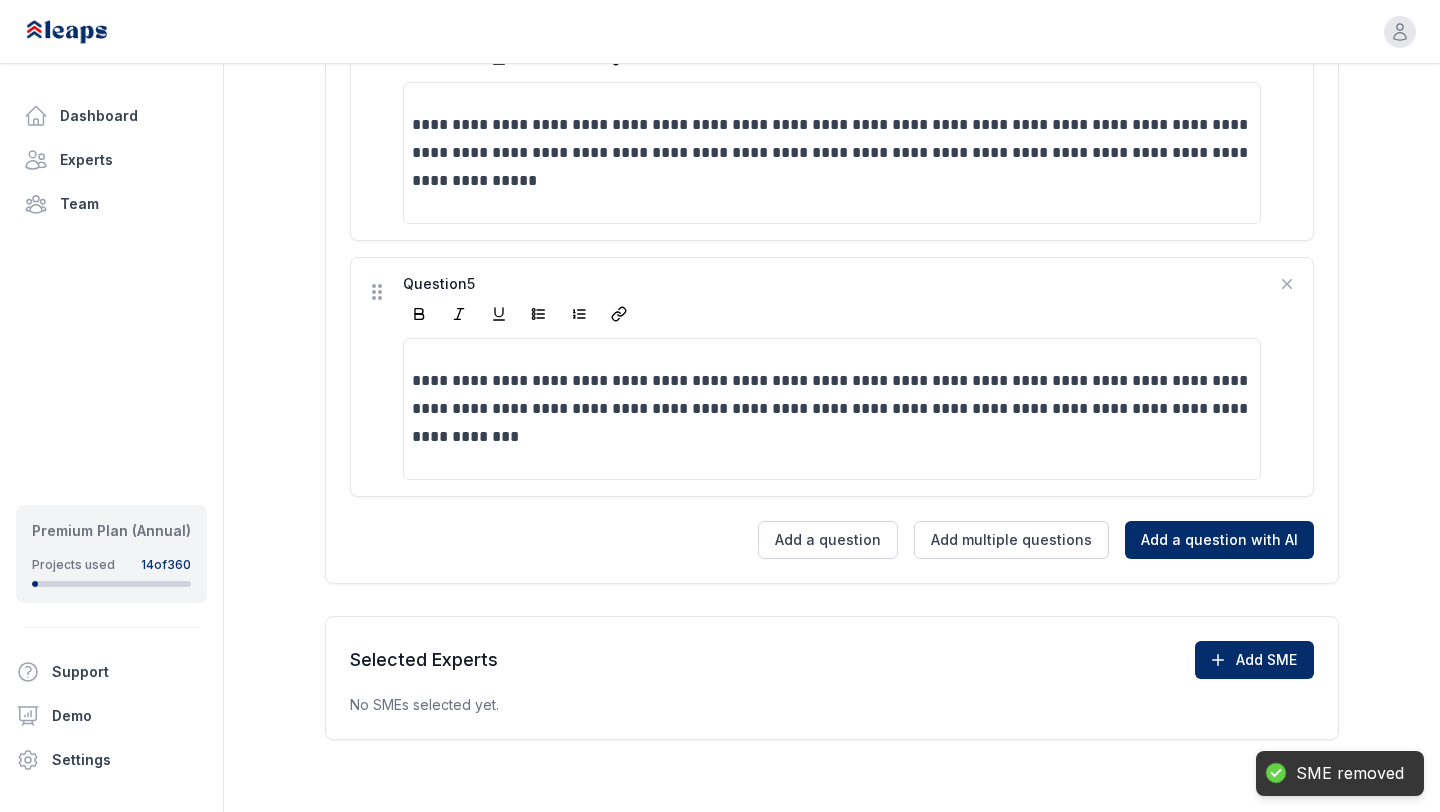 scroll, scrollTop: 1396, scrollLeft: 0, axis: vertical 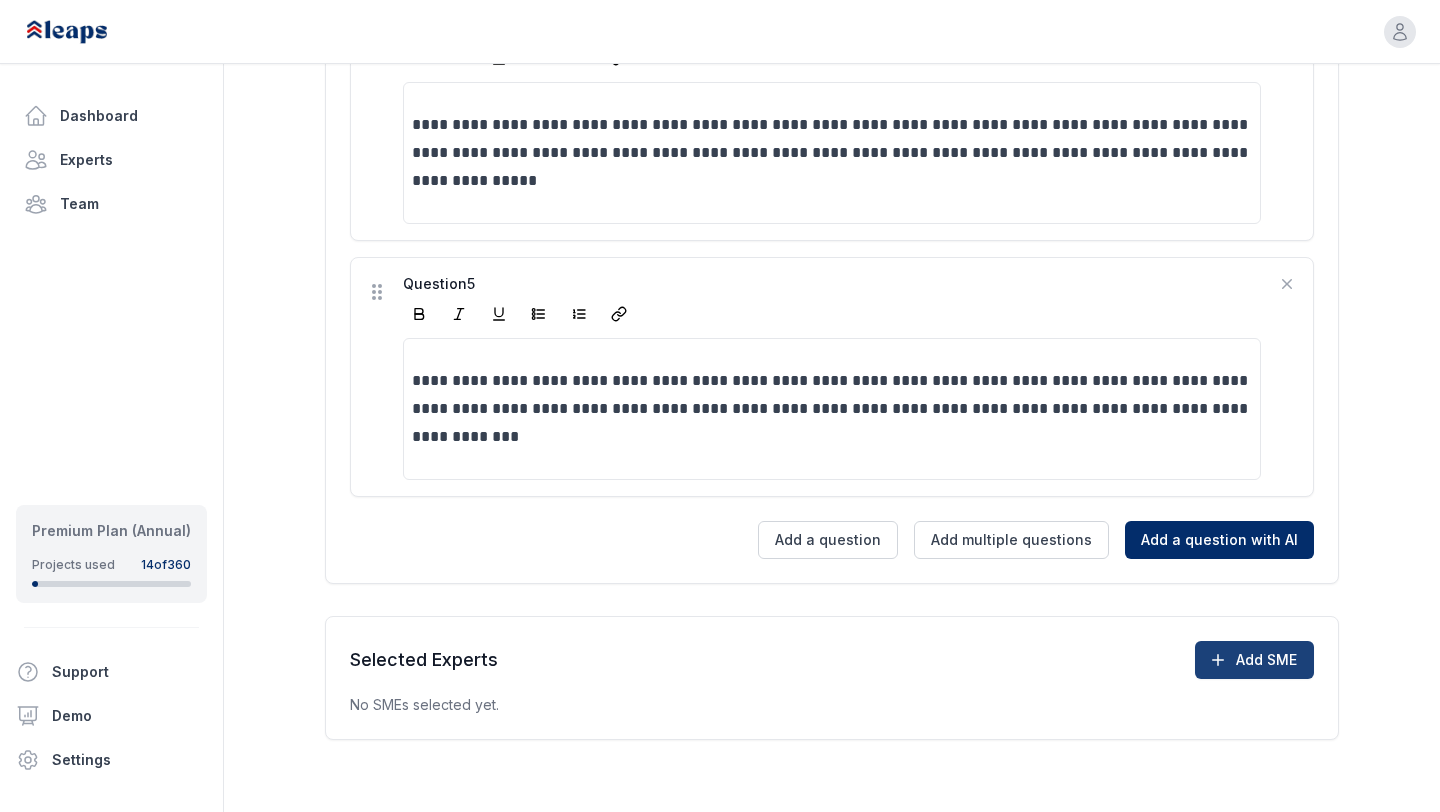 click on "Add SME" at bounding box center (1254, 660) 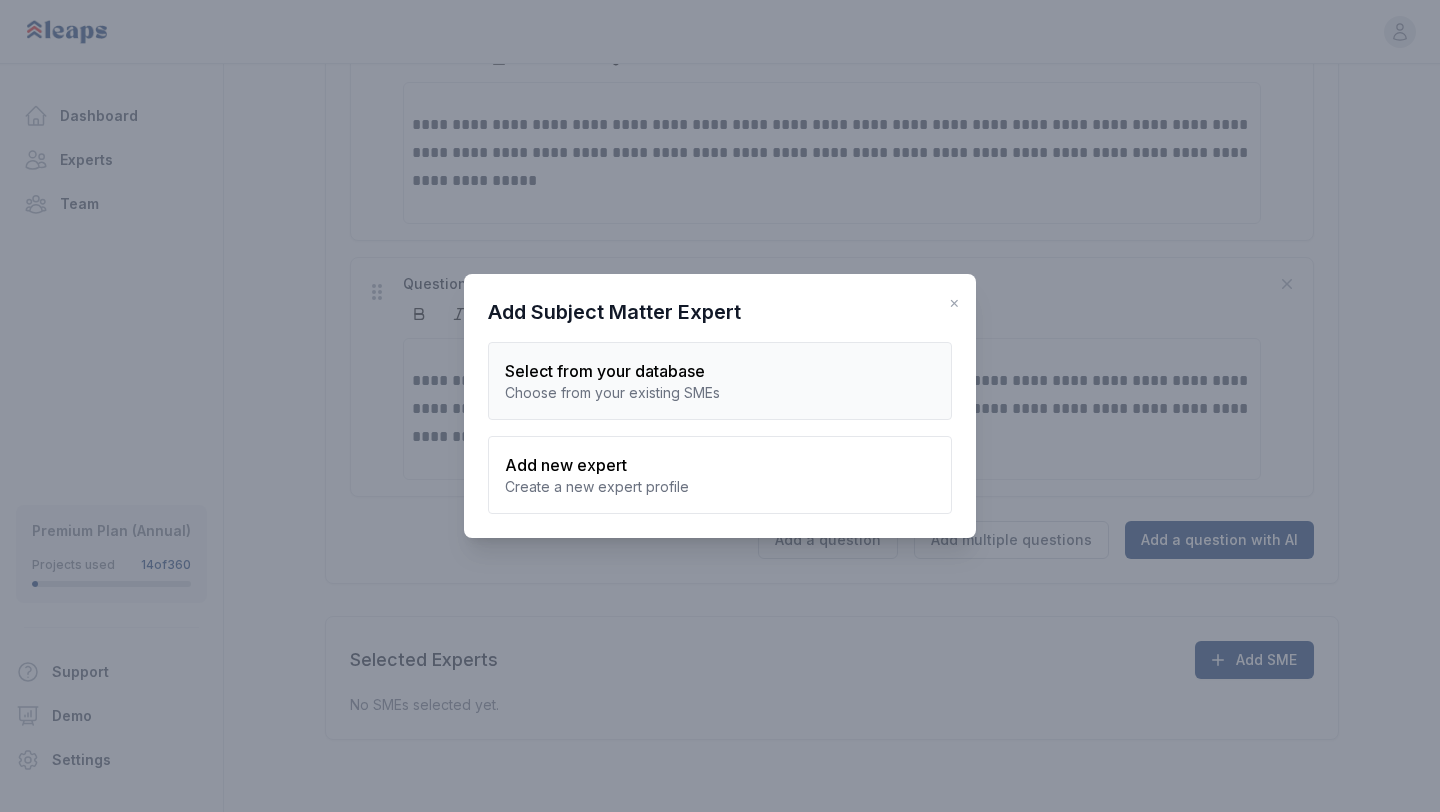click on "Choose from your existing SMEs" at bounding box center [720, 393] 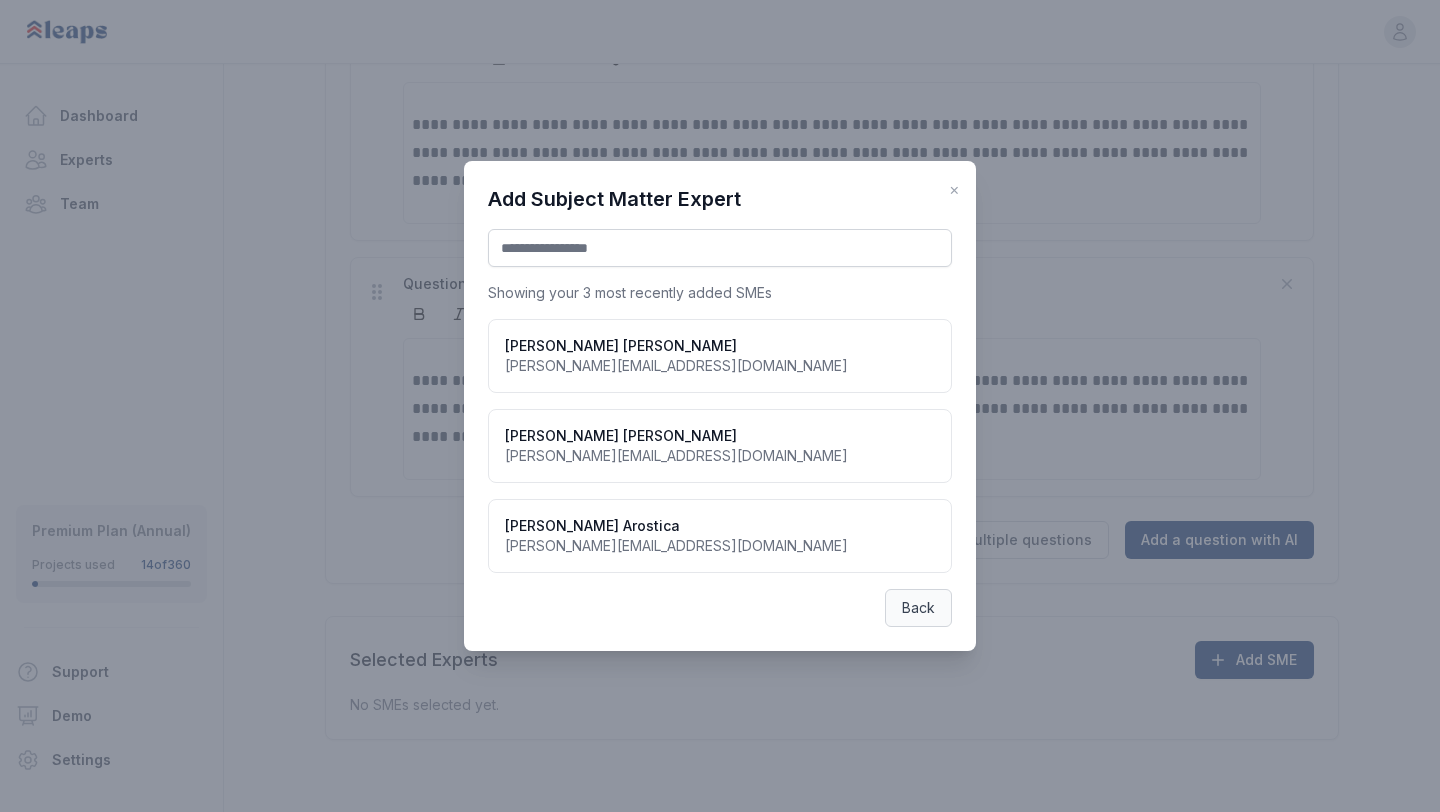 click on "Back" at bounding box center [918, 608] 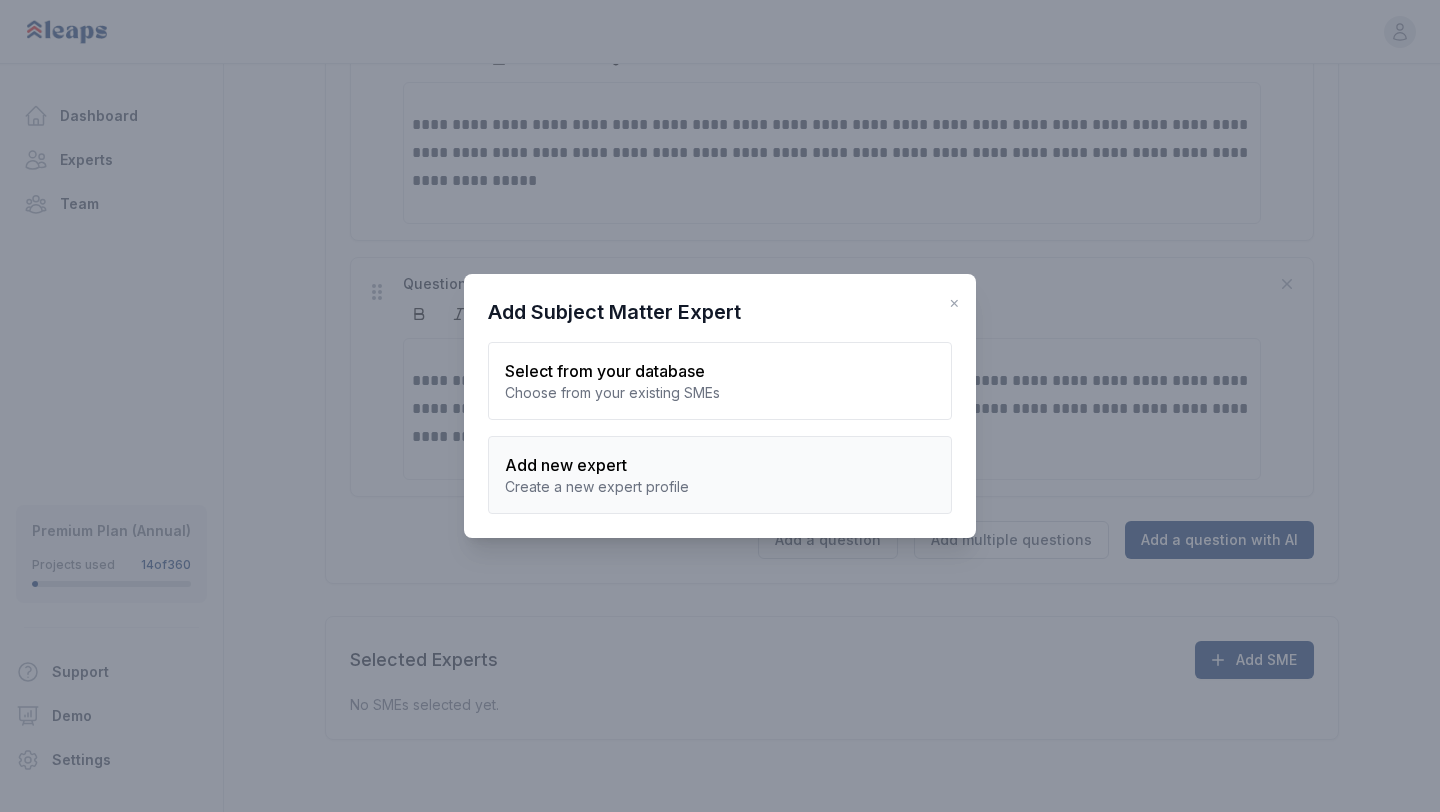 click on "Create a new expert profile" at bounding box center [720, 487] 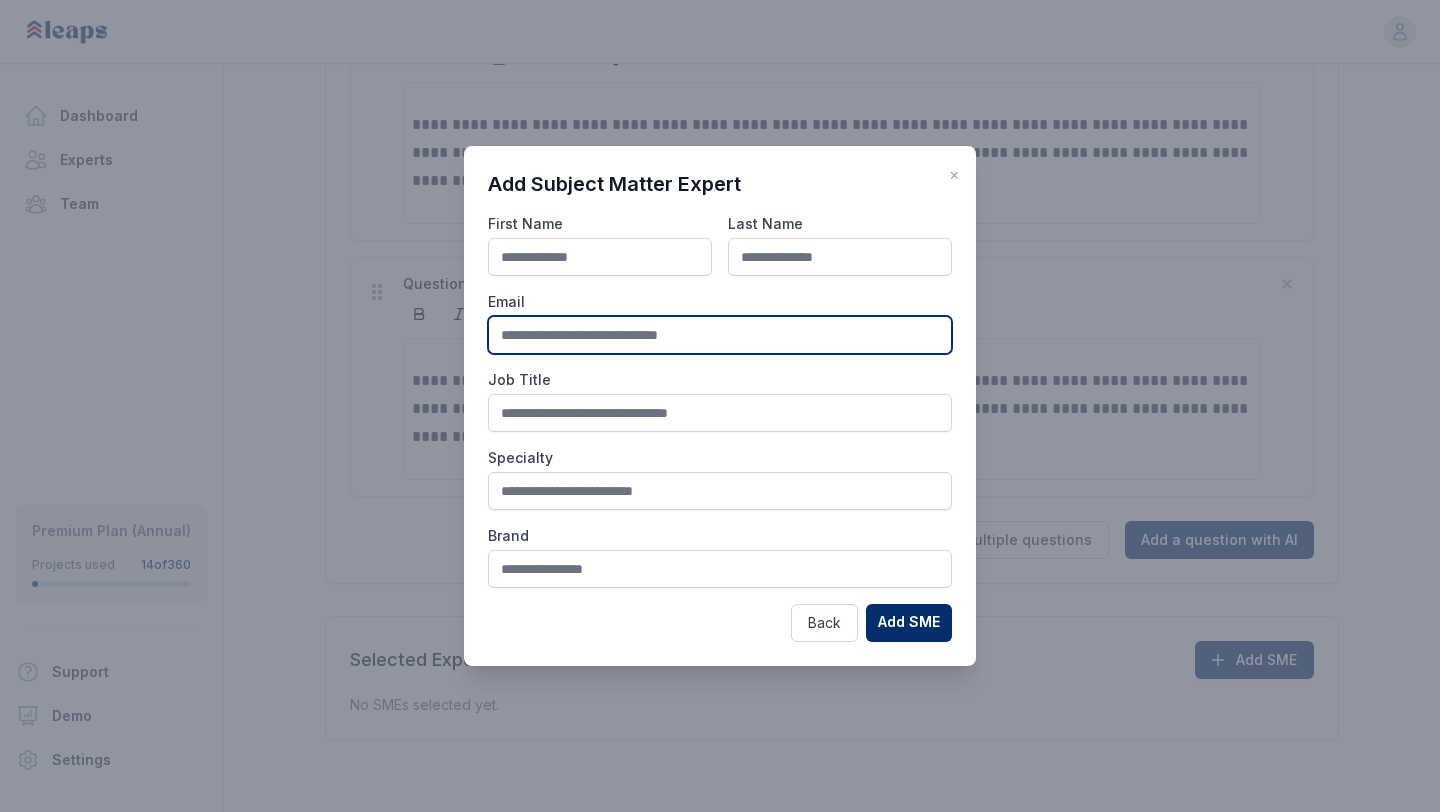 click at bounding box center (720, 335) 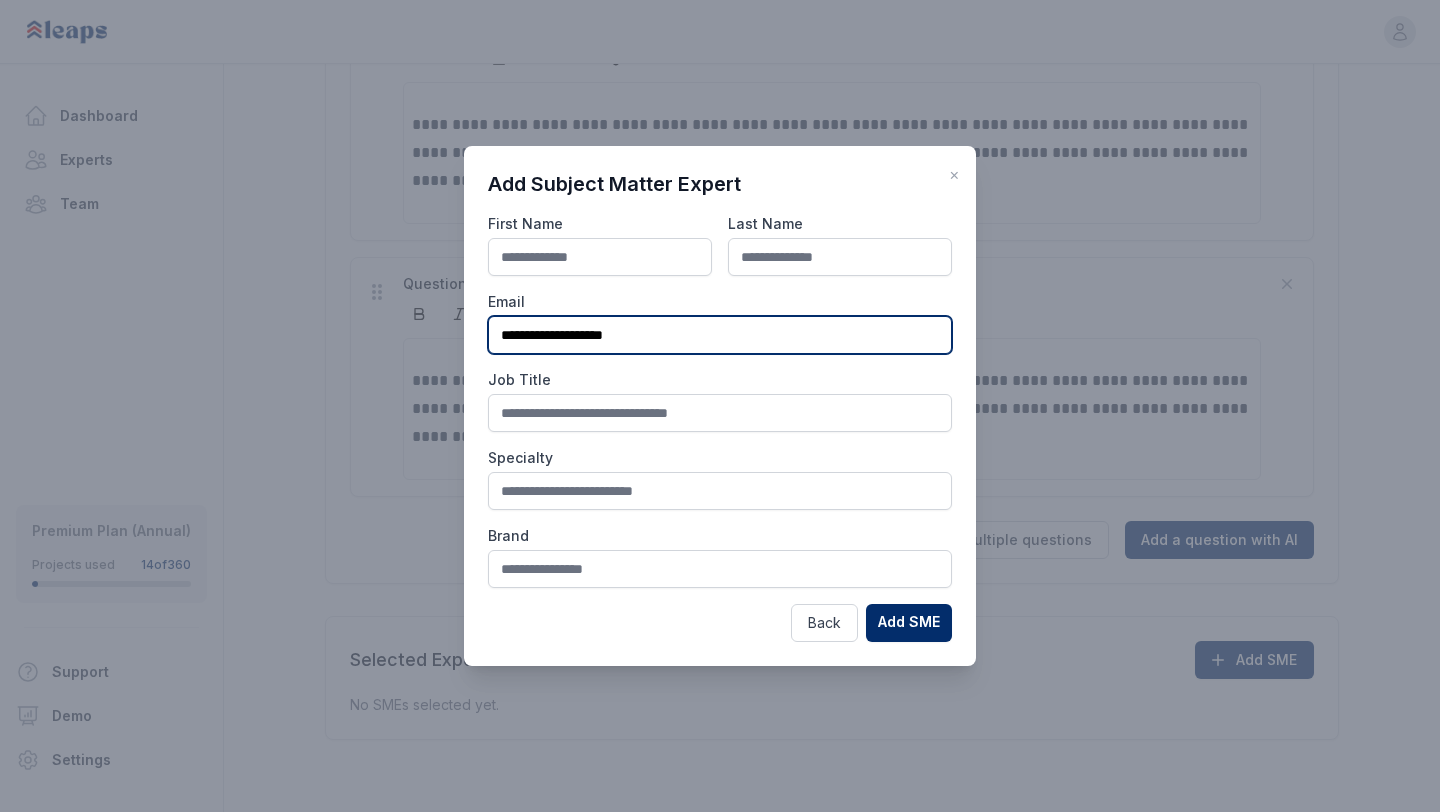type on "**********" 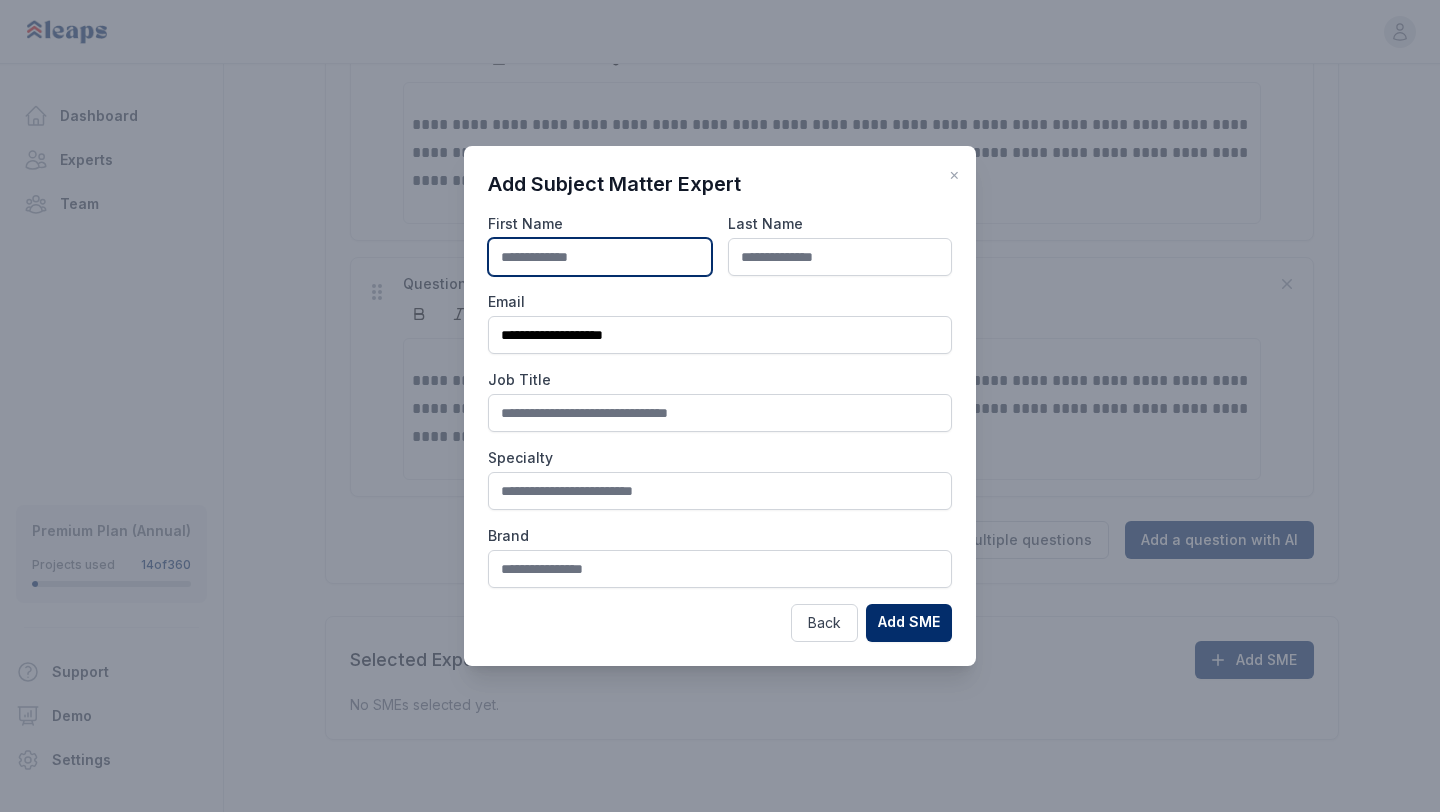 click at bounding box center (600, 257) 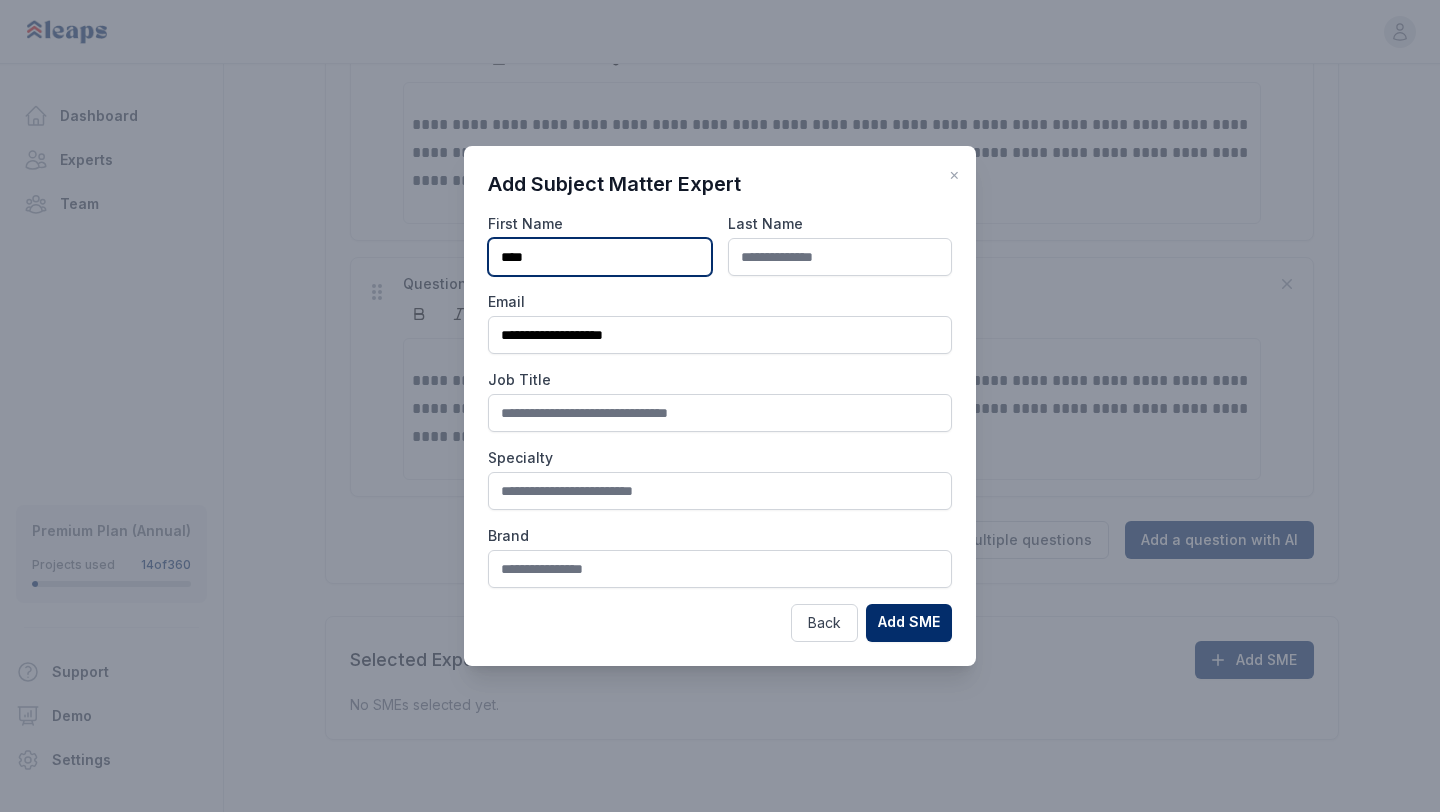type on "****" 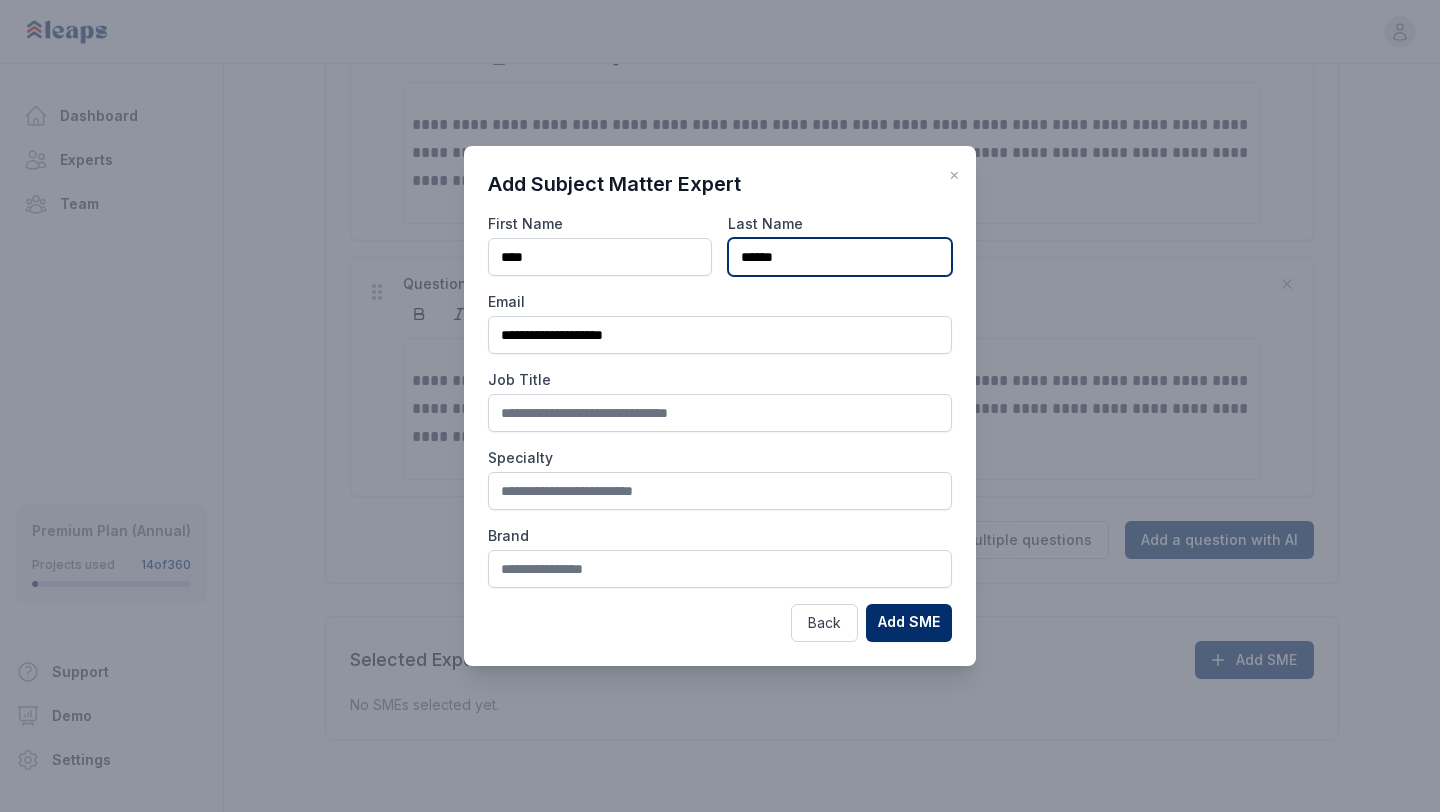 type on "******" 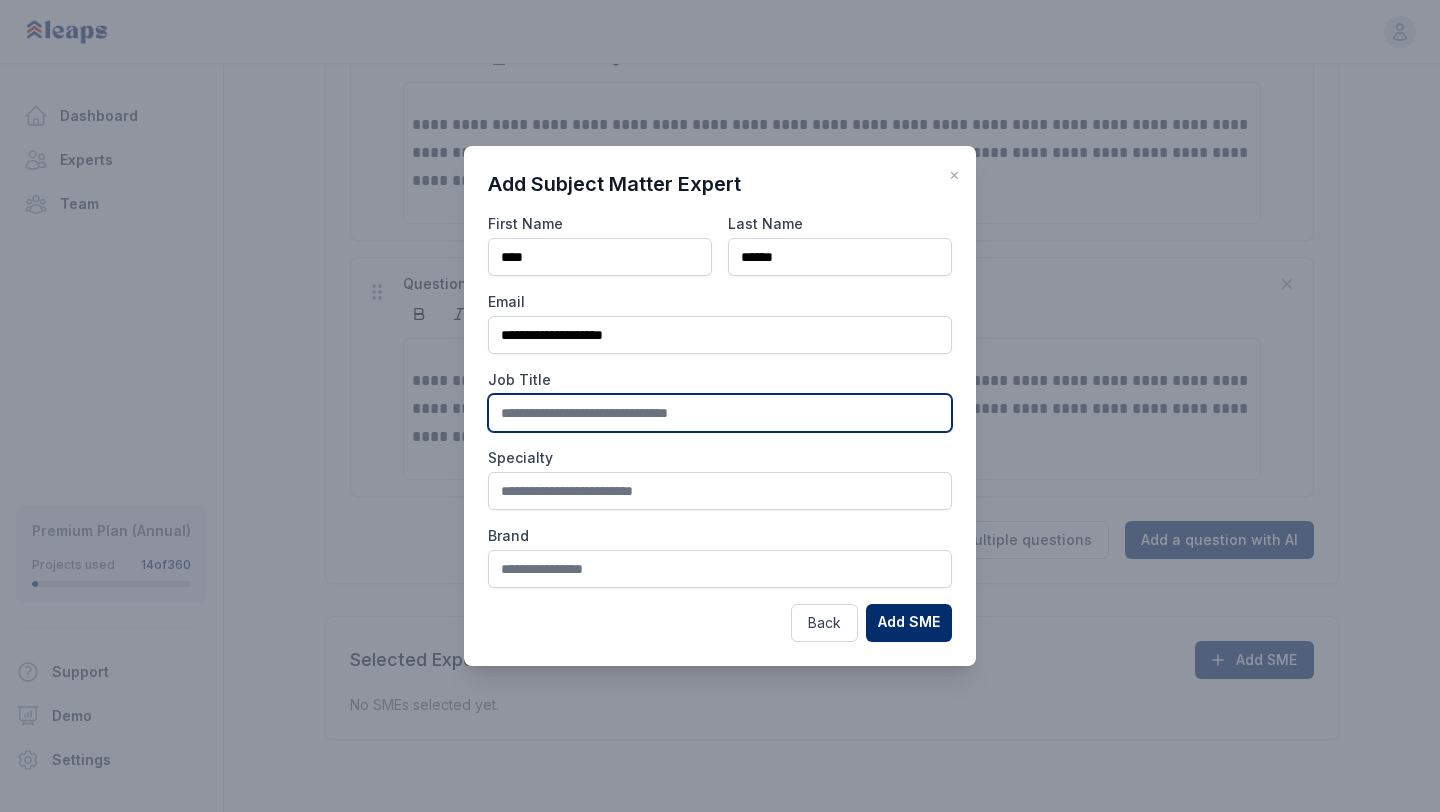 click at bounding box center [720, 413] 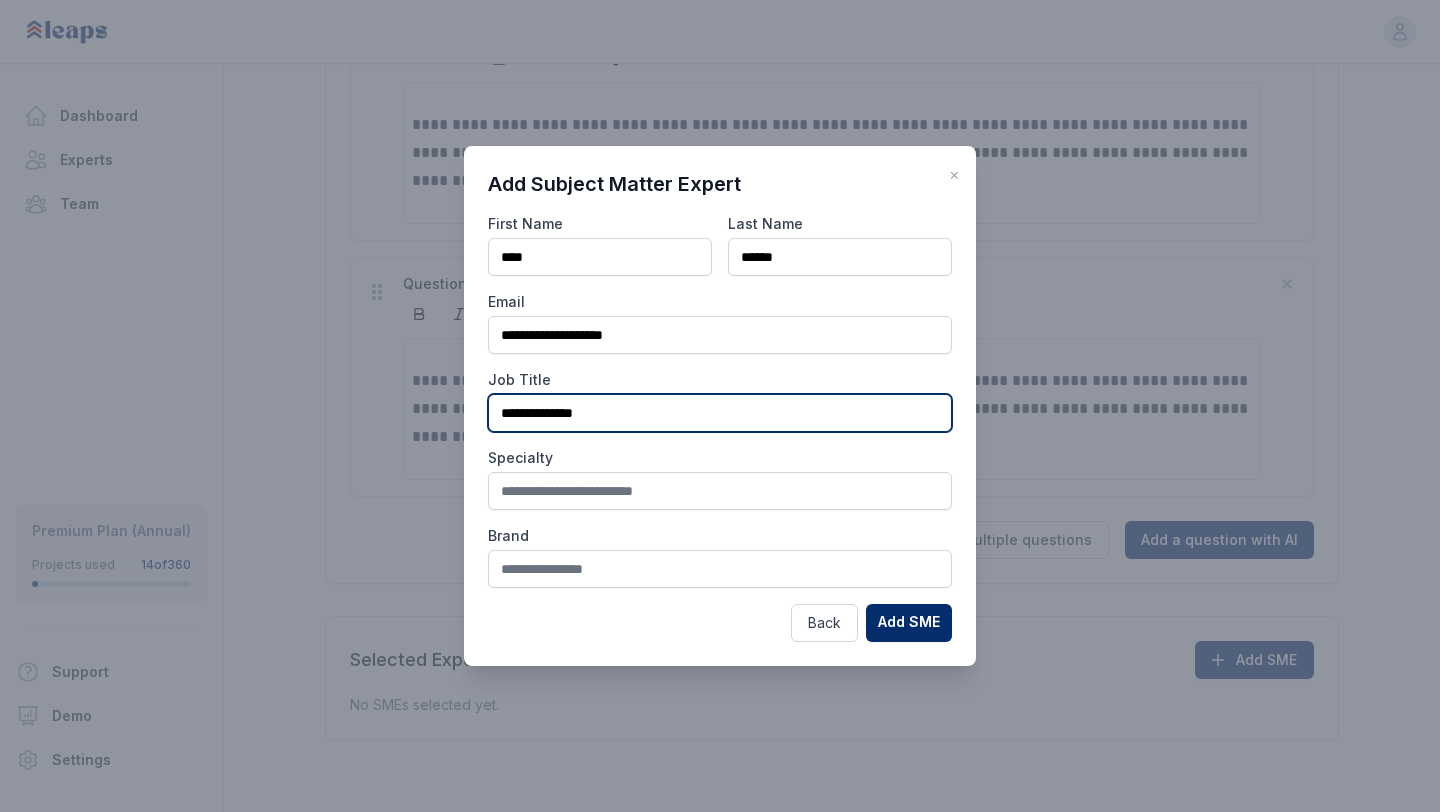 type on "**********" 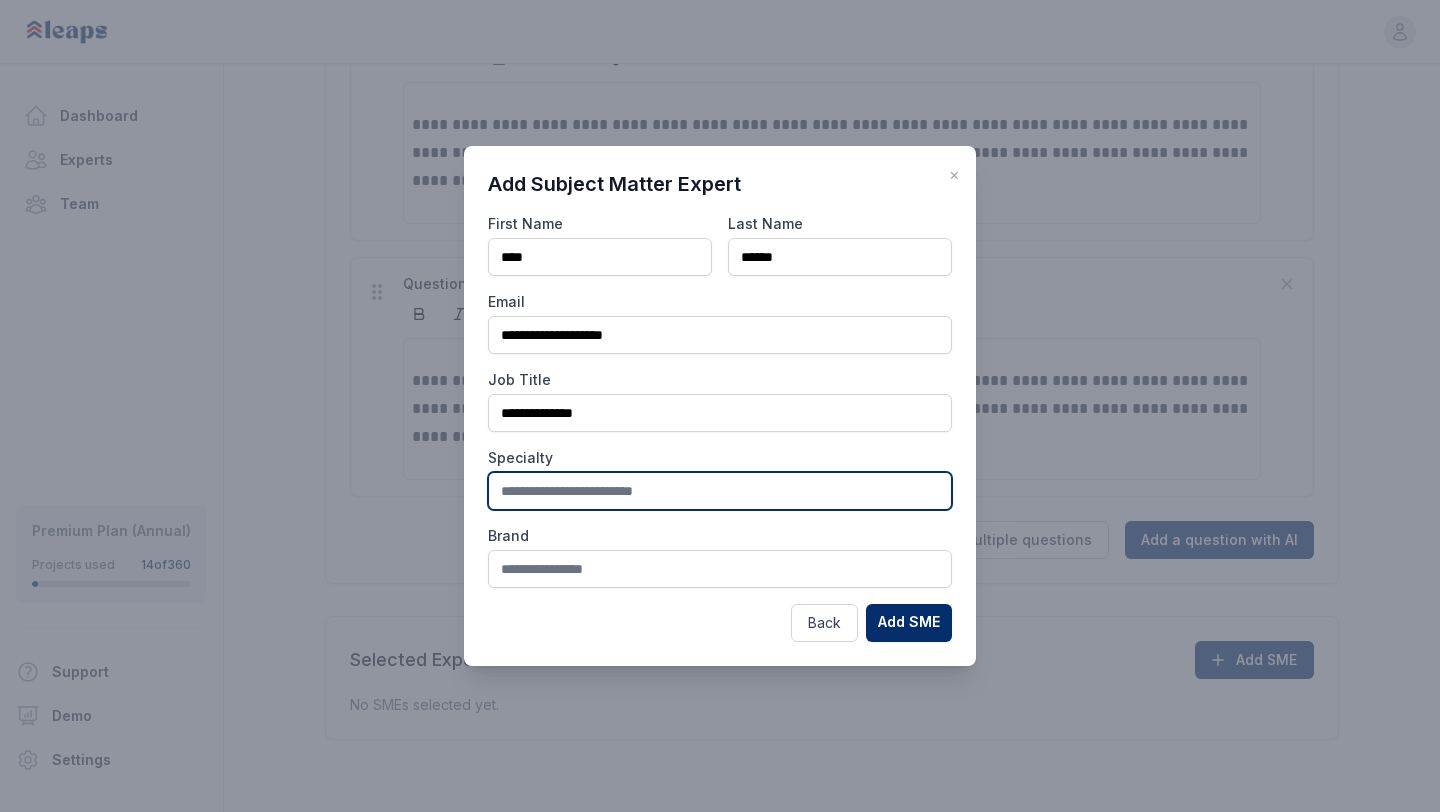 click at bounding box center [720, 491] 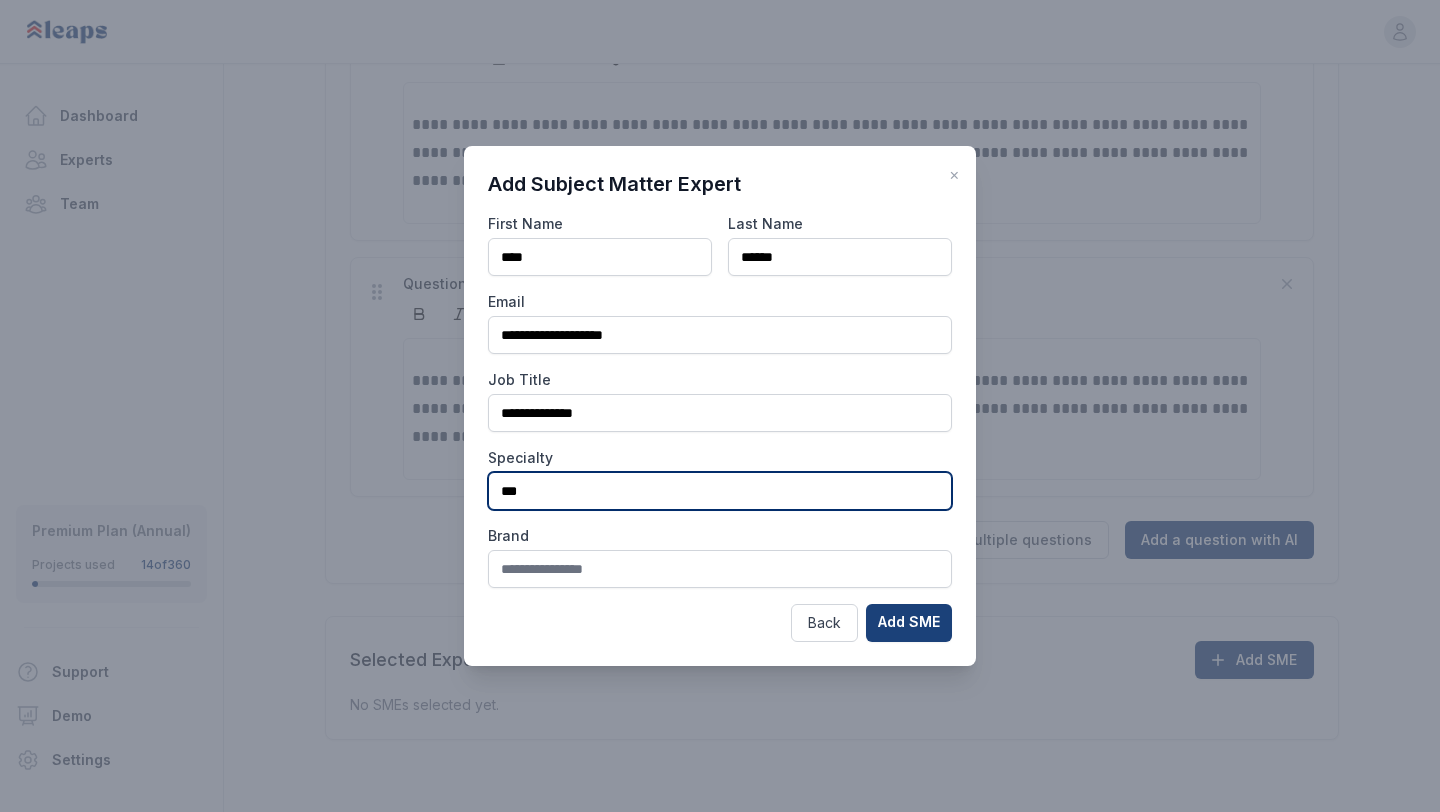 type on "***" 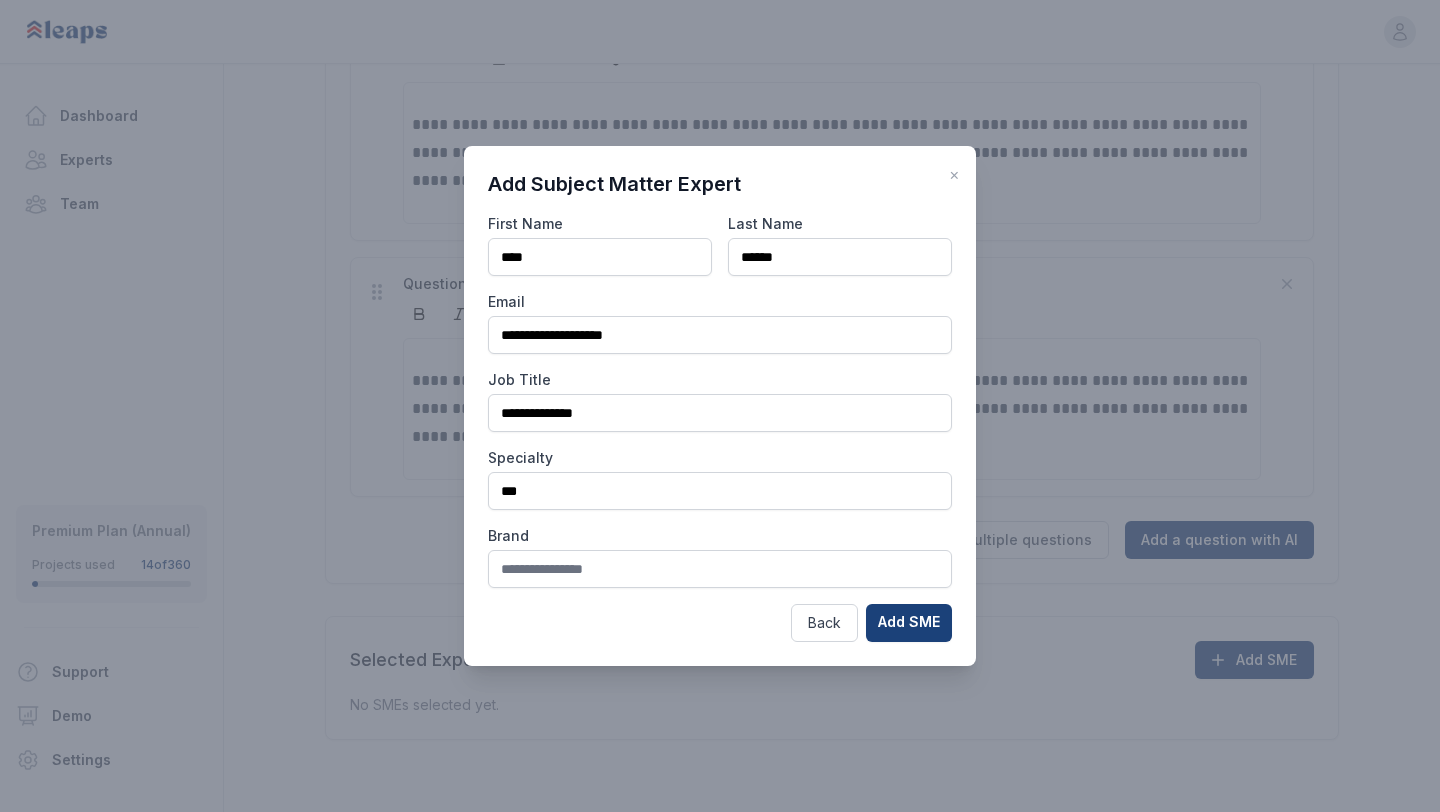 click on "Add SME" at bounding box center (909, 623) 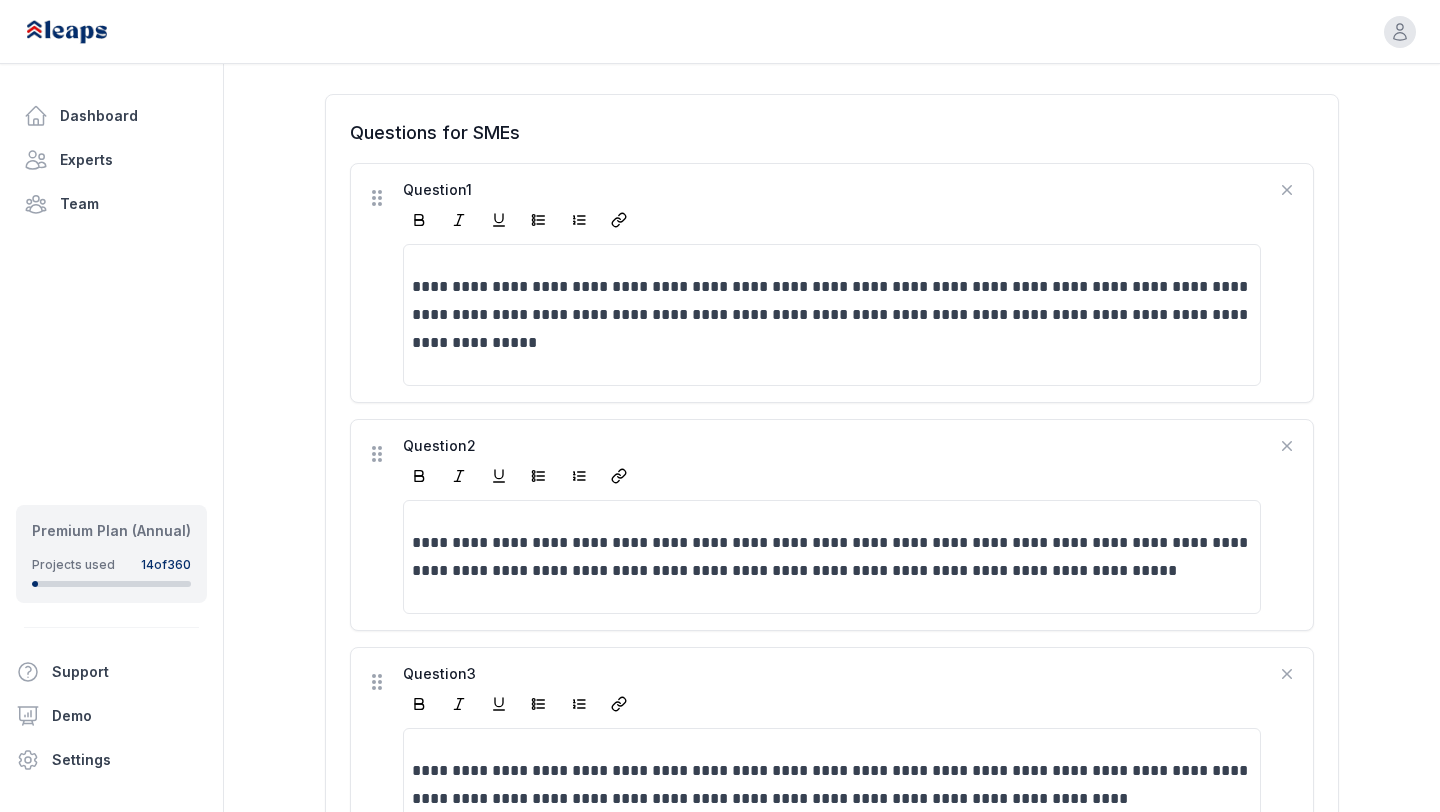 scroll, scrollTop: 520, scrollLeft: 0, axis: vertical 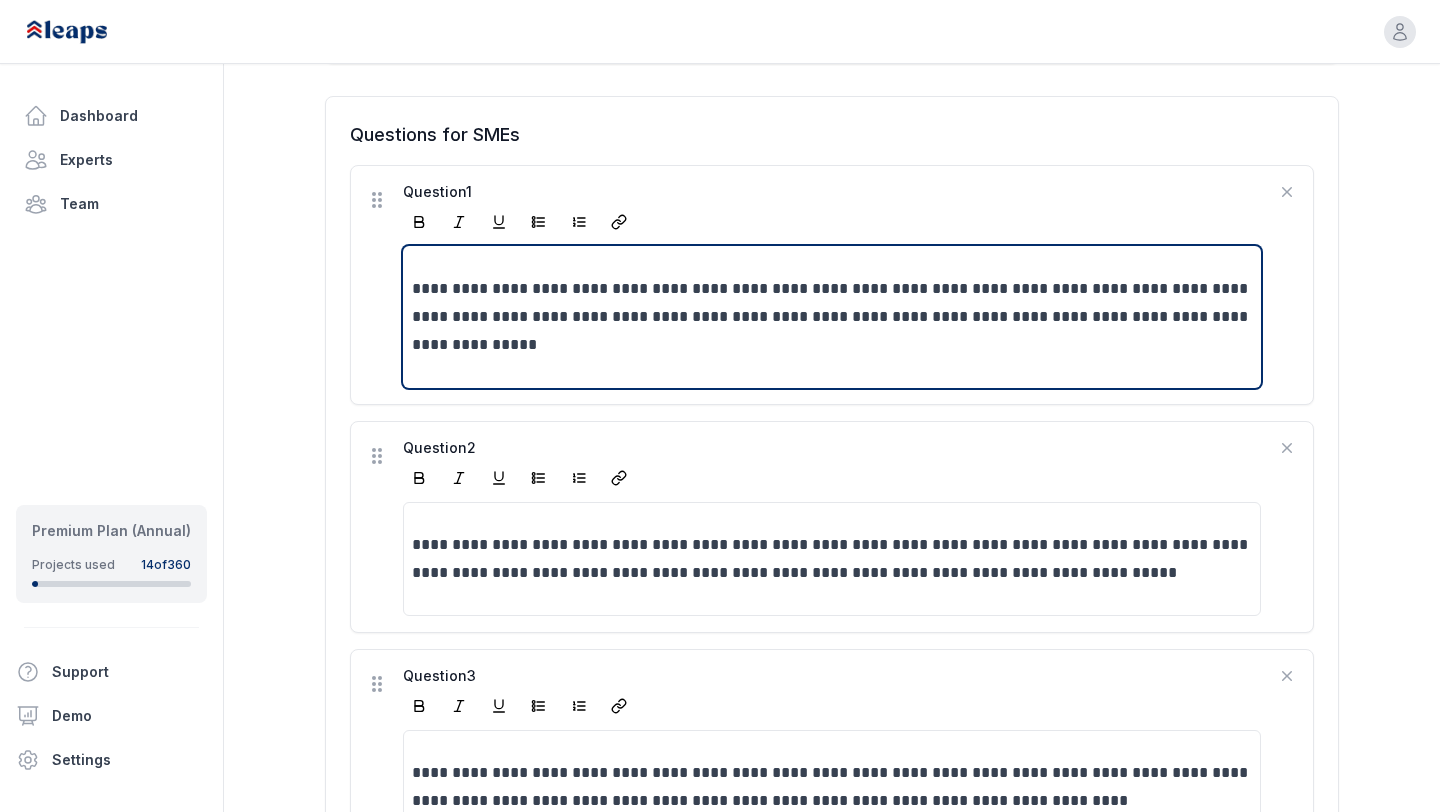 click on "**********" at bounding box center (832, 317) 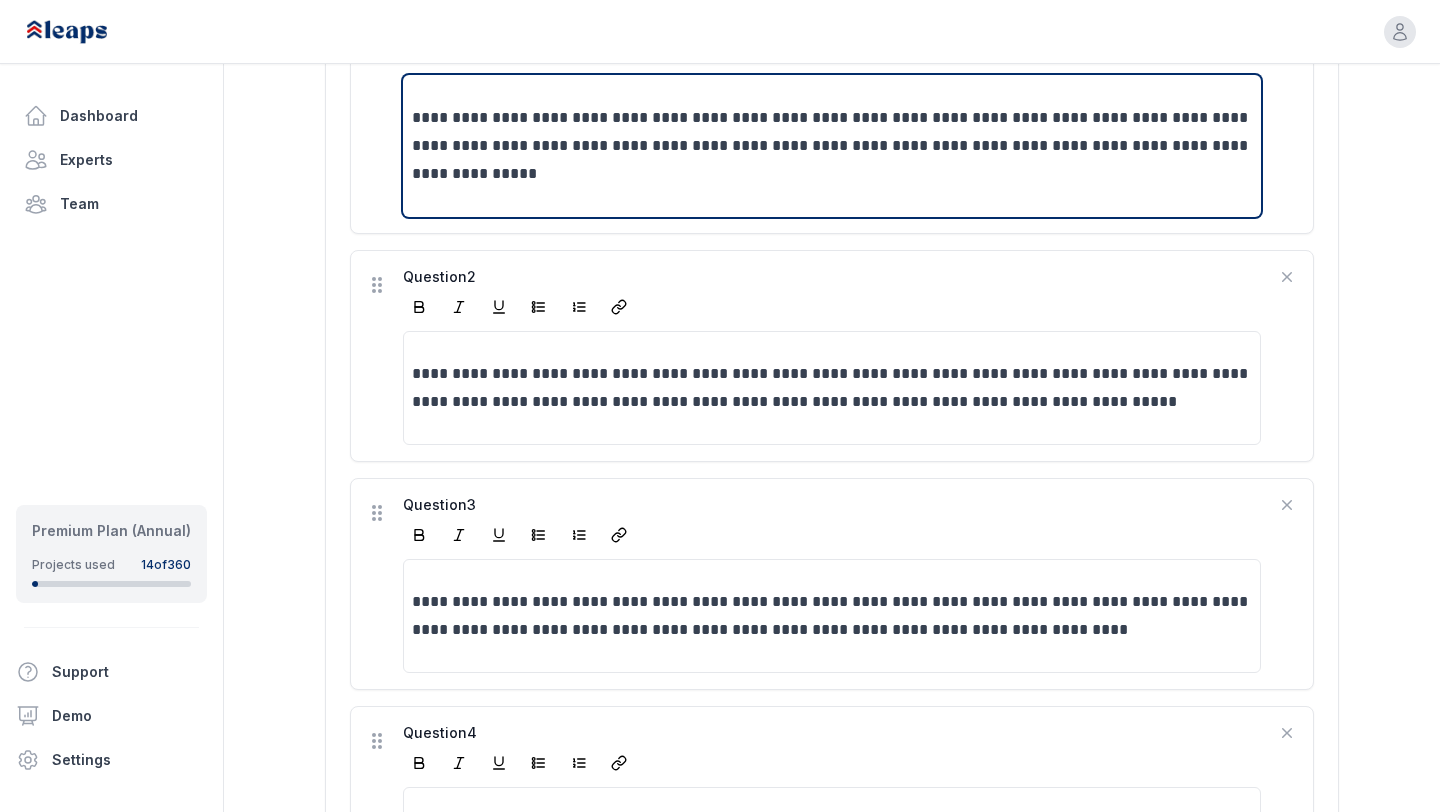 scroll, scrollTop: 696, scrollLeft: 0, axis: vertical 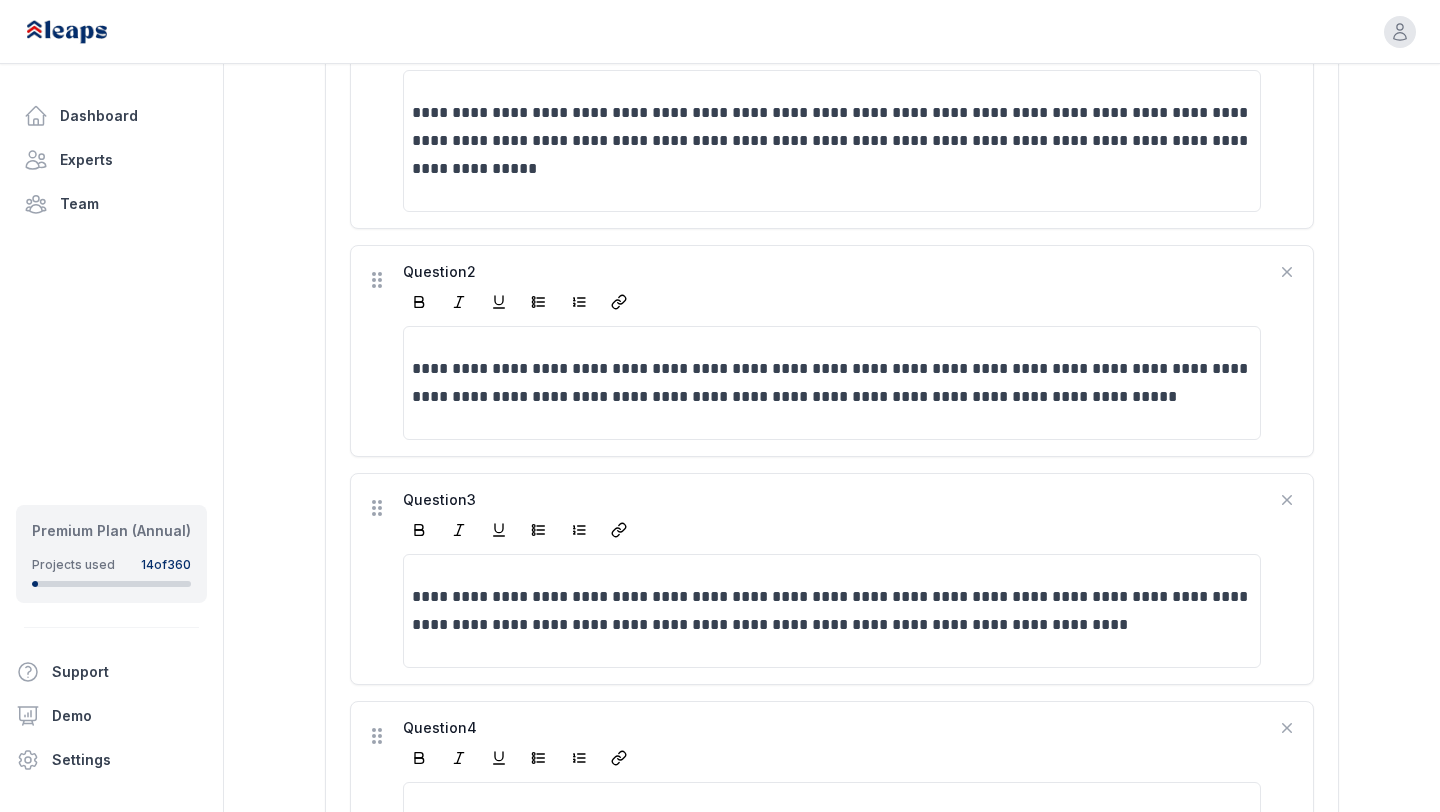 click on "Question  2" at bounding box center (832, 272) 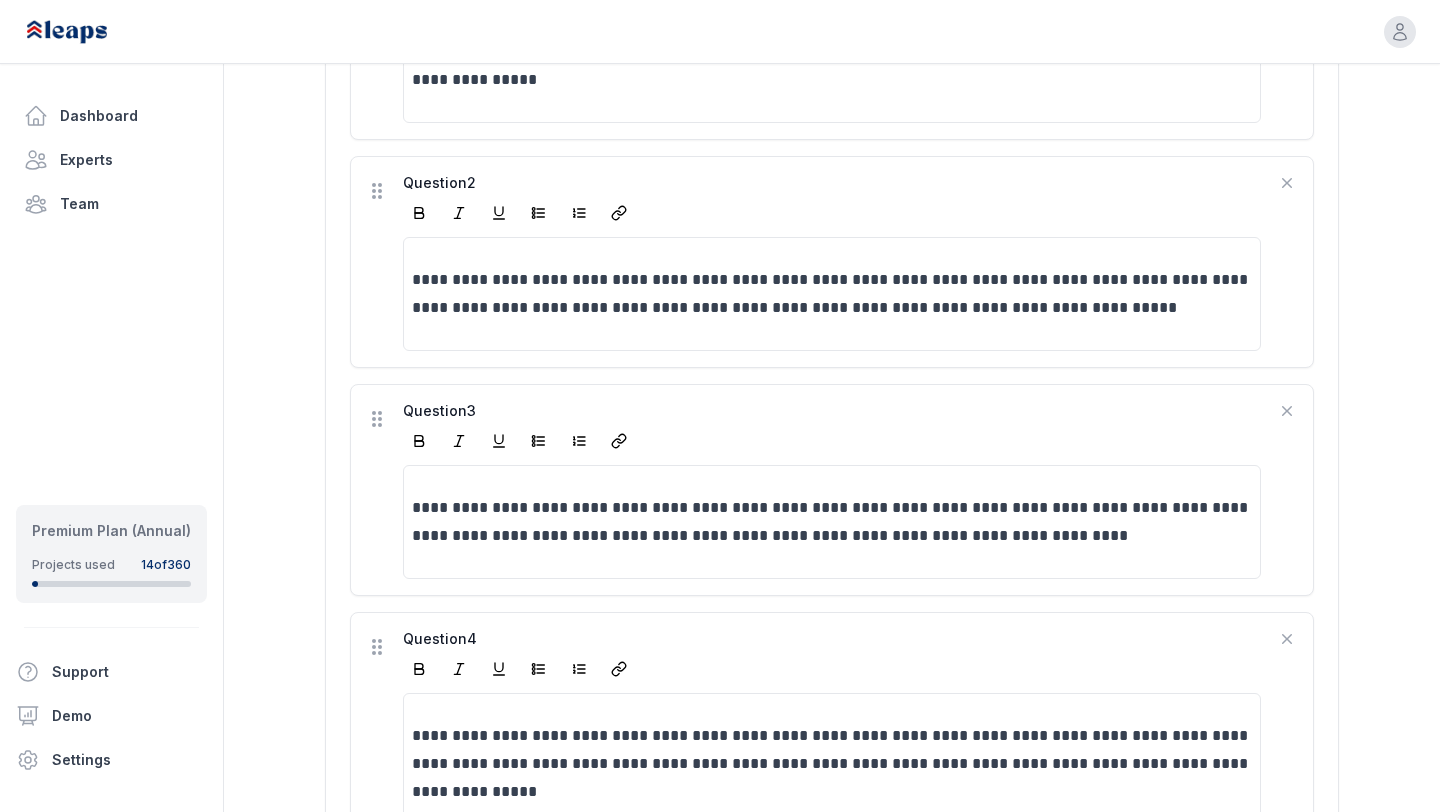 scroll, scrollTop: 777, scrollLeft: 0, axis: vertical 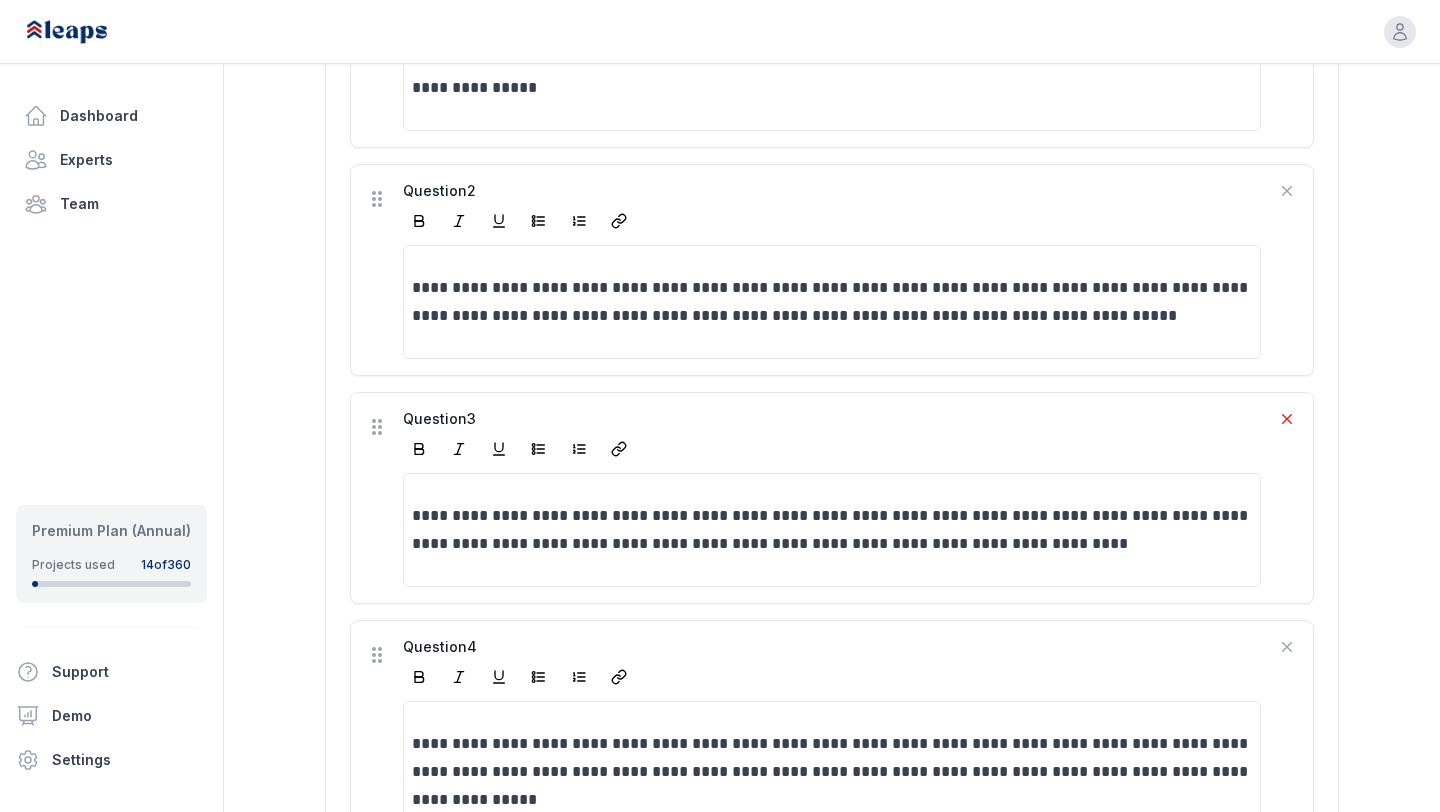 click 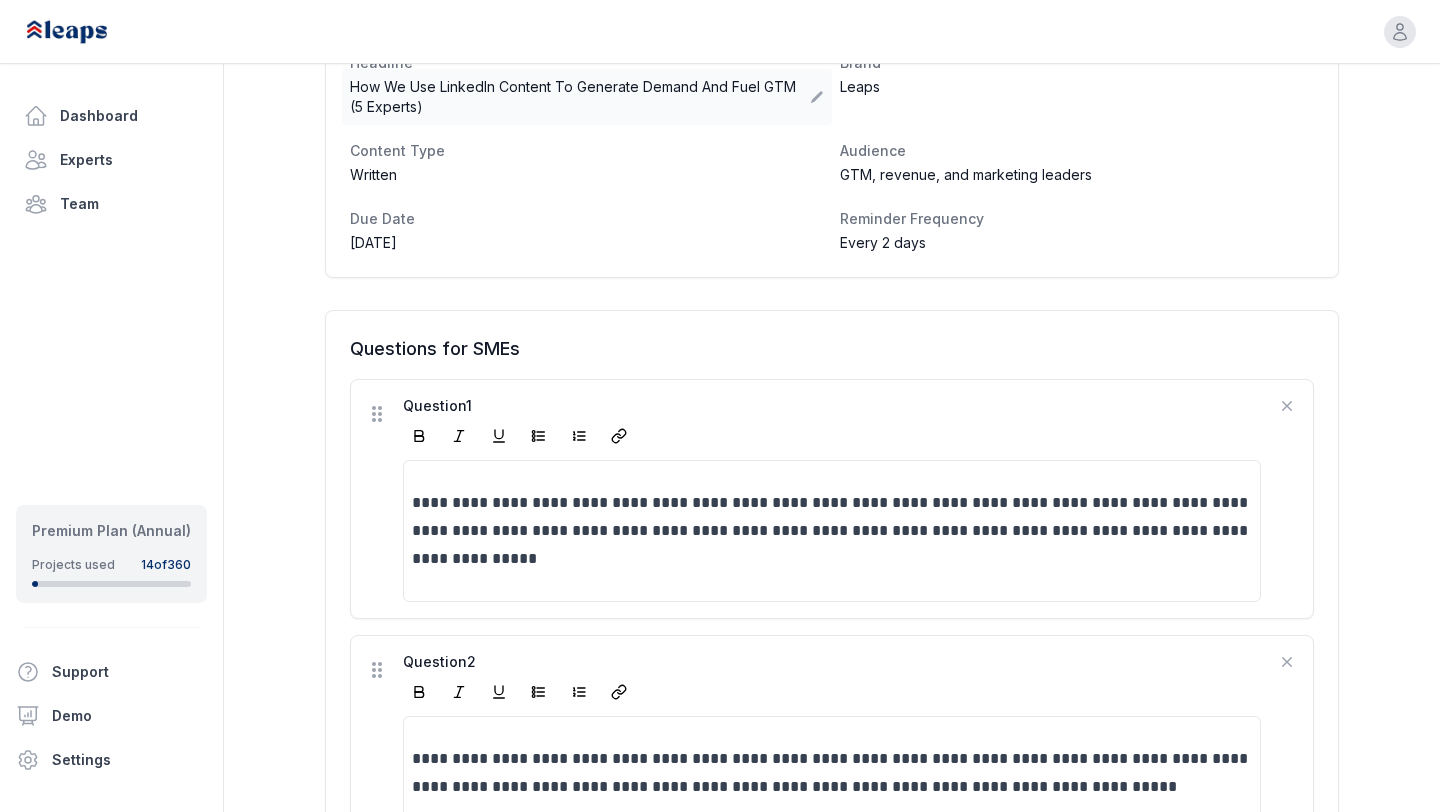 scroll, scrollTop: 453, scrollLeft: 0, axis: vertical 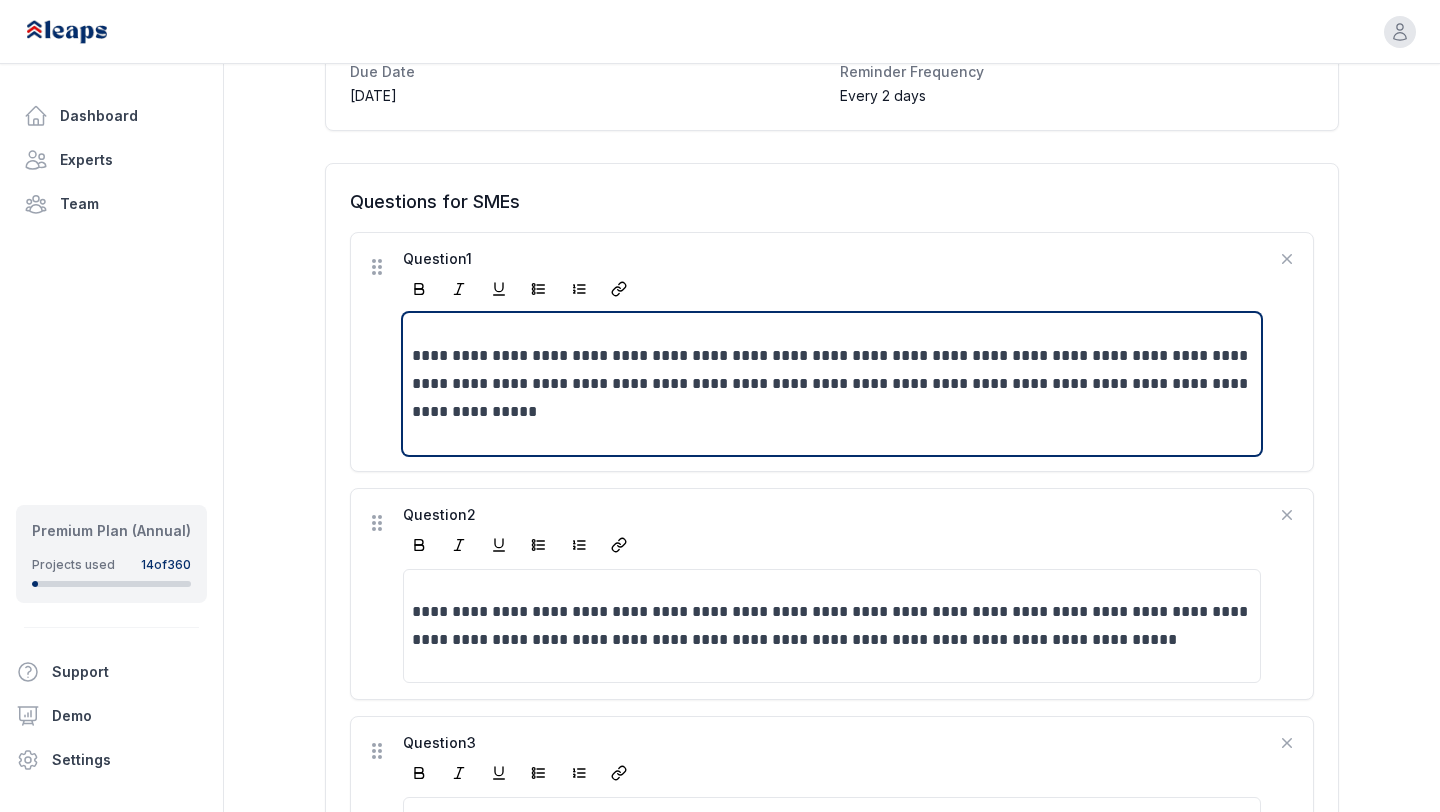 click on "**********" at bounding box center [832, 384] 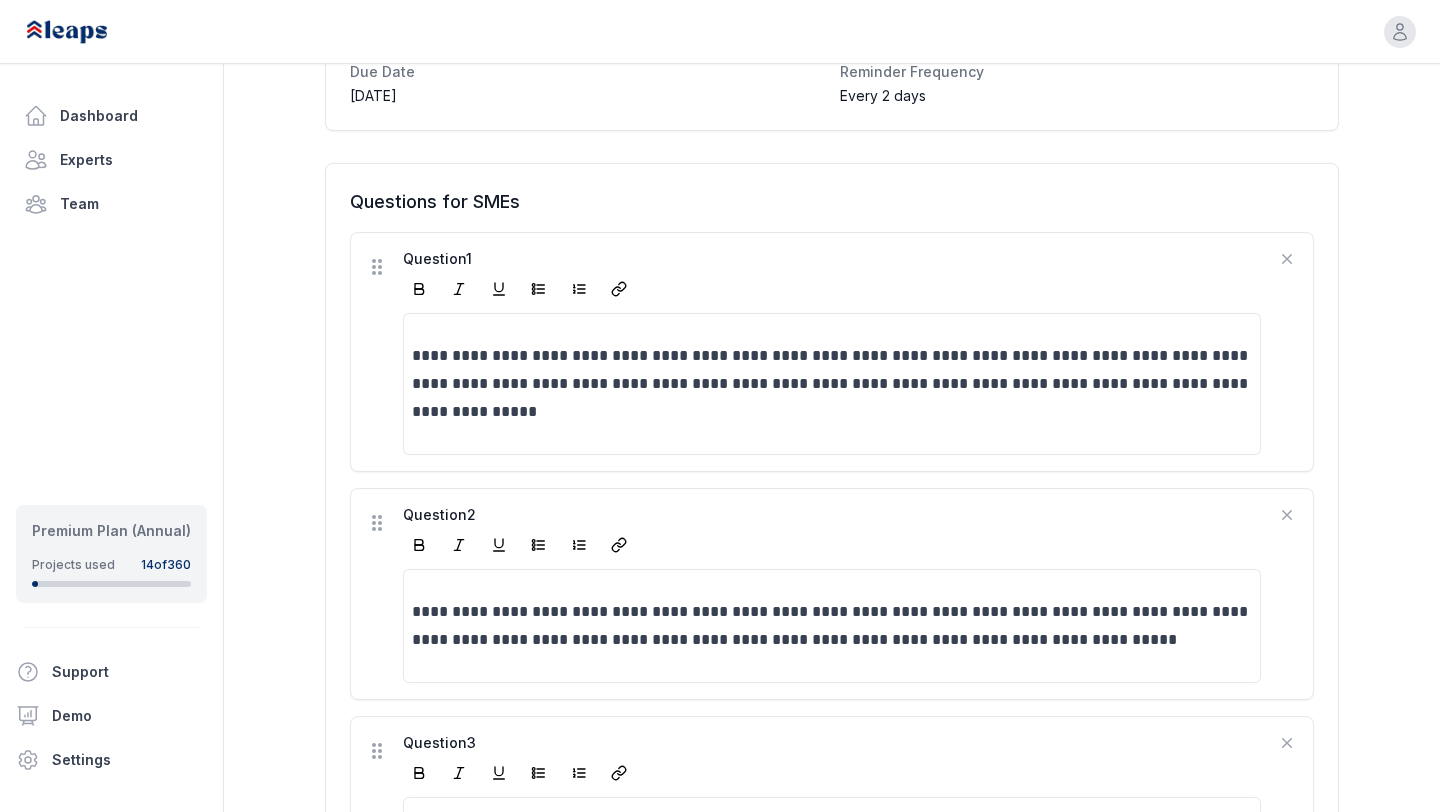 click at bounding box center (832, 289) 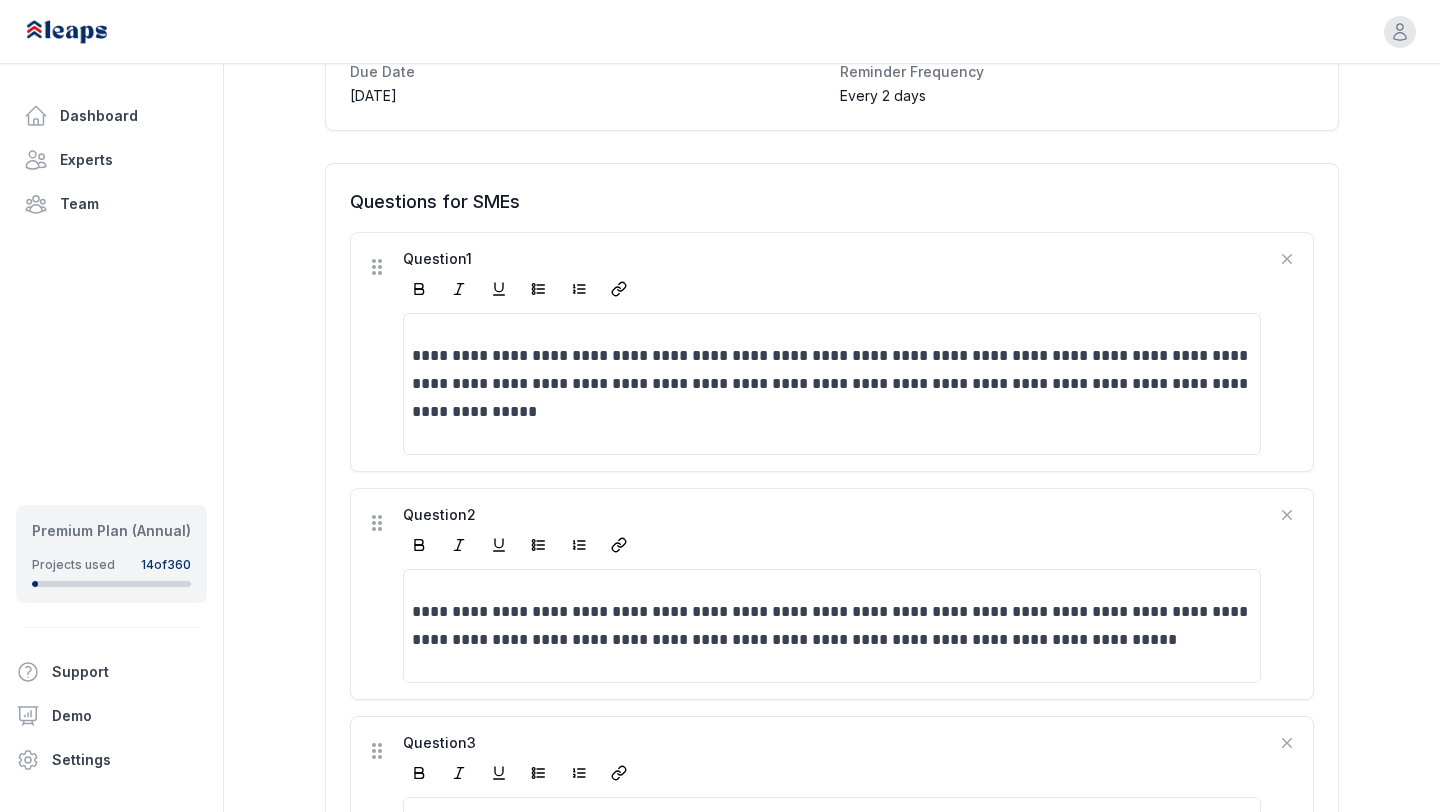 click on "**********" at bounding box center (832, 384) 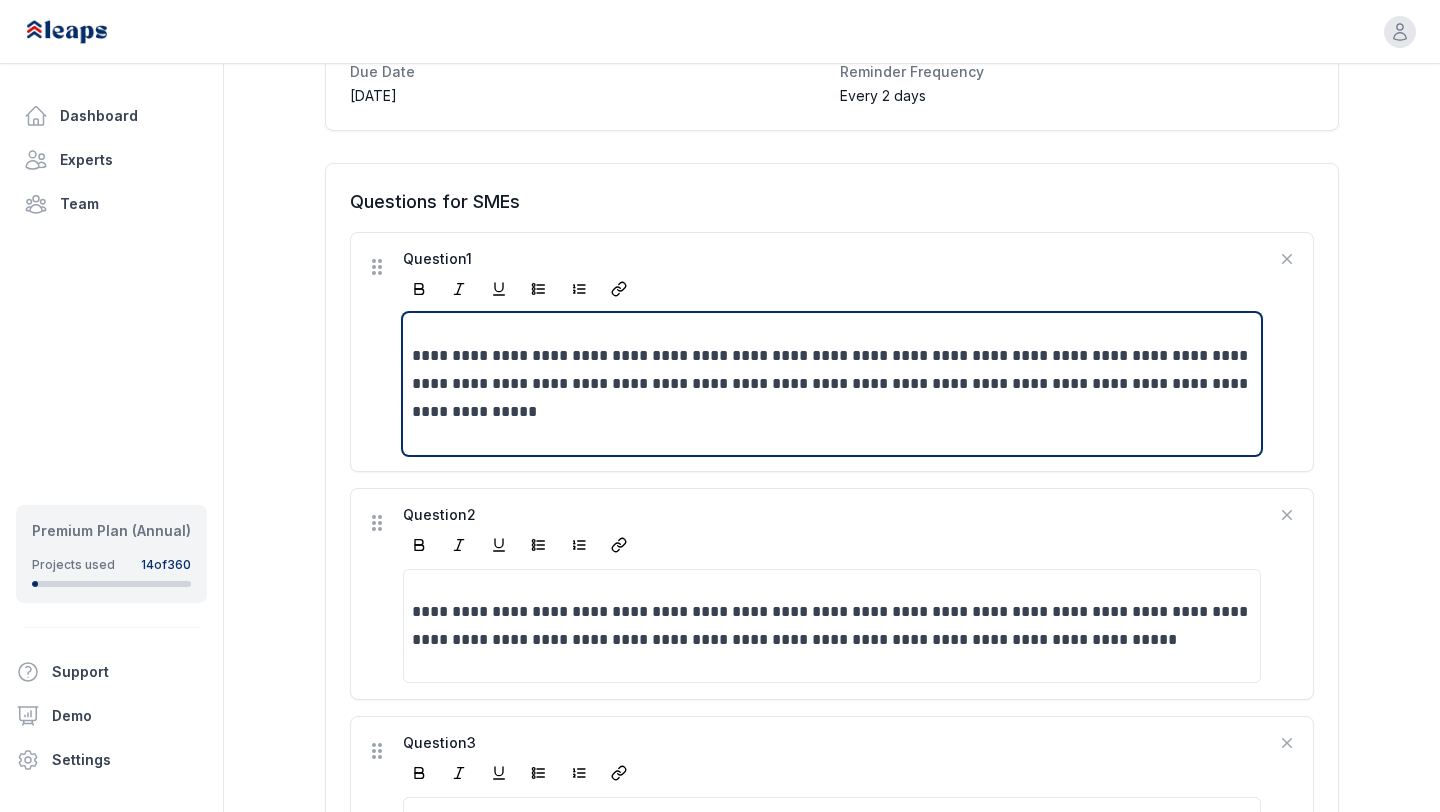 click on "**********" at bounding box center (832, 384) 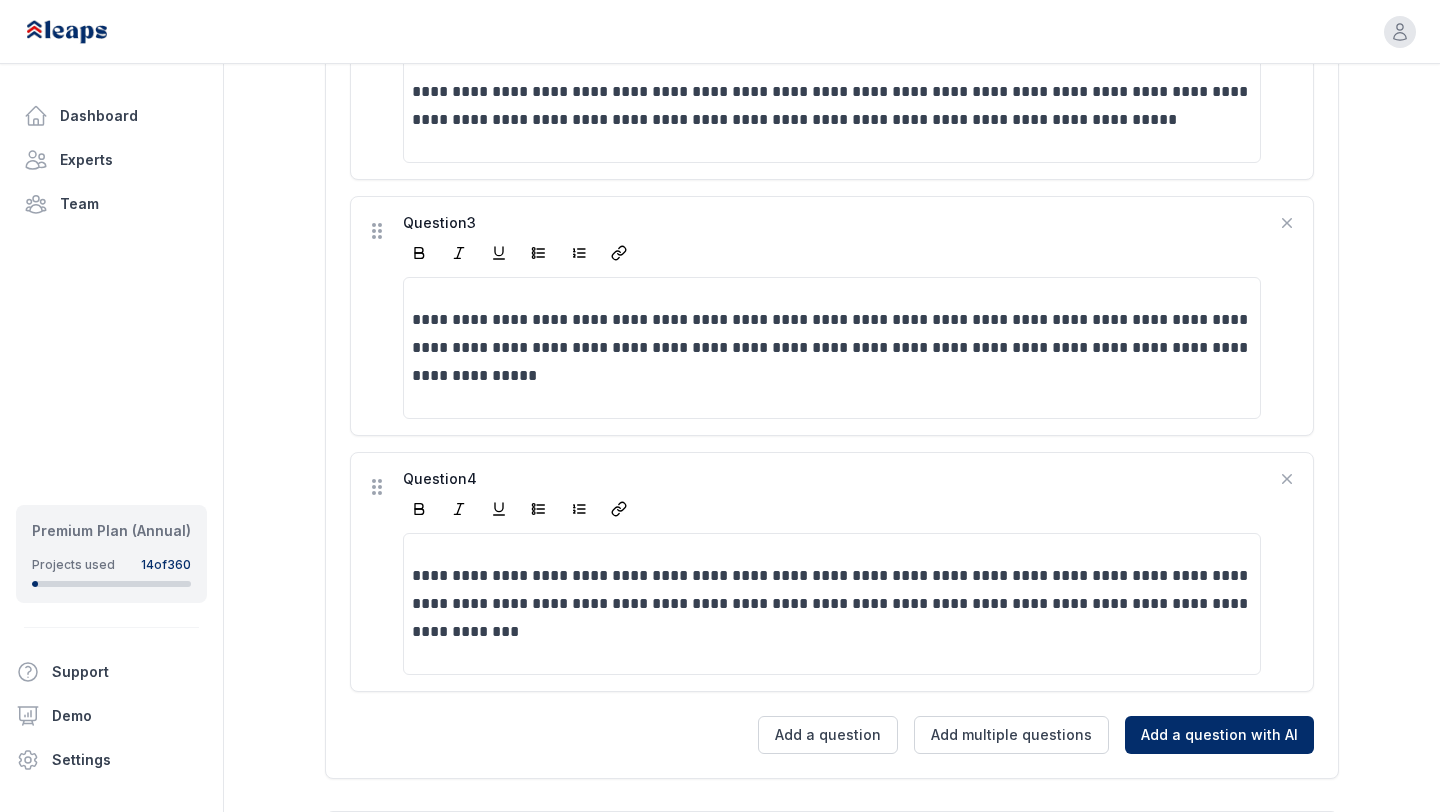 scroll, scrollTop: 976, scrollLeft: 0, axis: vertical 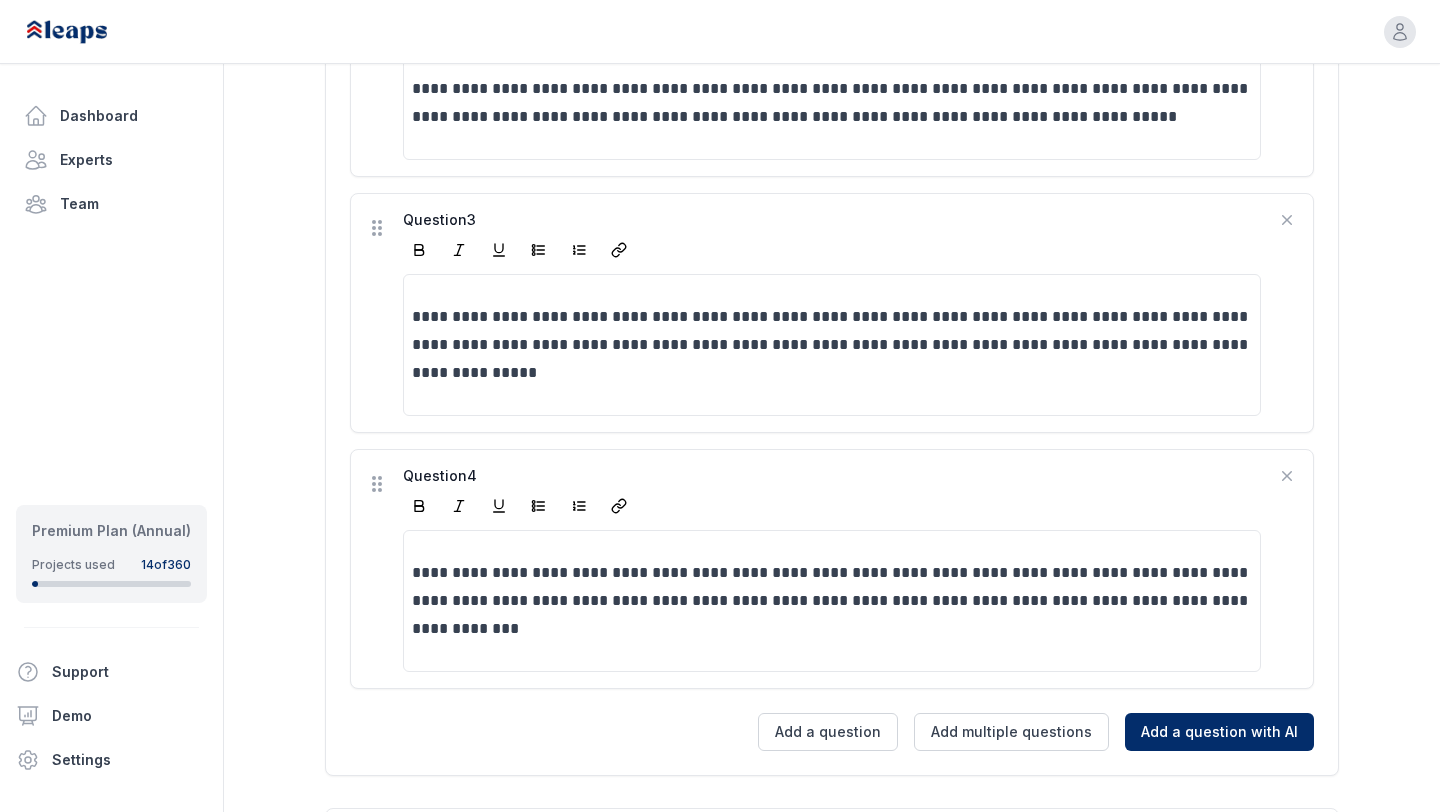 click on "**********" at bounding box center [832, 96] 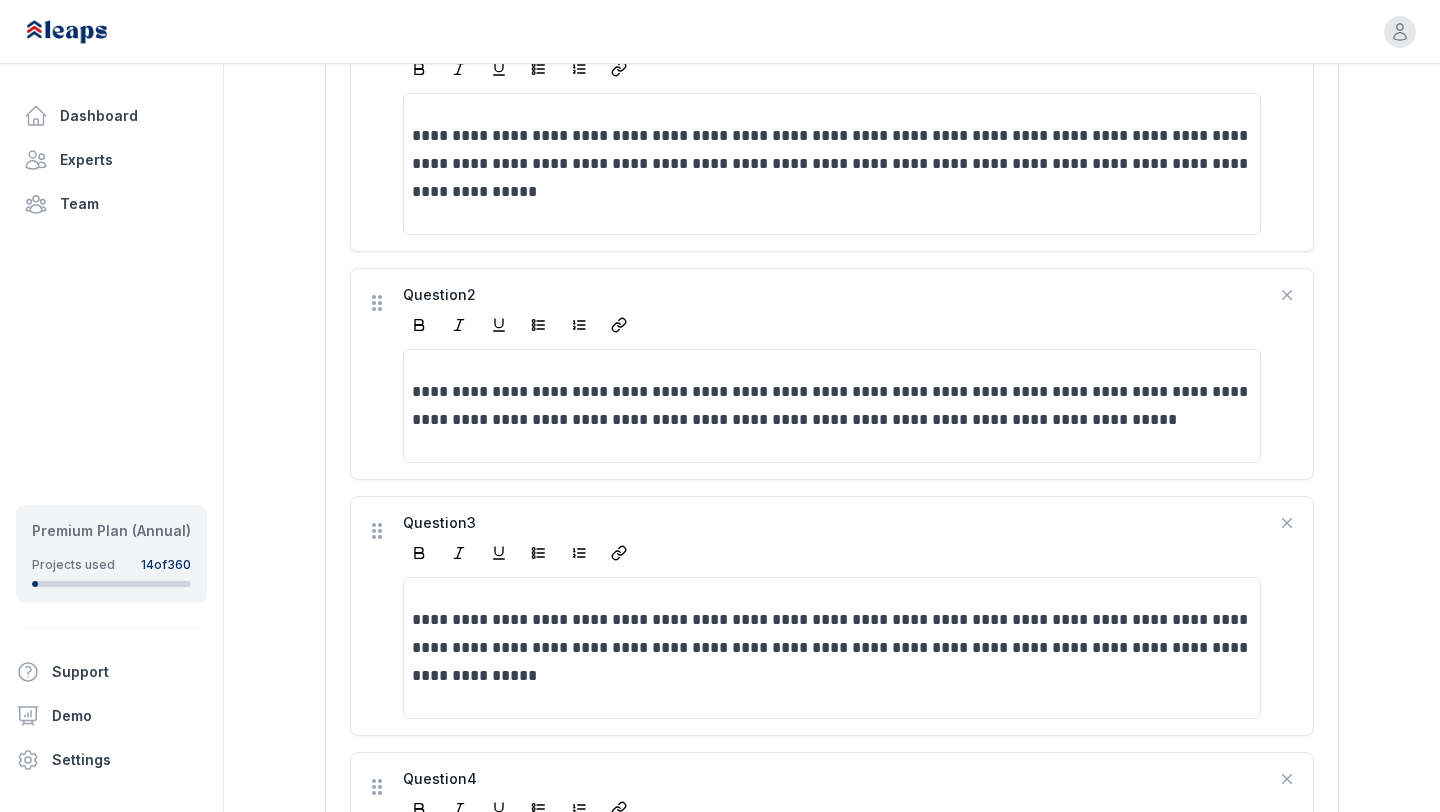 scroll, scrollTop: 685, scrollLeft: 0, axis: vertical 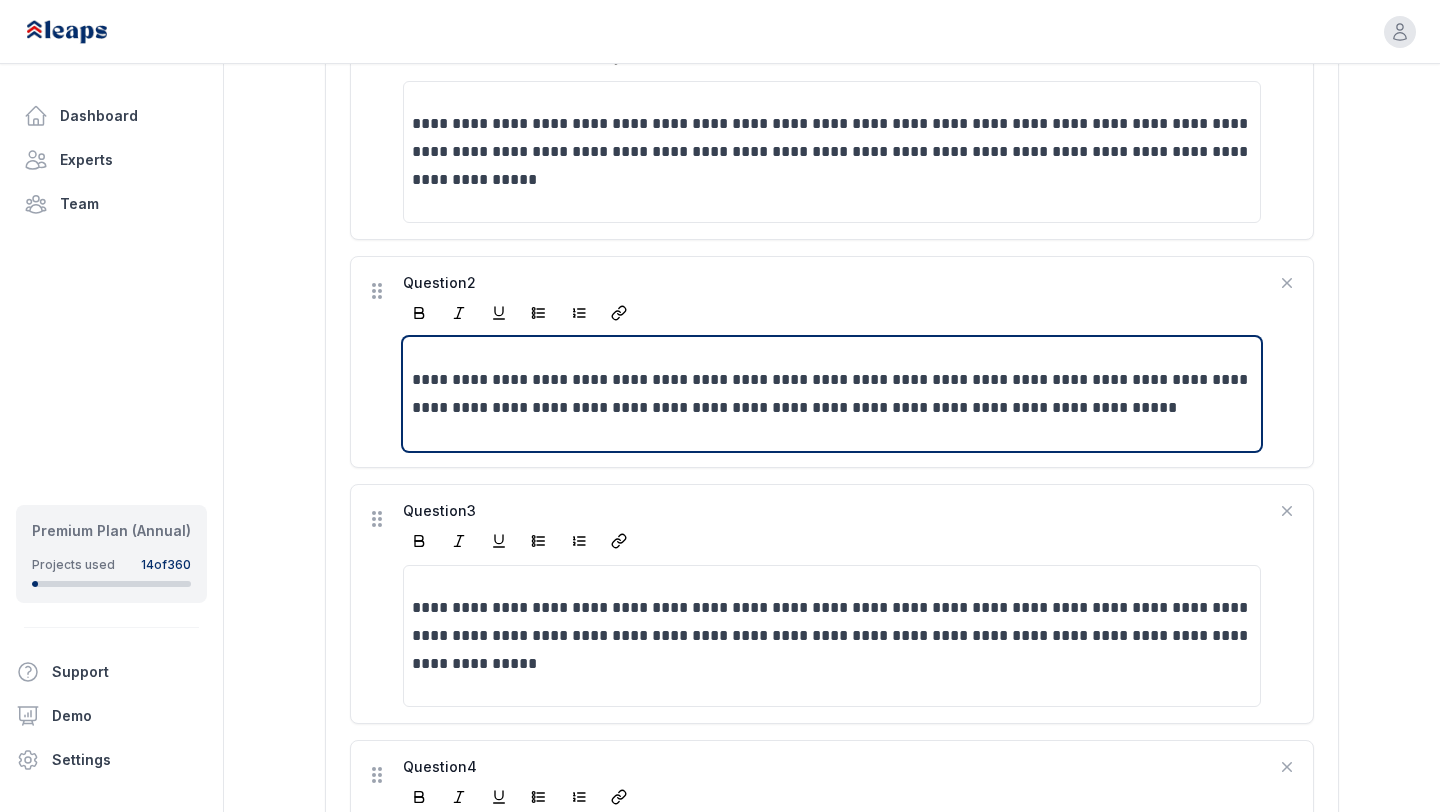 click on "**********" at bounding box center (832, 394) 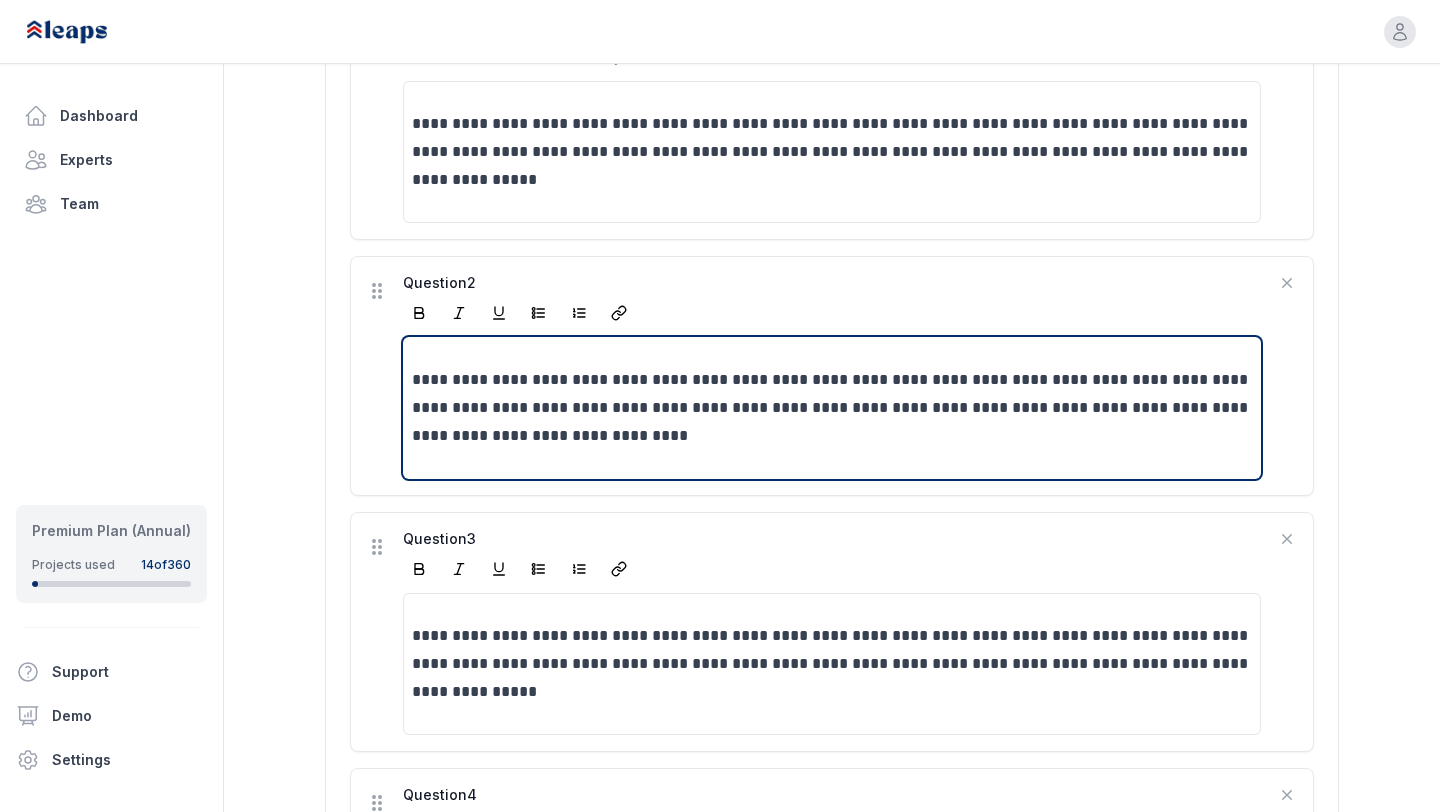 click on "**********" at bounding box center (832, 408) 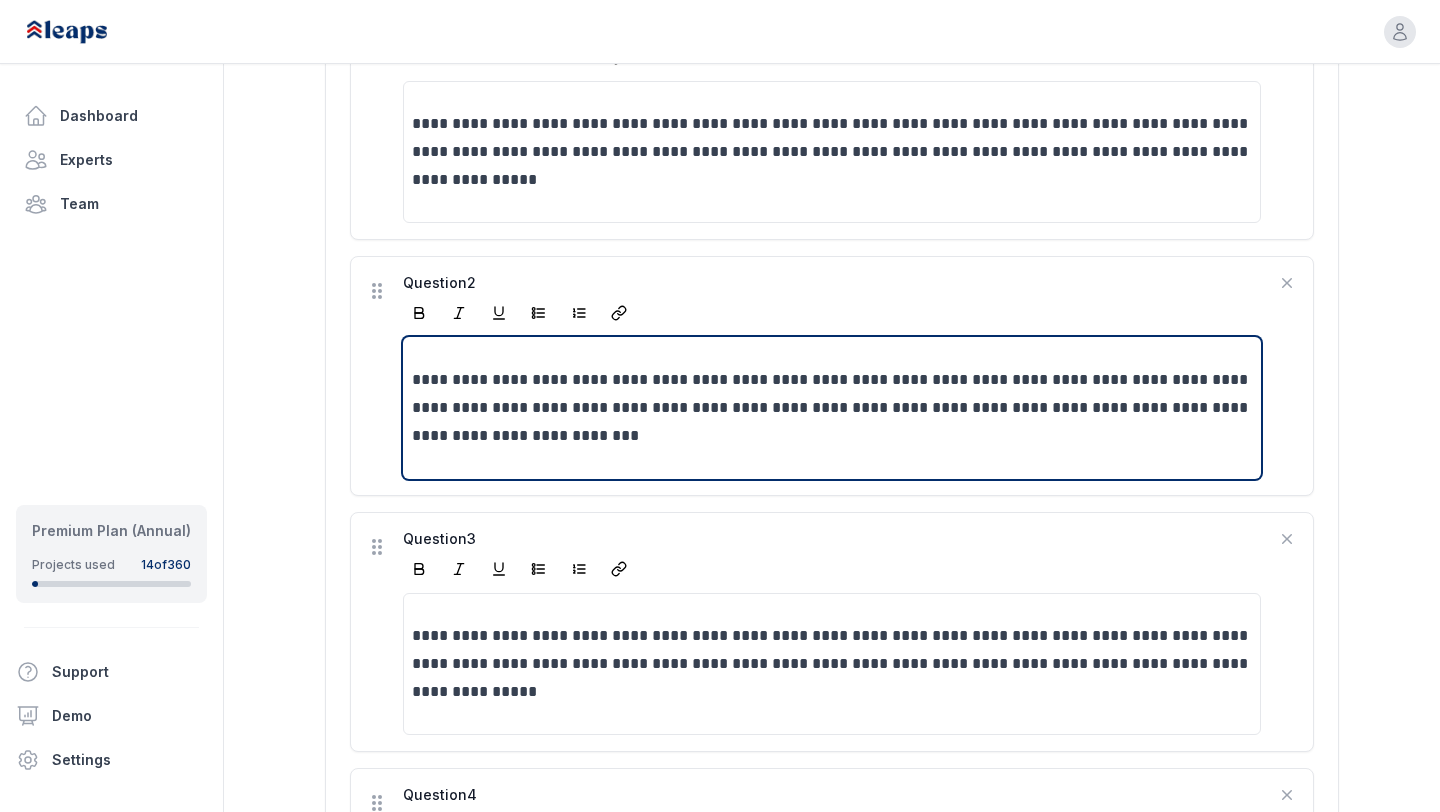 click on "**********" at bounding box center (832, 408) 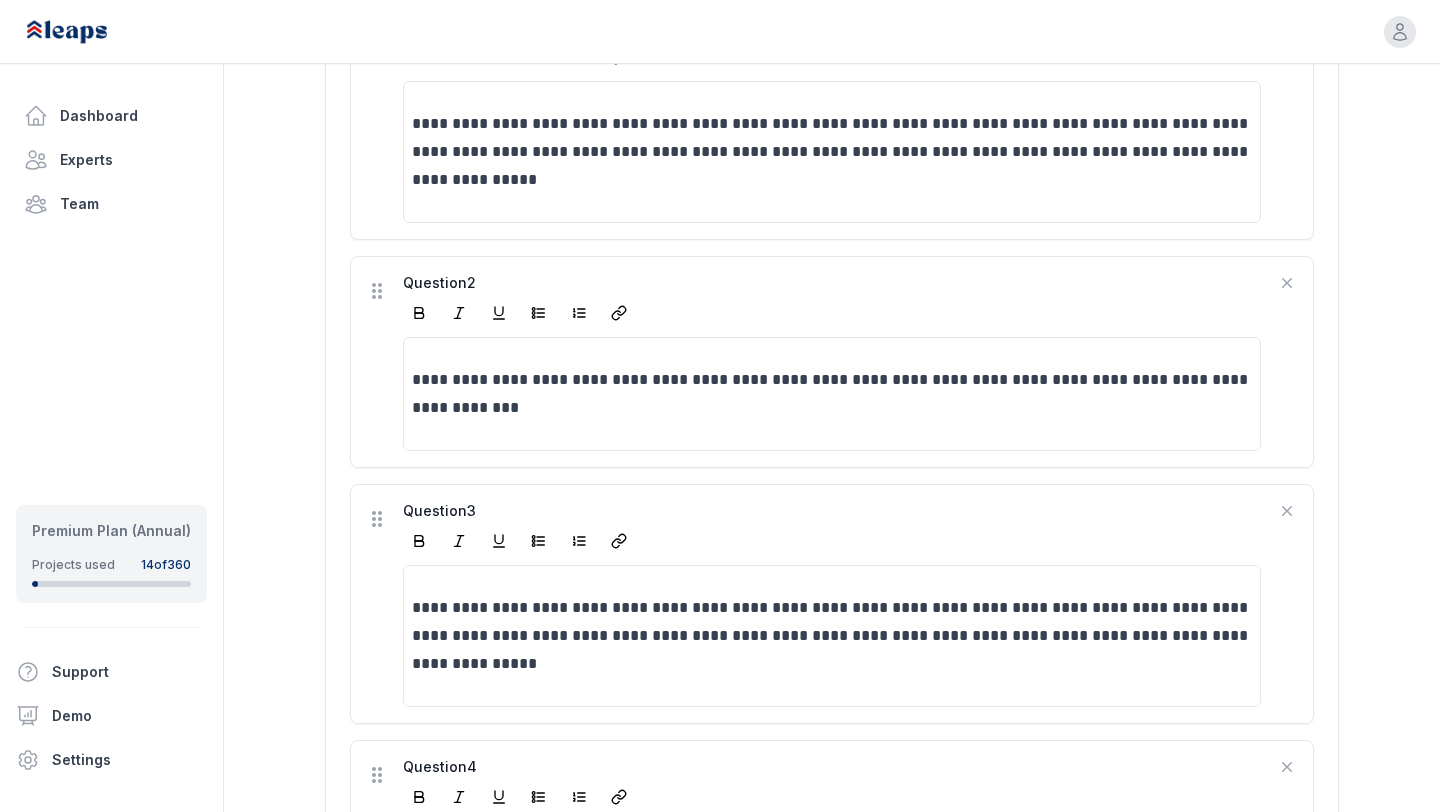 click on "**********" at bounding box center (832, 362) 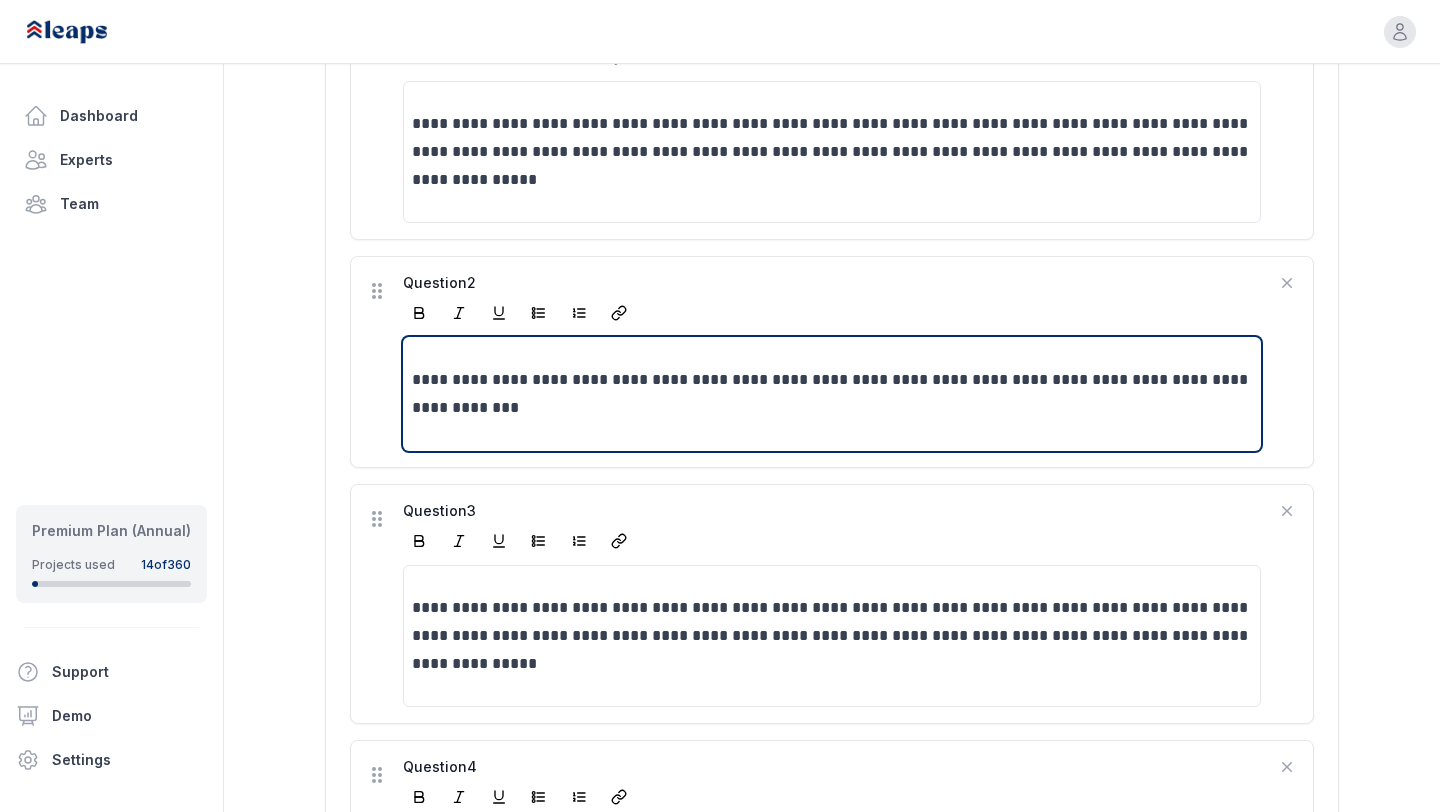 click on "**********" at bounding box center [832, 394] 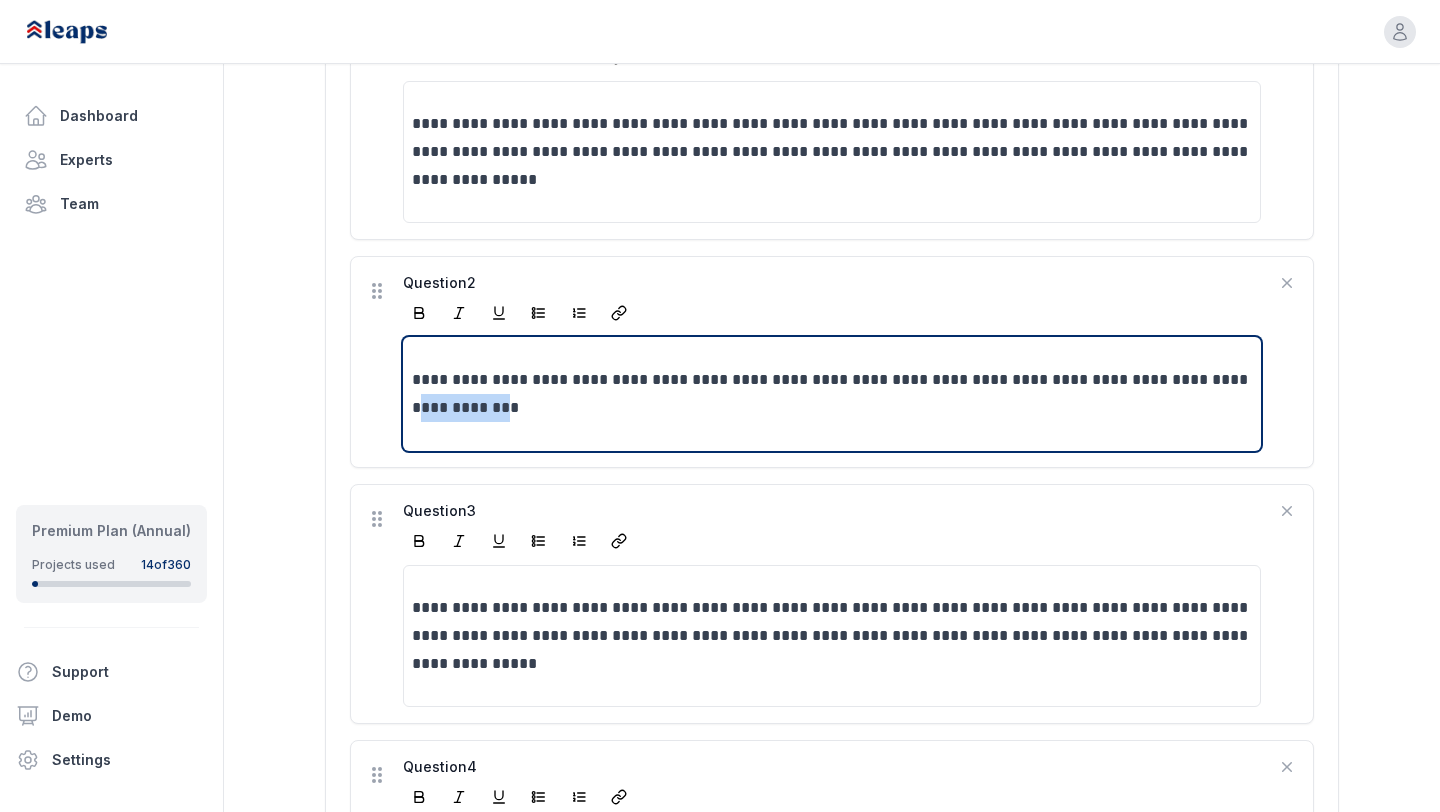 type 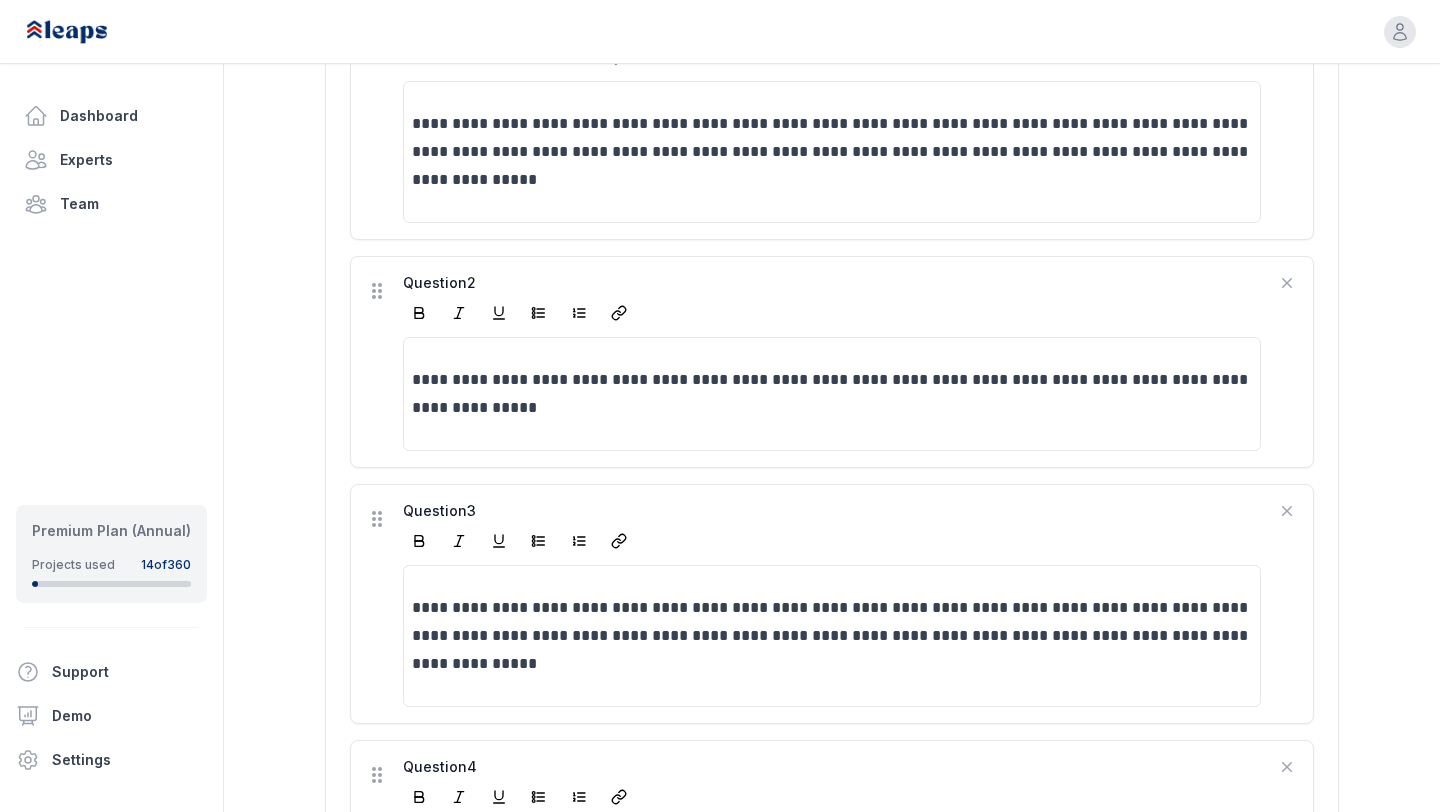 click on "**********" at bounding box center [832, 362] 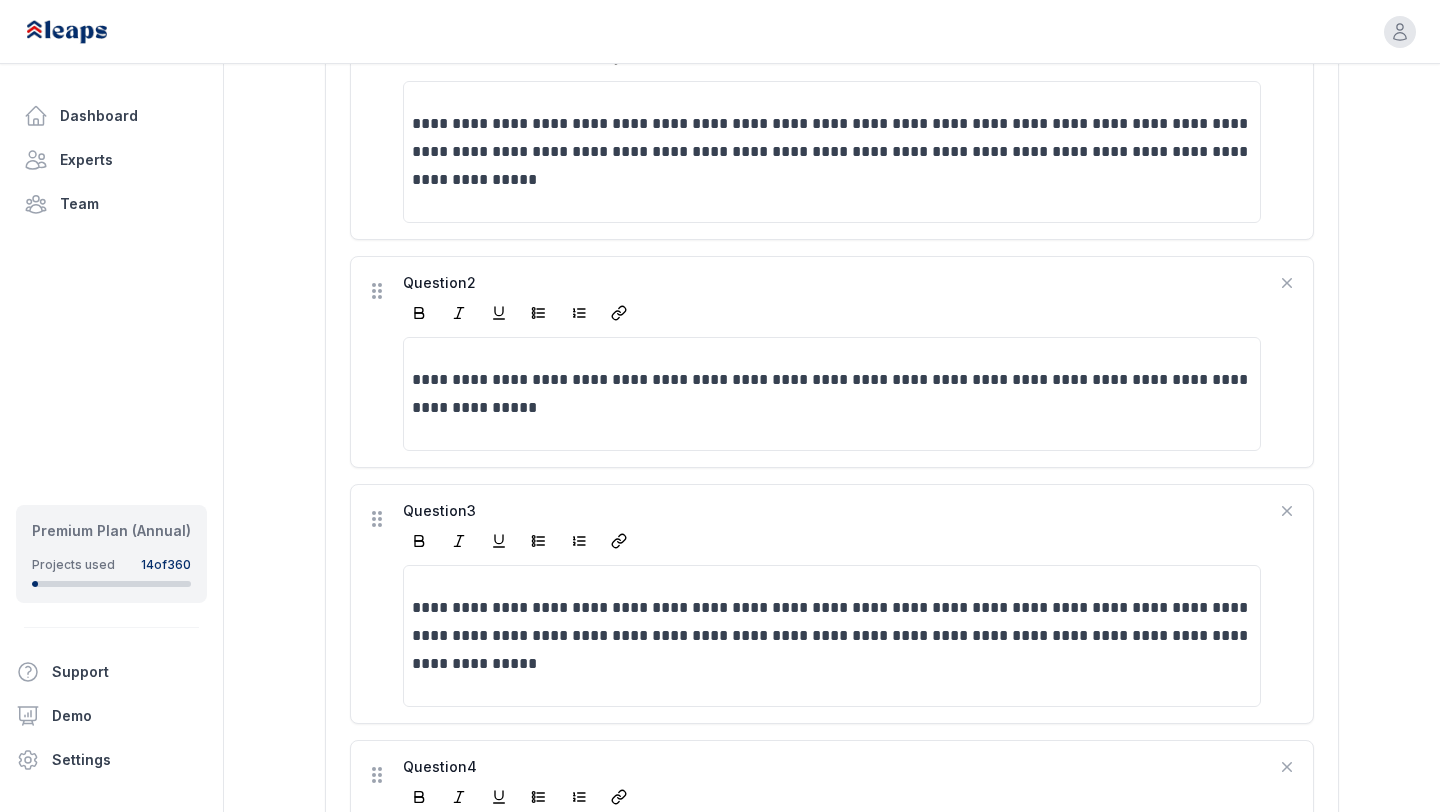 scroll, scrollTop: 654, scrollLeft: 0, axis: vertical 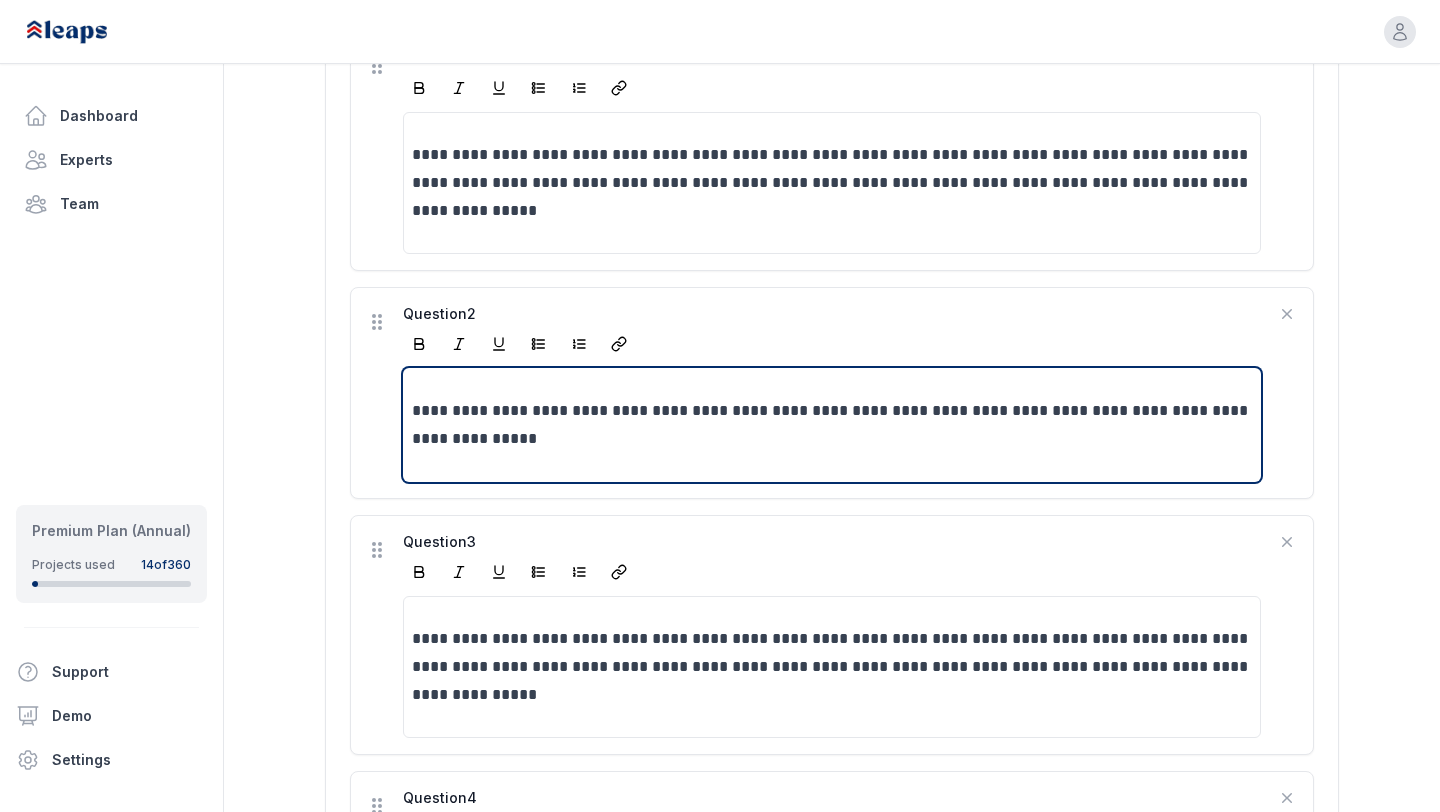 click on "**********" at bounding box center (832, 425) 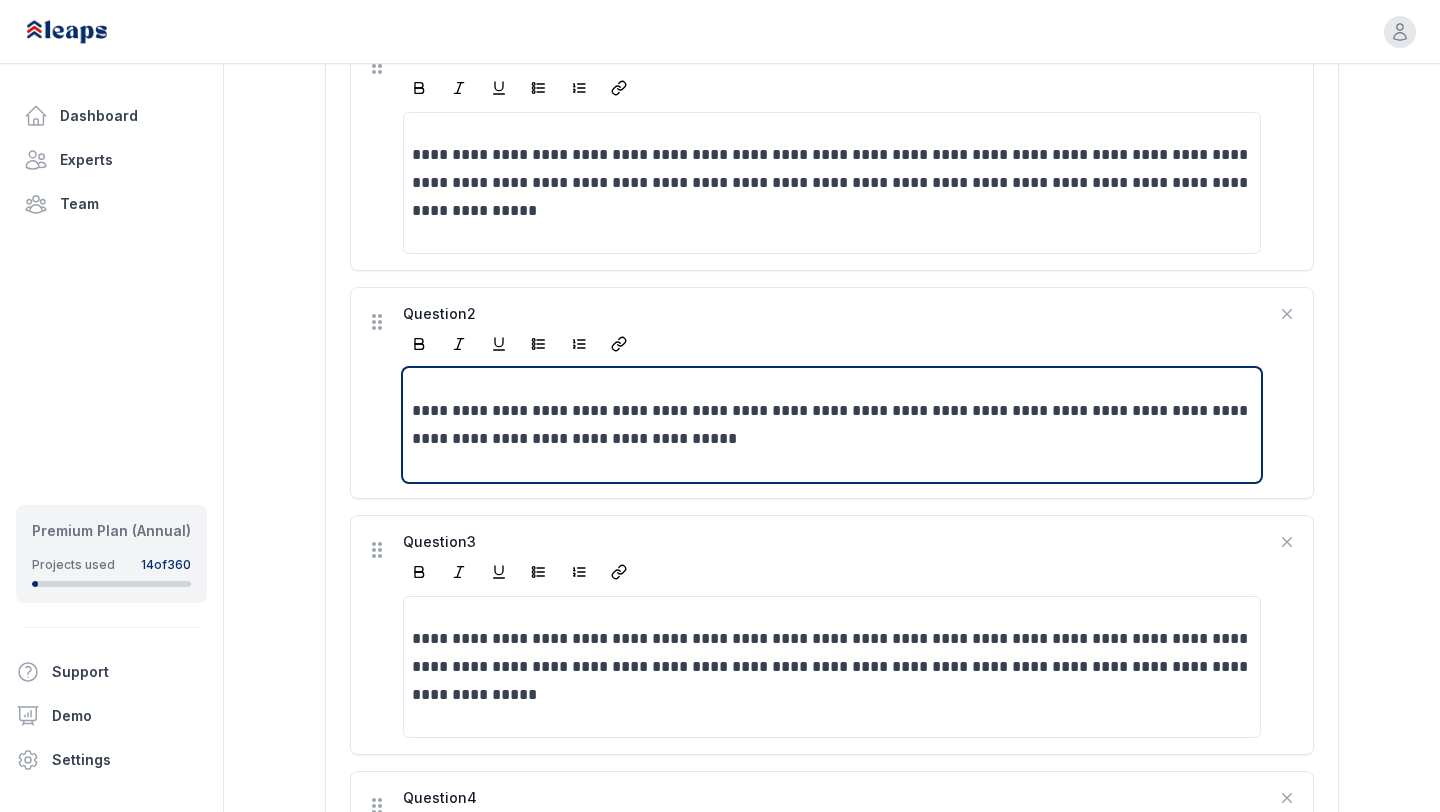 click on "**********" at bounding box center (832, 425) 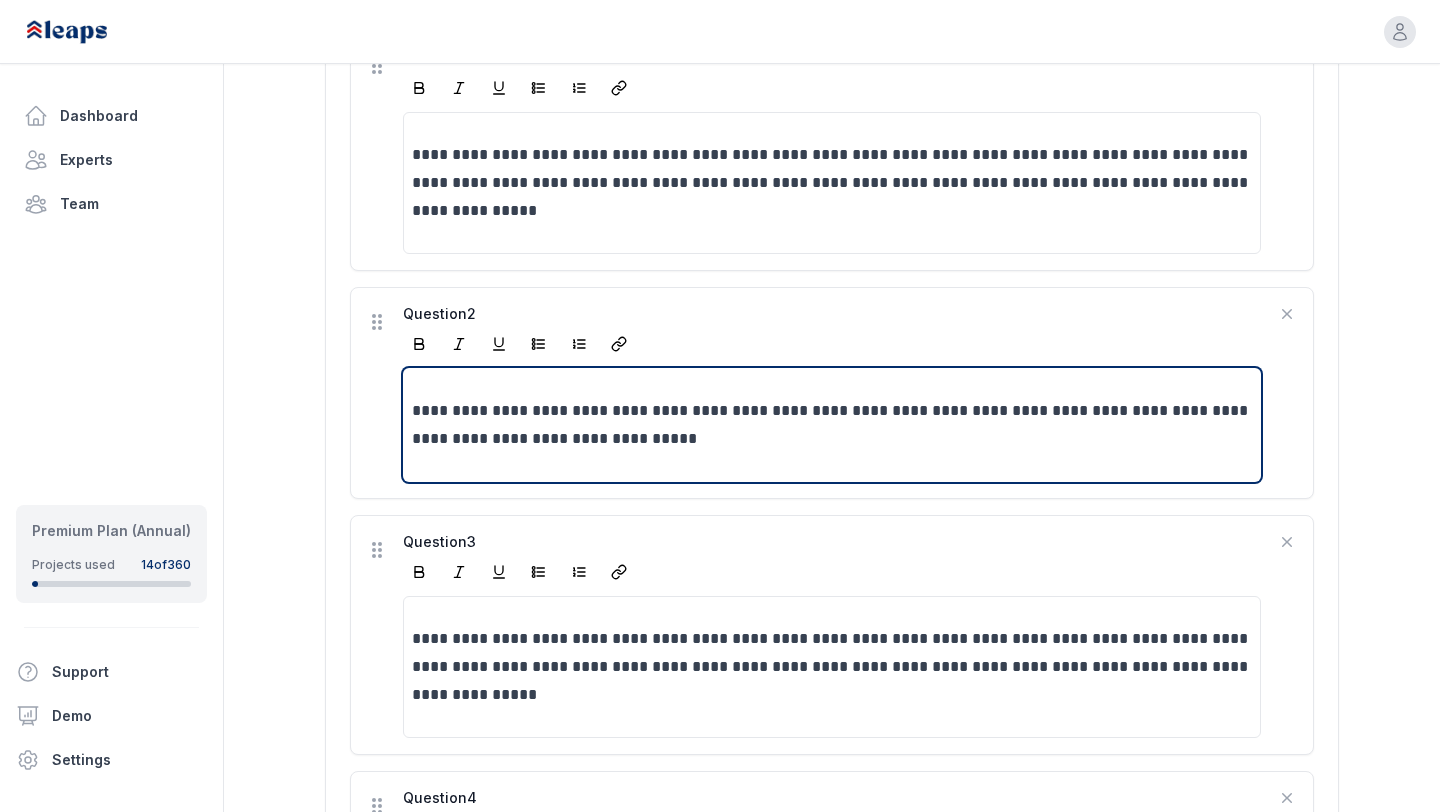click on "**********" at bounding box center (832, 425) 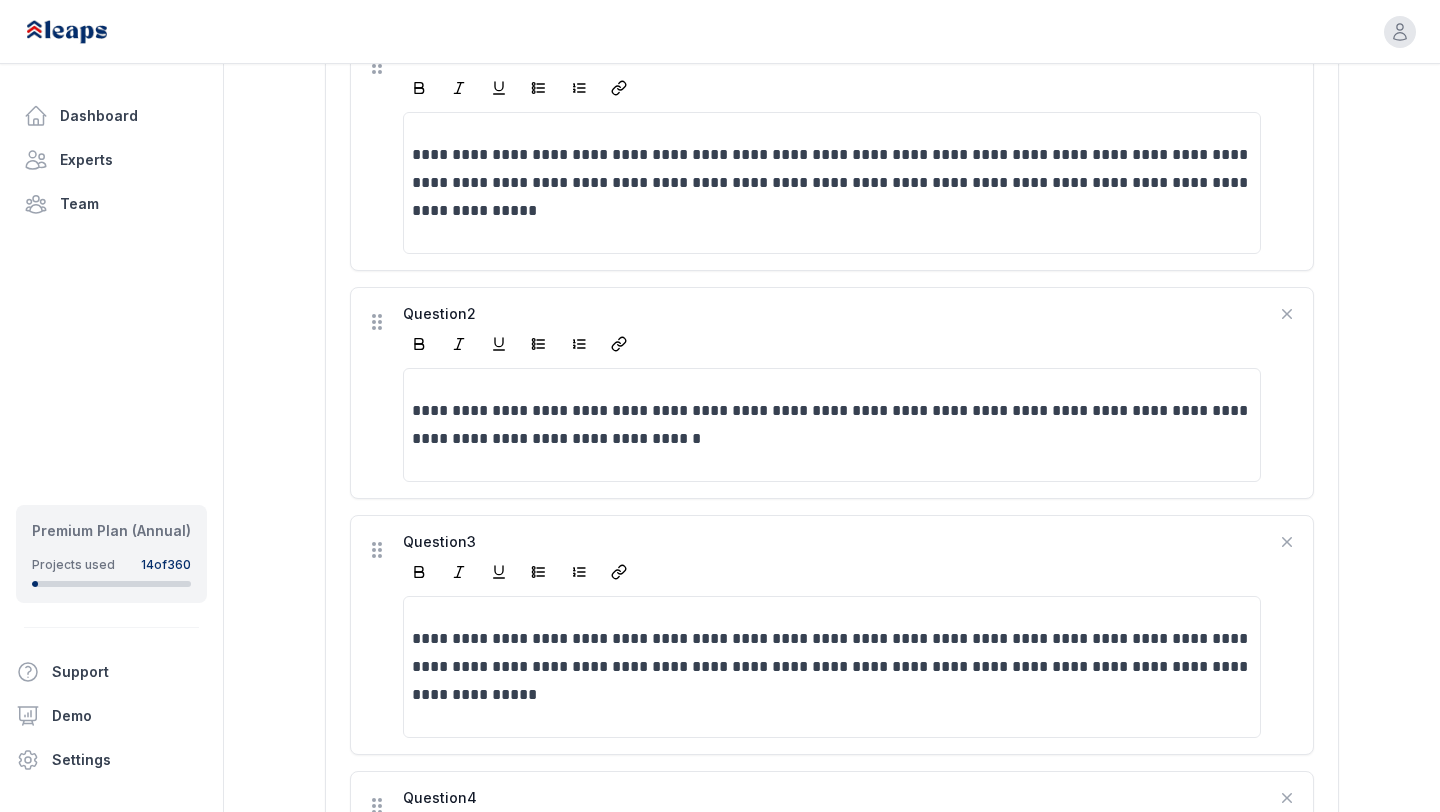 click on "**********" at bounding box center [832, 393] 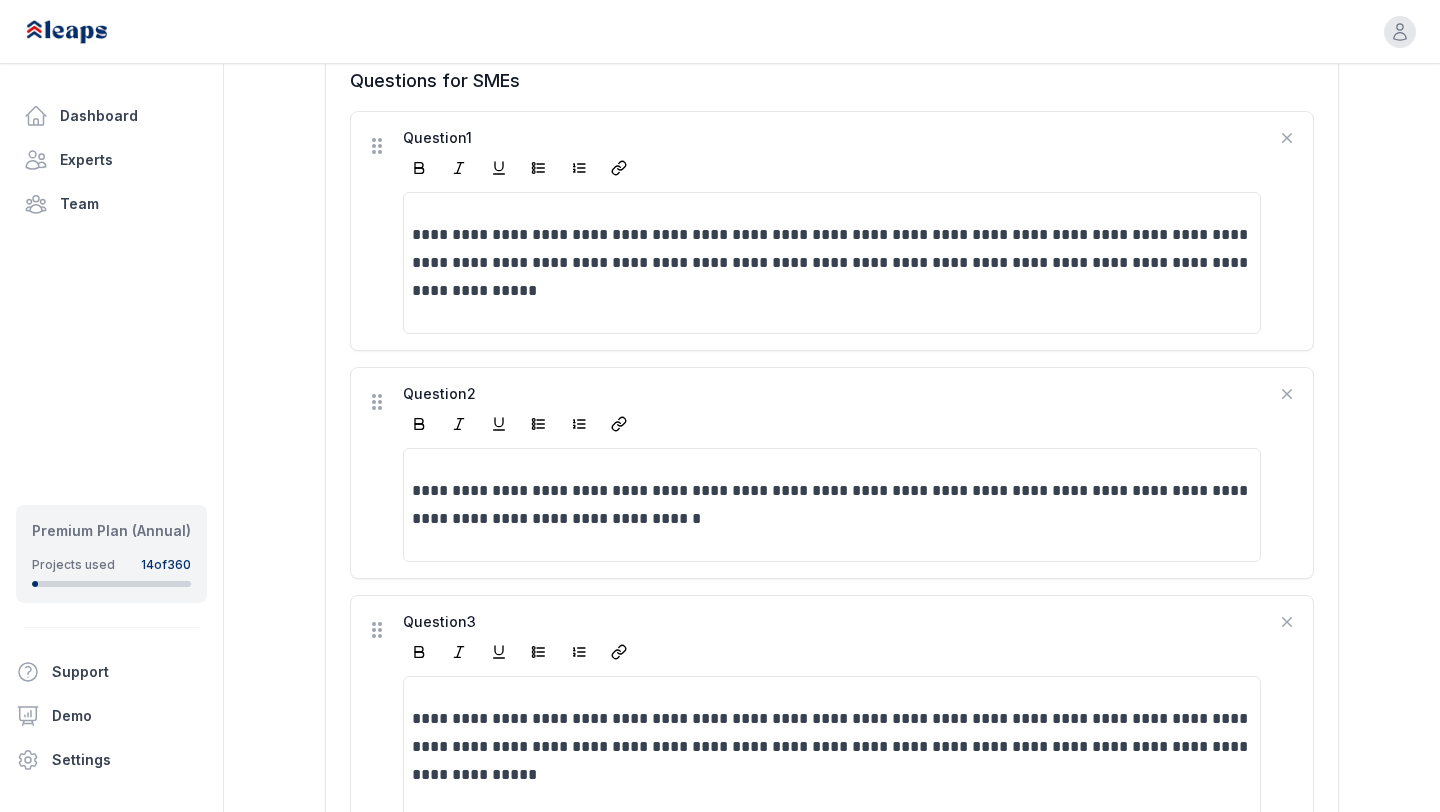 scroll, scrollTop: 555, scrollLeft: 0, axis: vertical 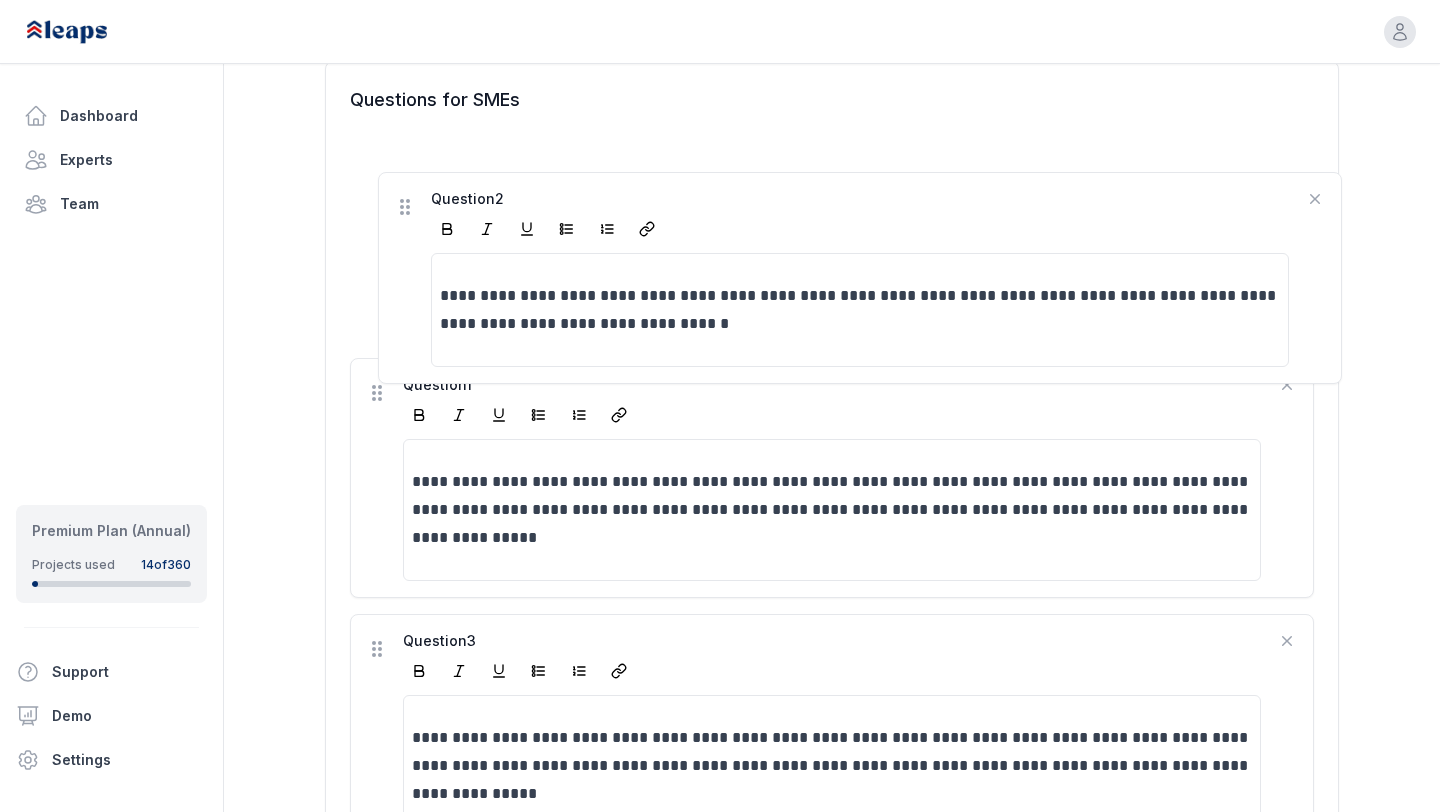 drag, startPoint x: 375, startPoint y: 423, endPoint x: 403, endPoint y: 204, distance: 220.7827 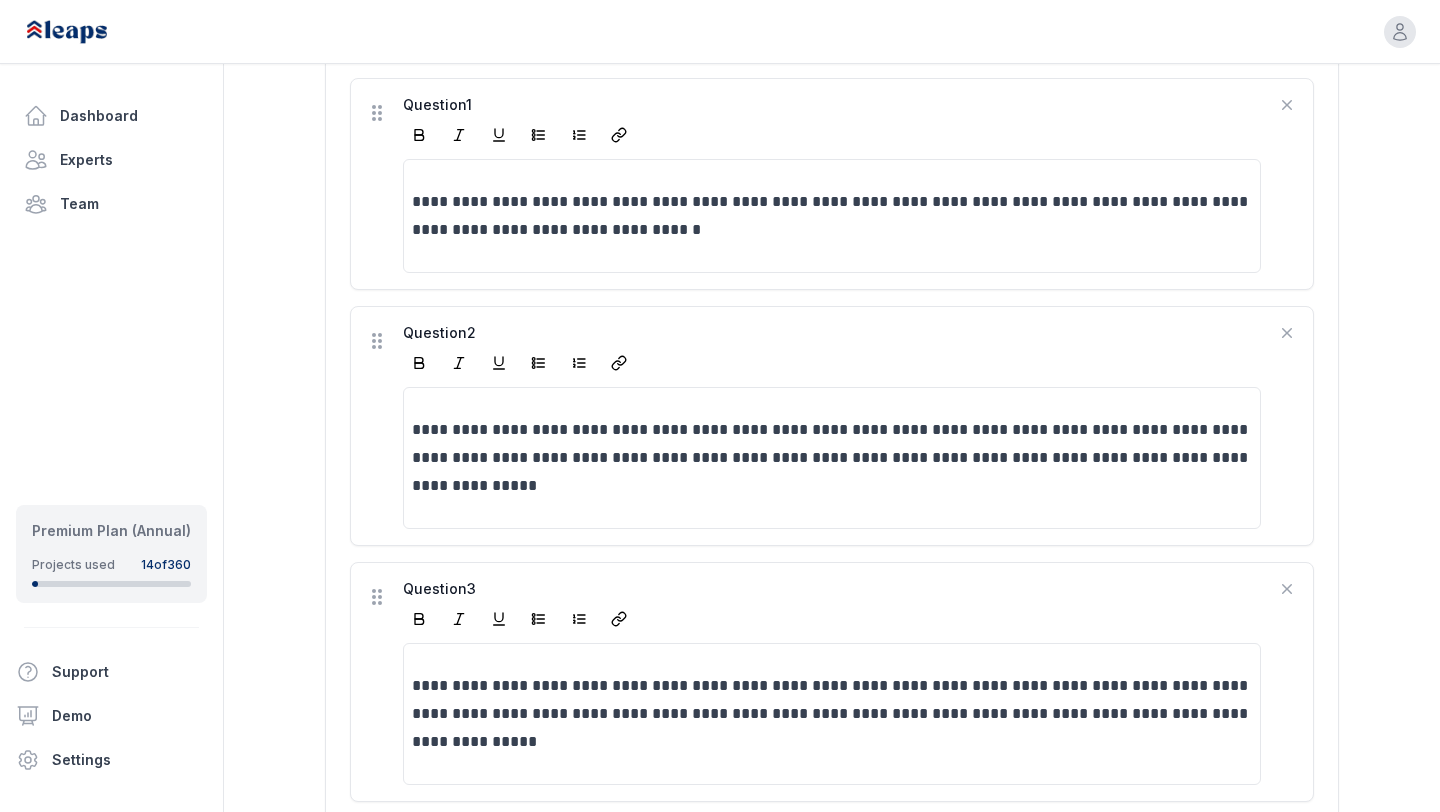 scroll, scrollTop: 670, scrollLeft: 0, axis: vertical 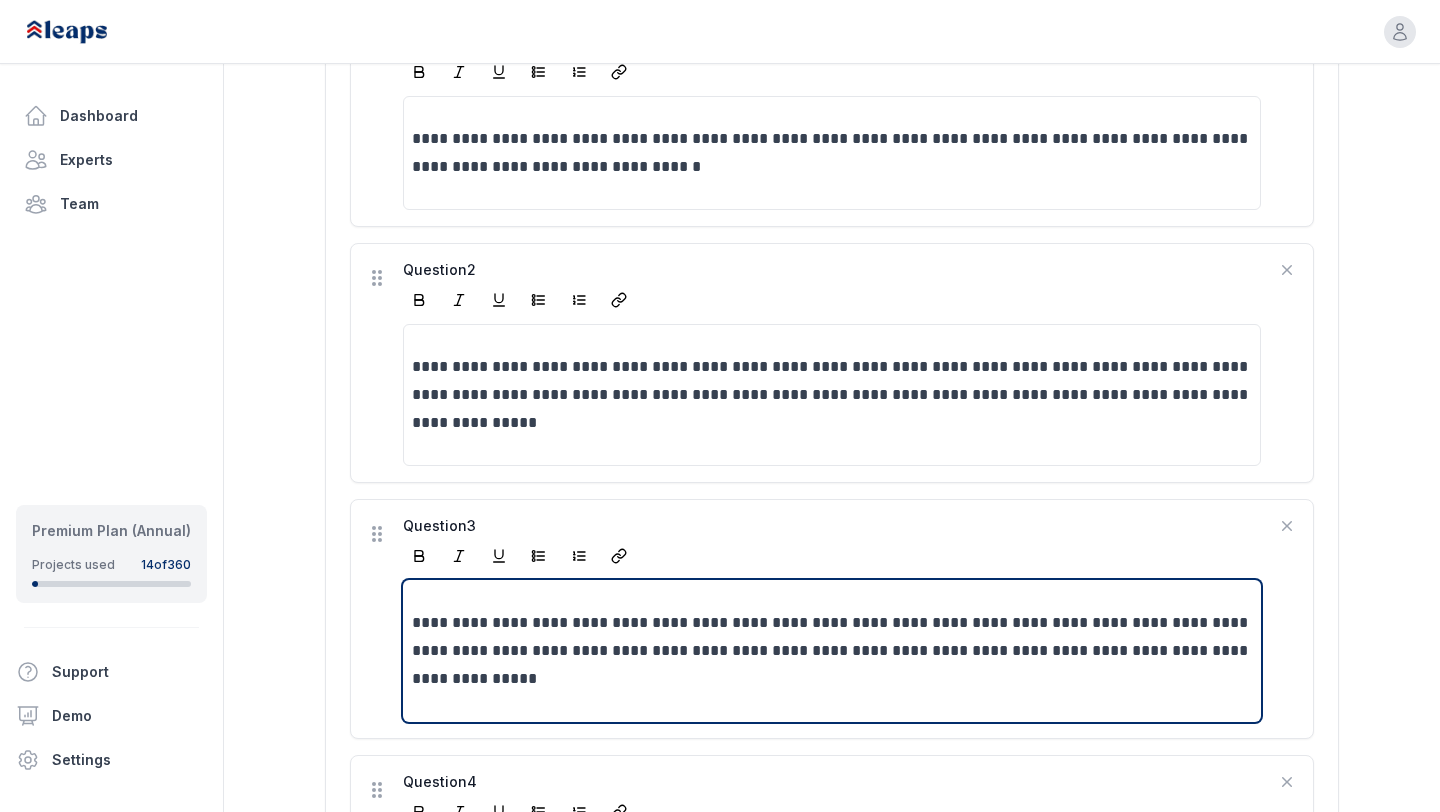 click on "**********" at bounding box center (832, 651) 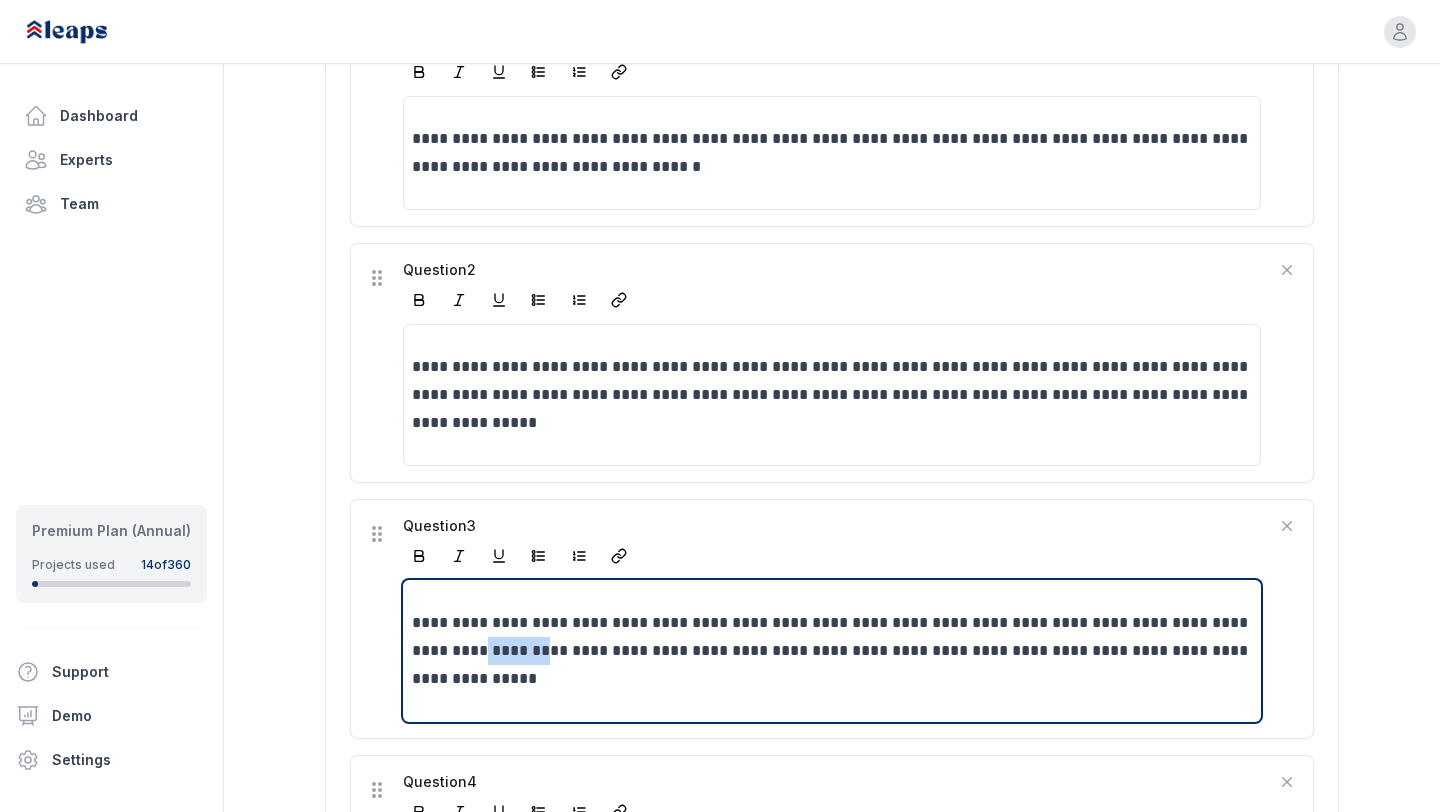 click on "**********" at bounding box center [832, 651] 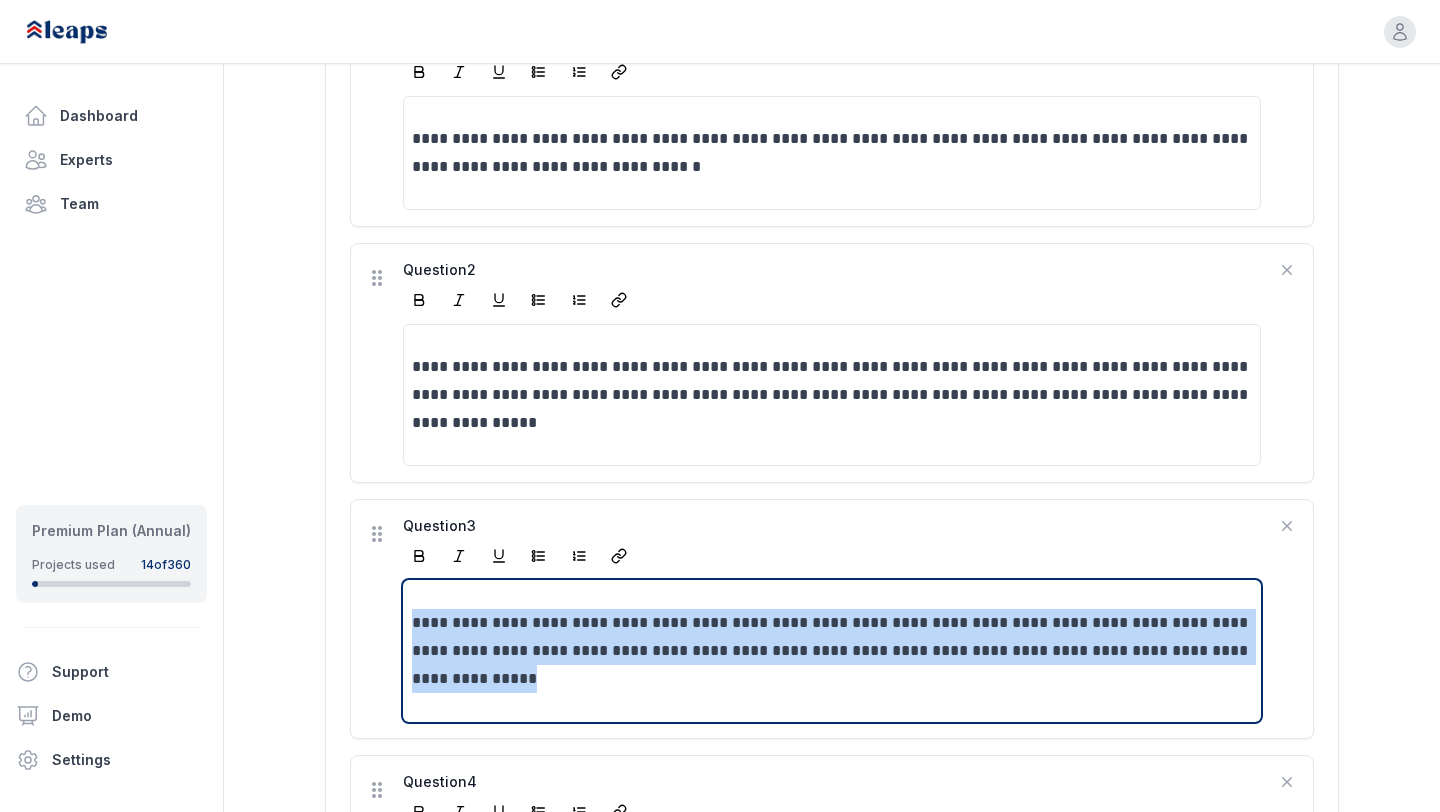 type 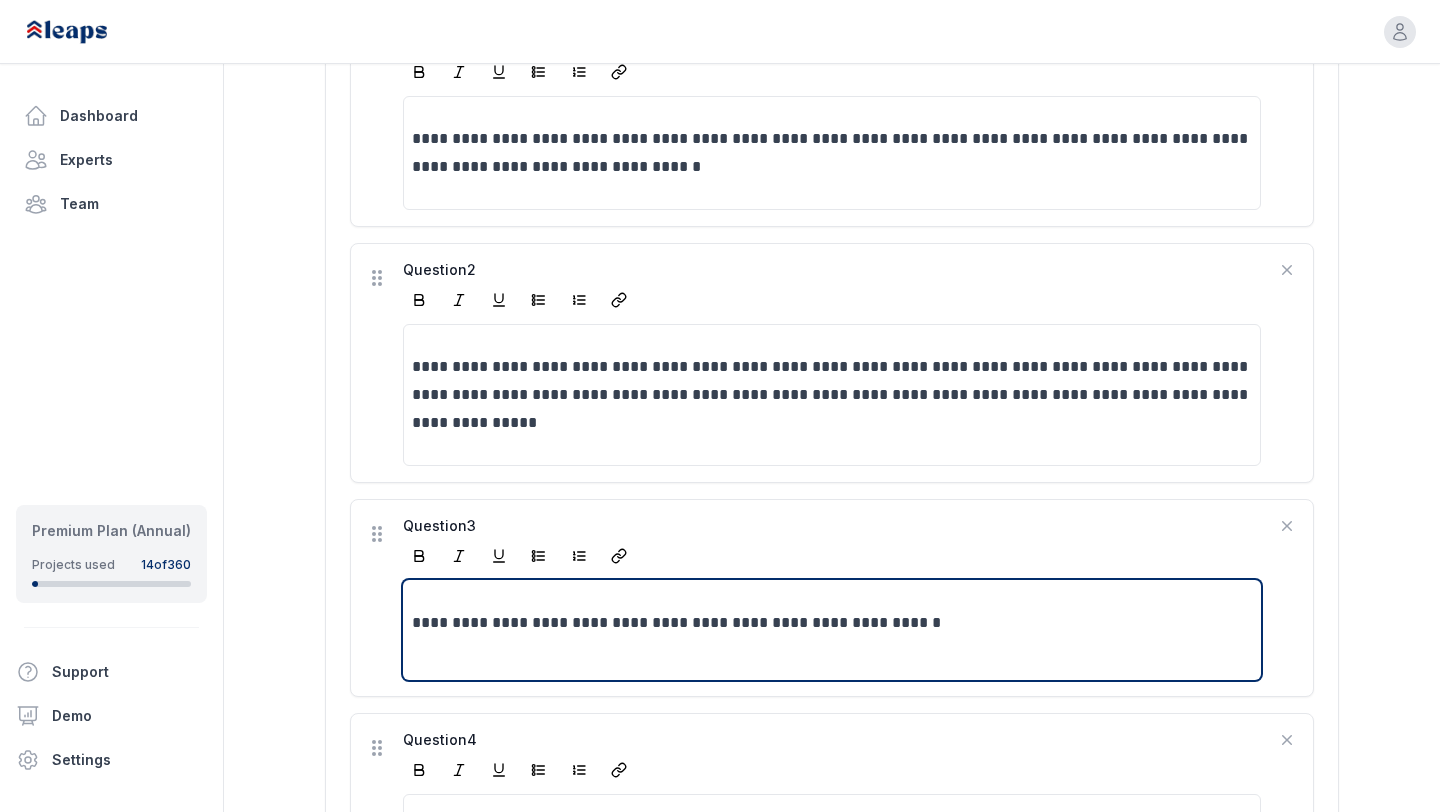 click on "**********" at bounding box center (832, 623) 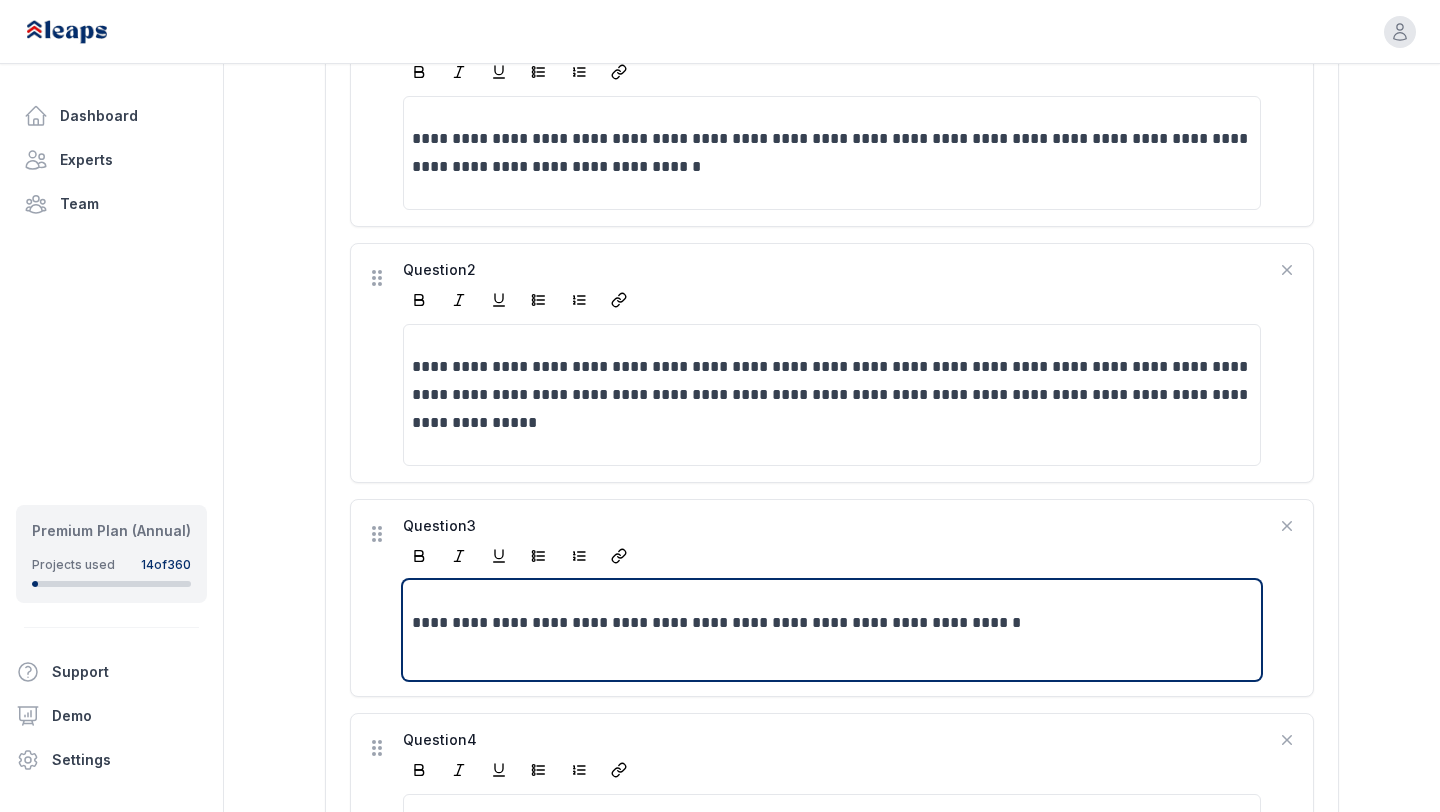 click on "**********" at bounding box center [832, 623] 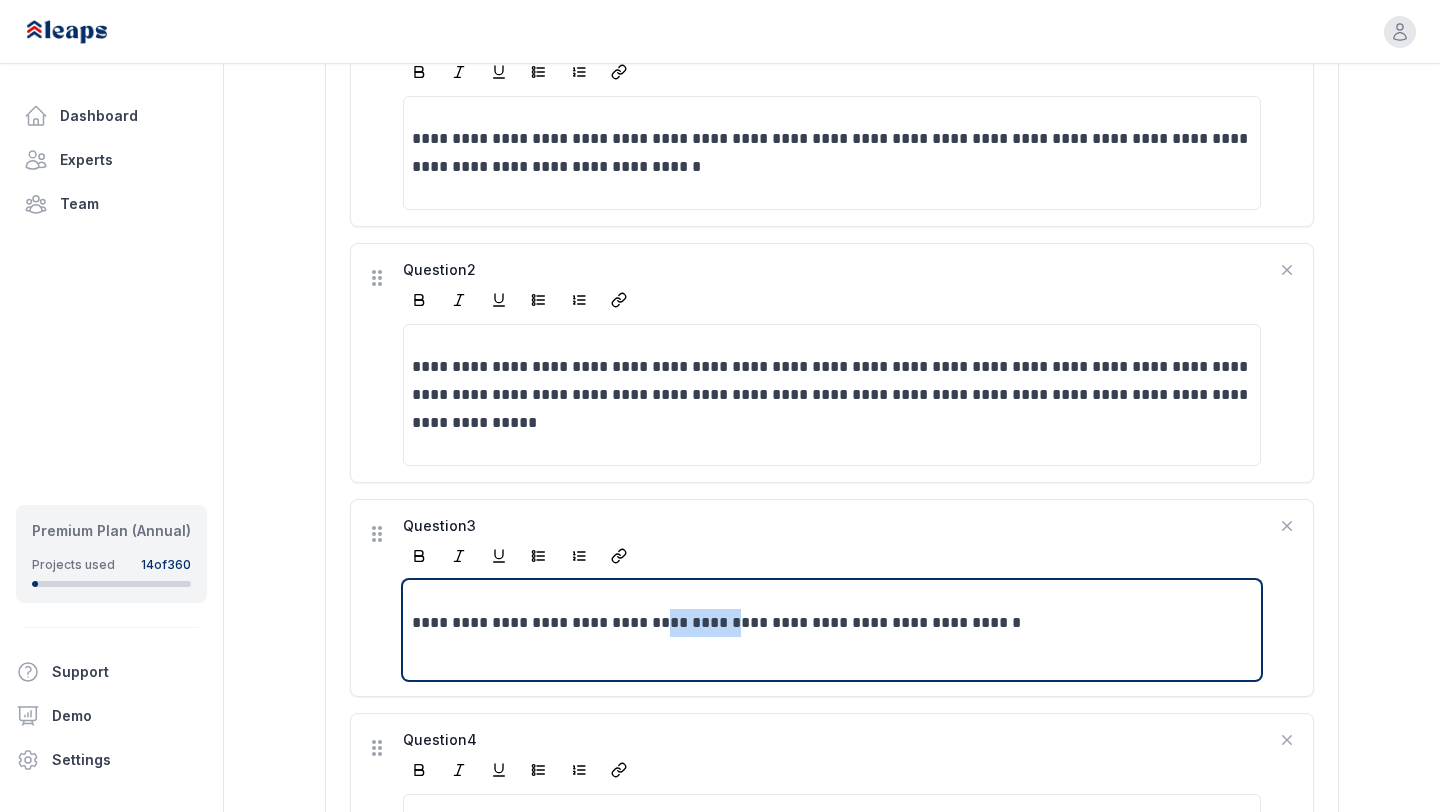 click on "**********" at bounding box center [832, 623] 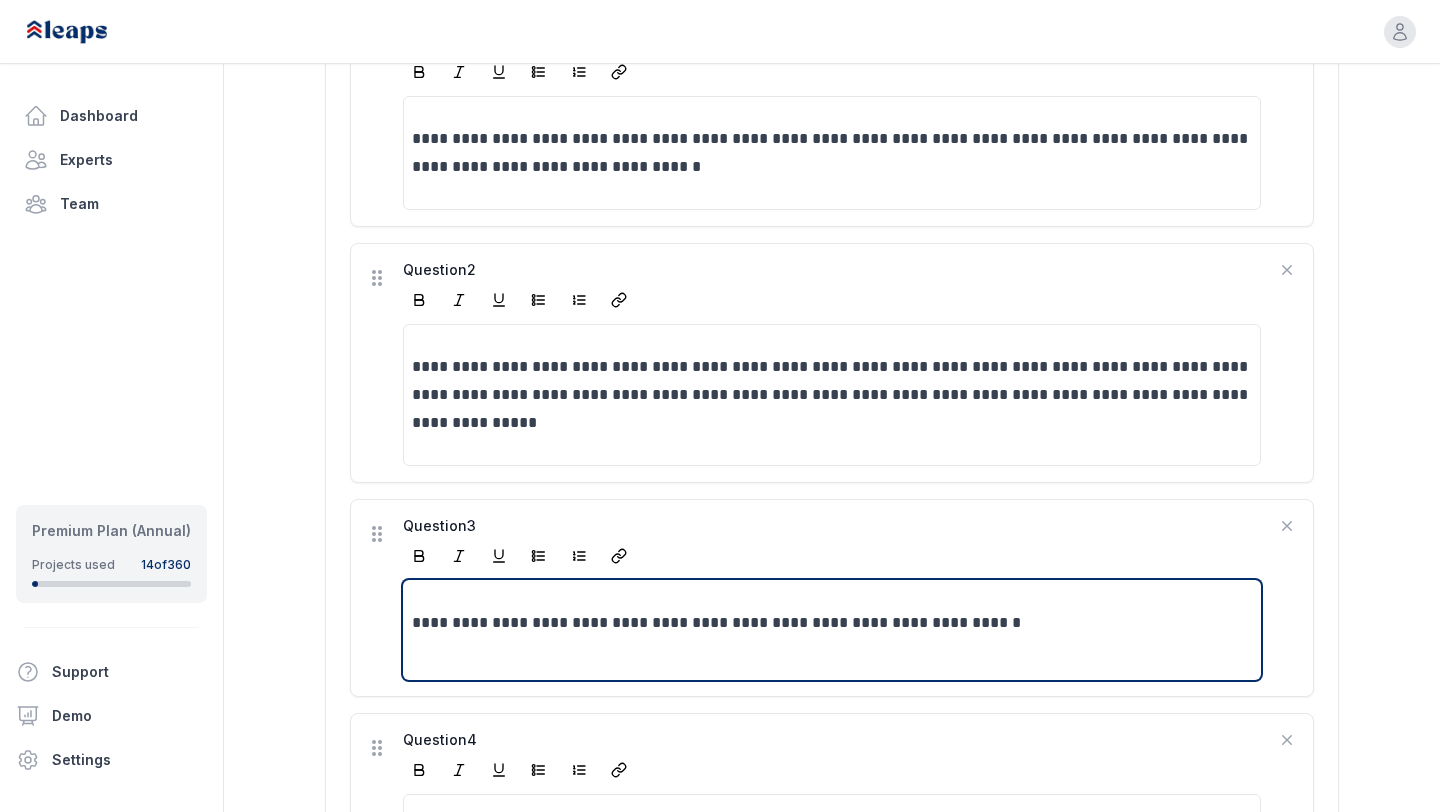 click on "**********" at bounding box center [832, 623] 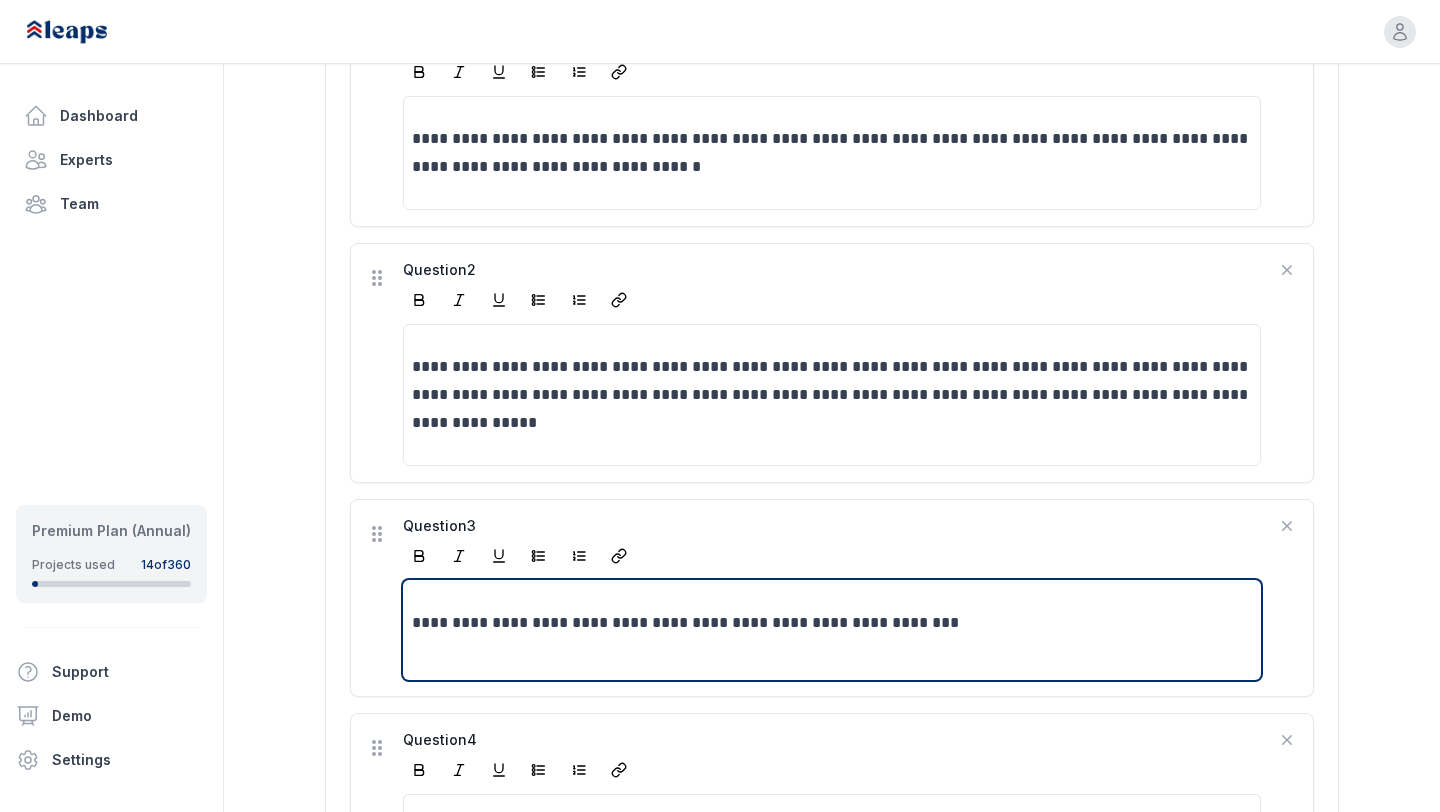 click on "**********" at bounding box center (832, 623) 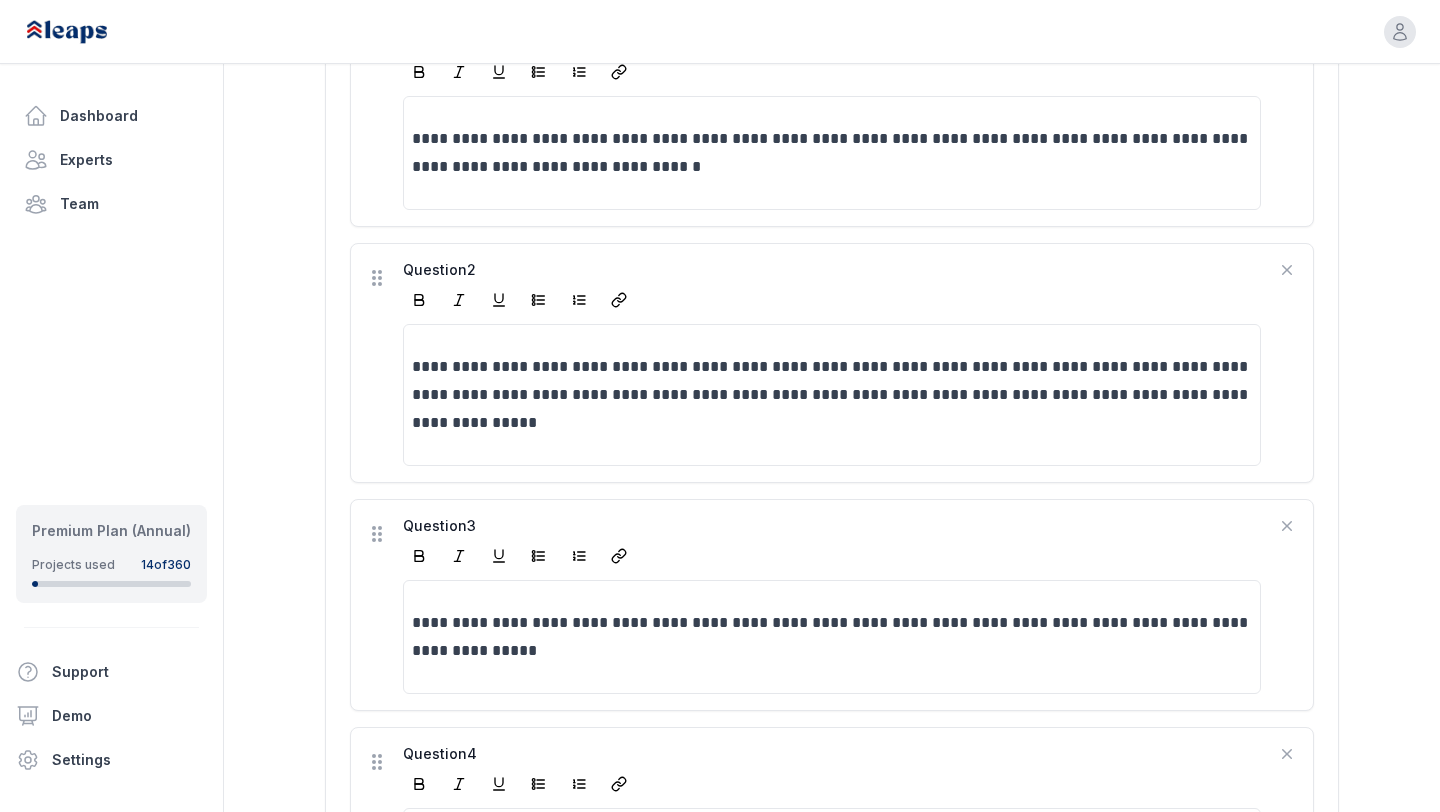 click at bounding box center (832, 556) 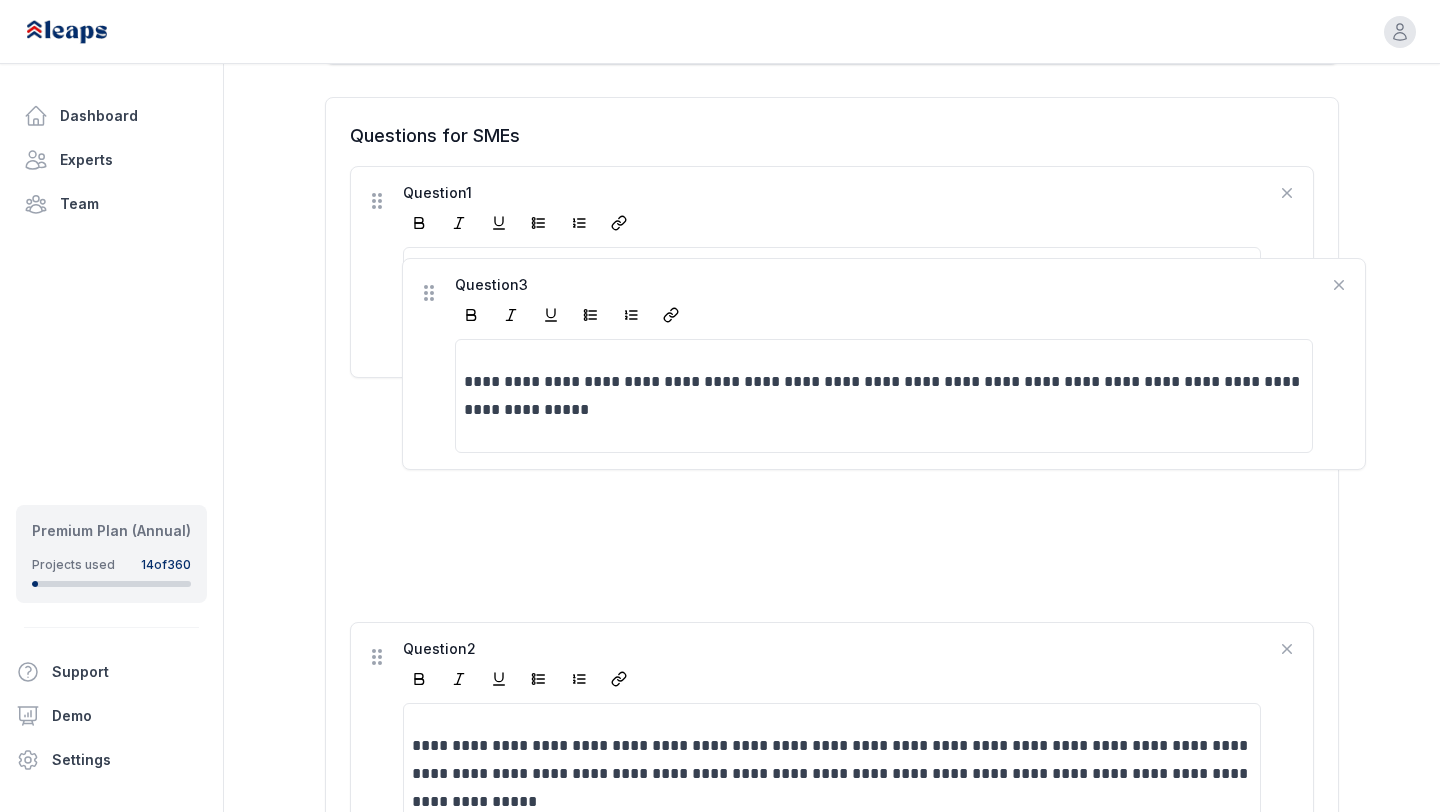 scroll, scrollTop: 509, scrollLeft: 0, axis: vertical 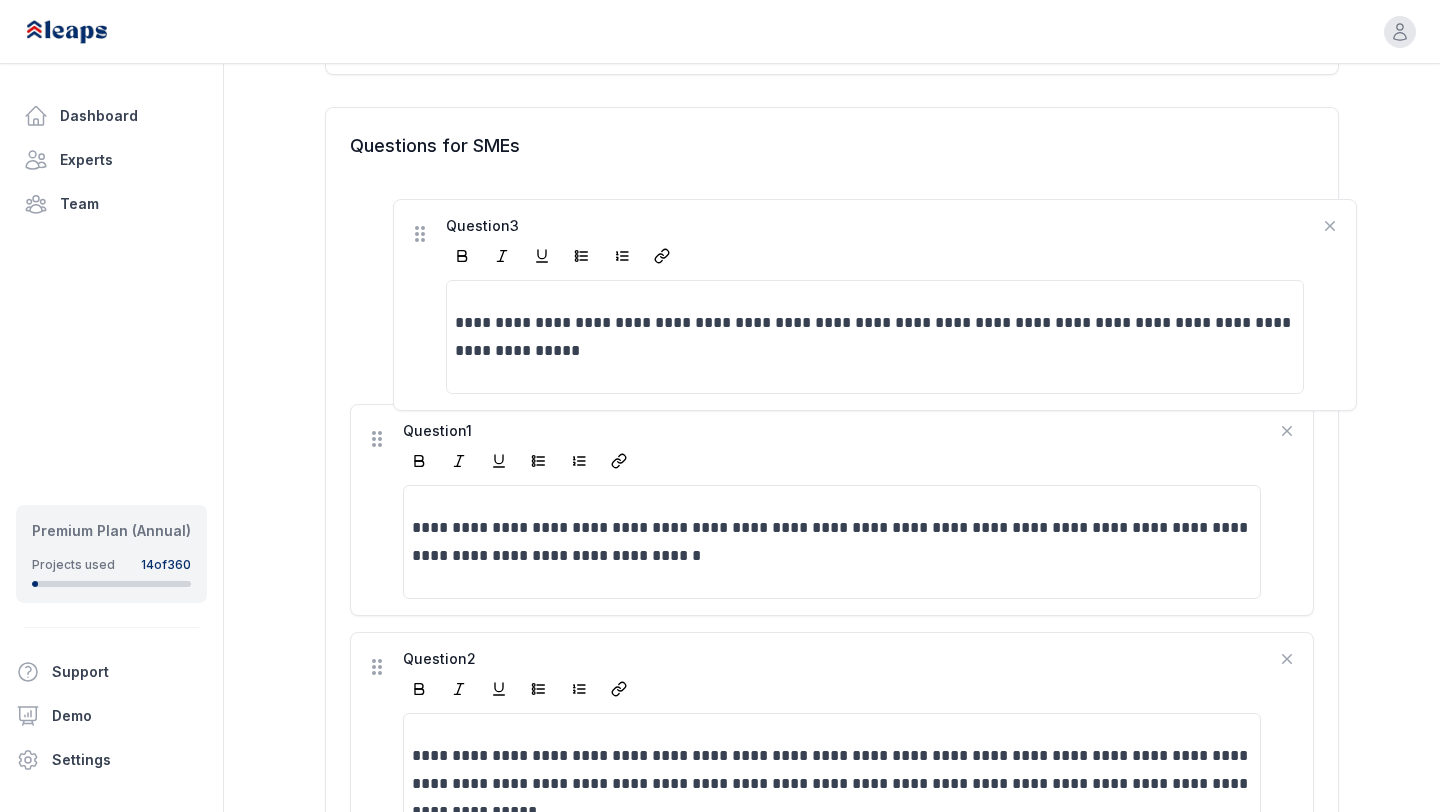 drag, startPoint x: 374, startPoint y: 534, endPoint x: 414, endPoint y: 220, distance: 316.5375 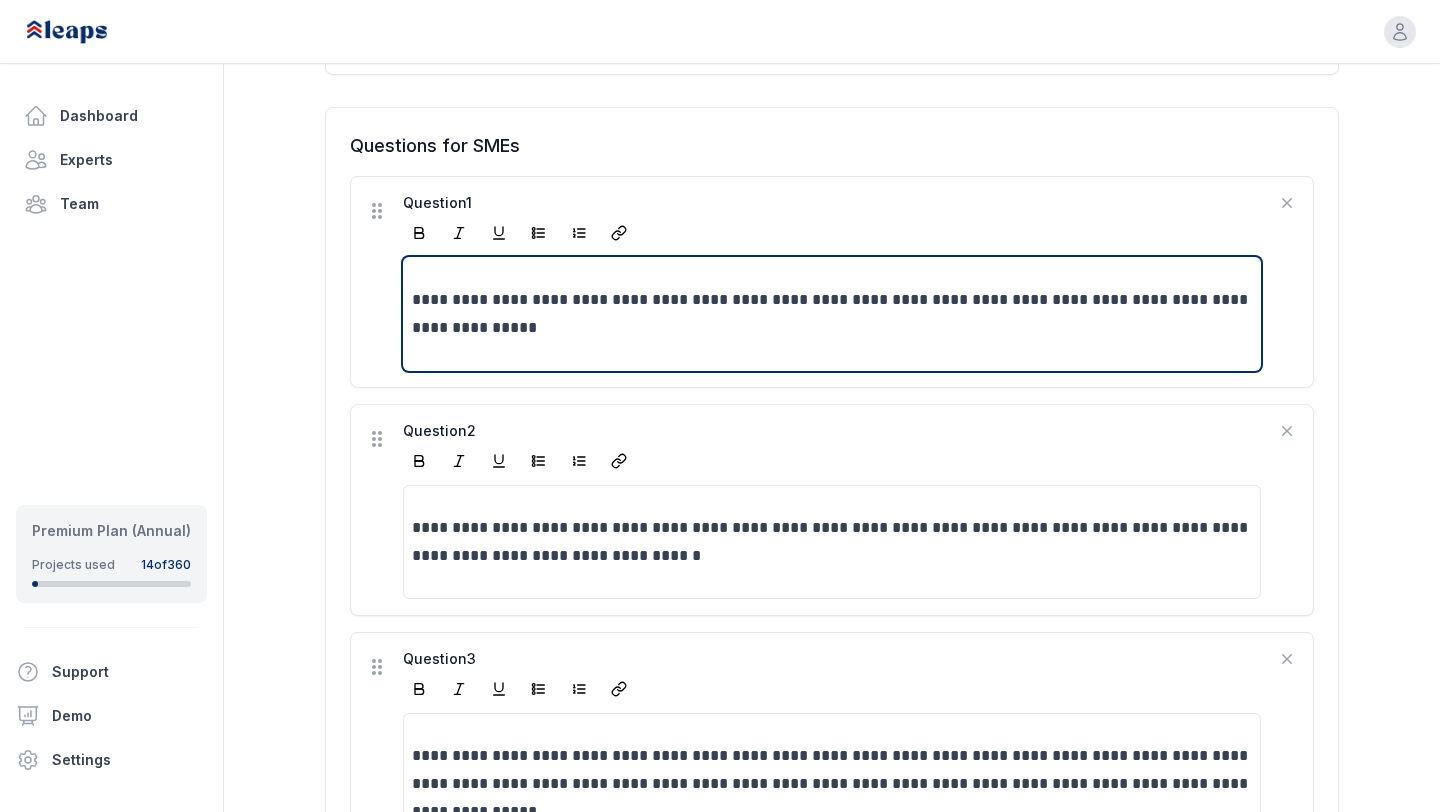 click on "**********" at bounding box center (832, 314) 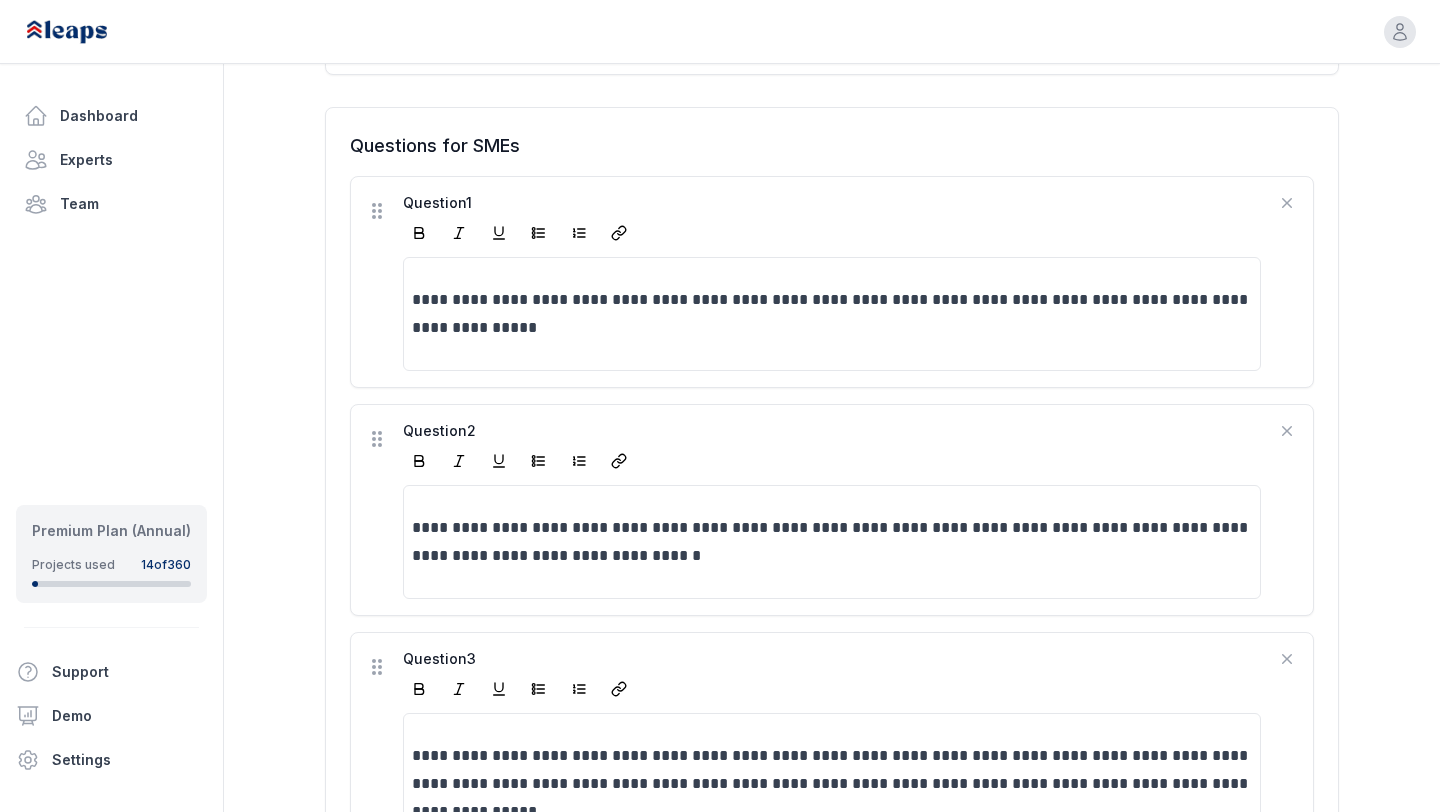 click on "**********" at bounding box center [832, 282] 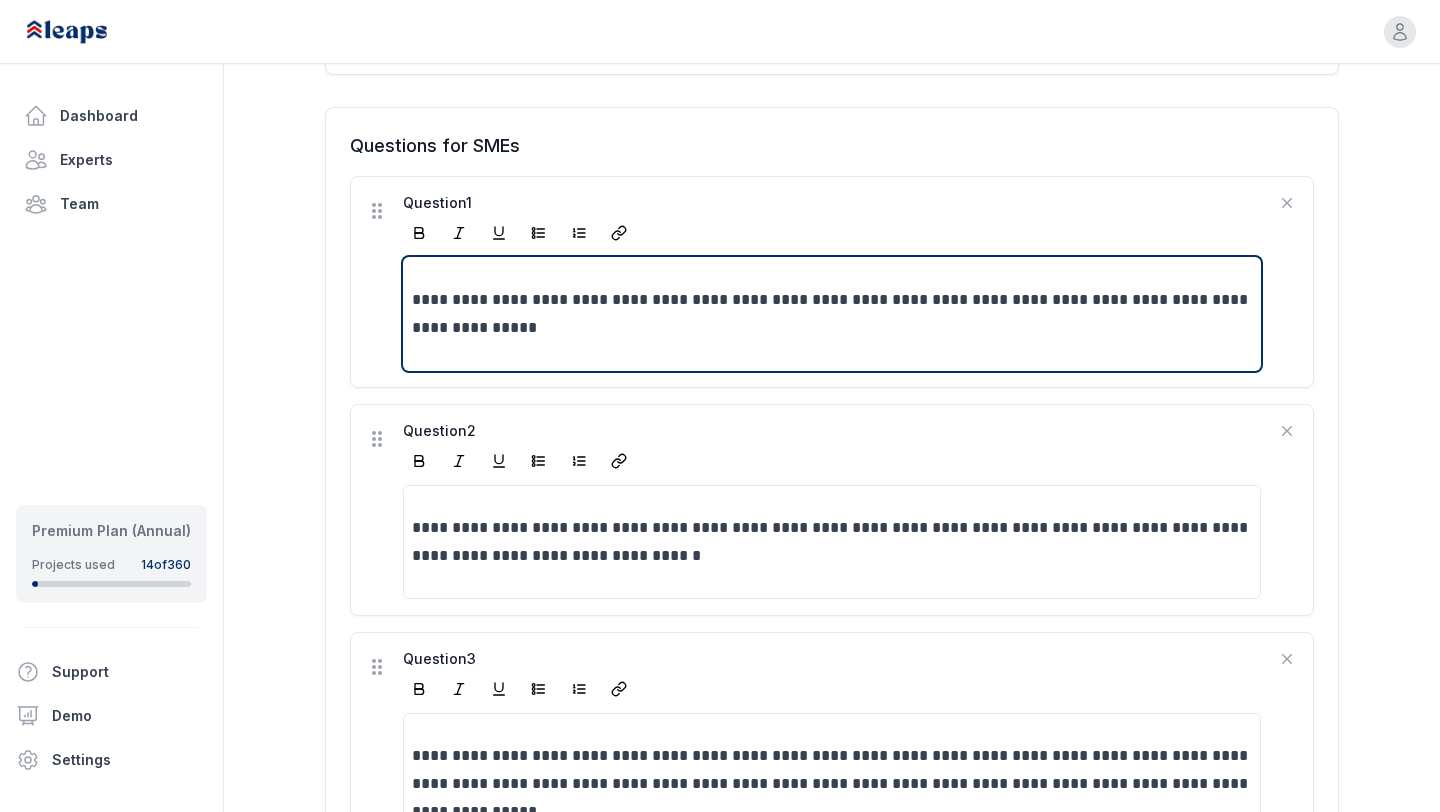 click on "**********" at bounding box center [832, 314] 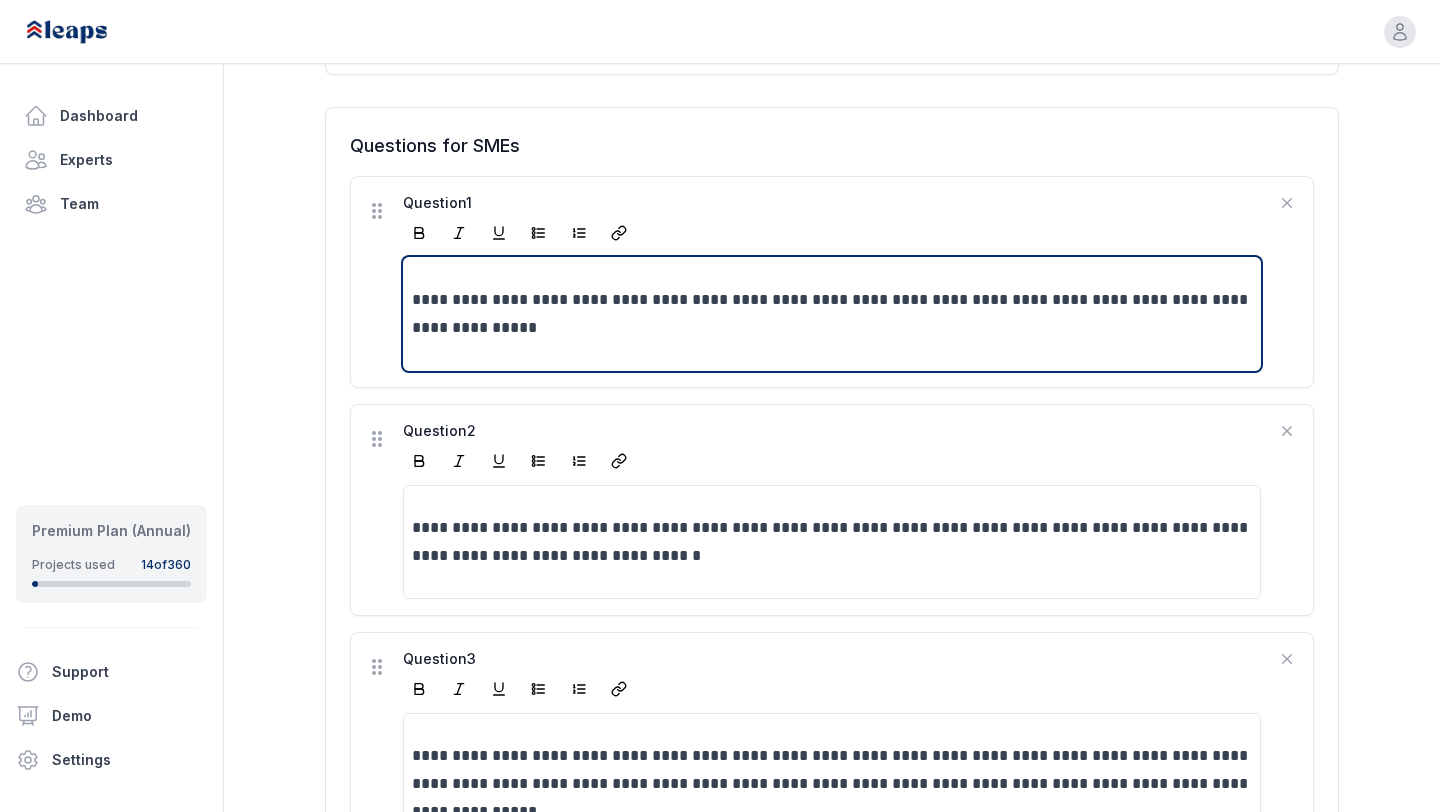 click on "**********" at bounding box center [832, 314] 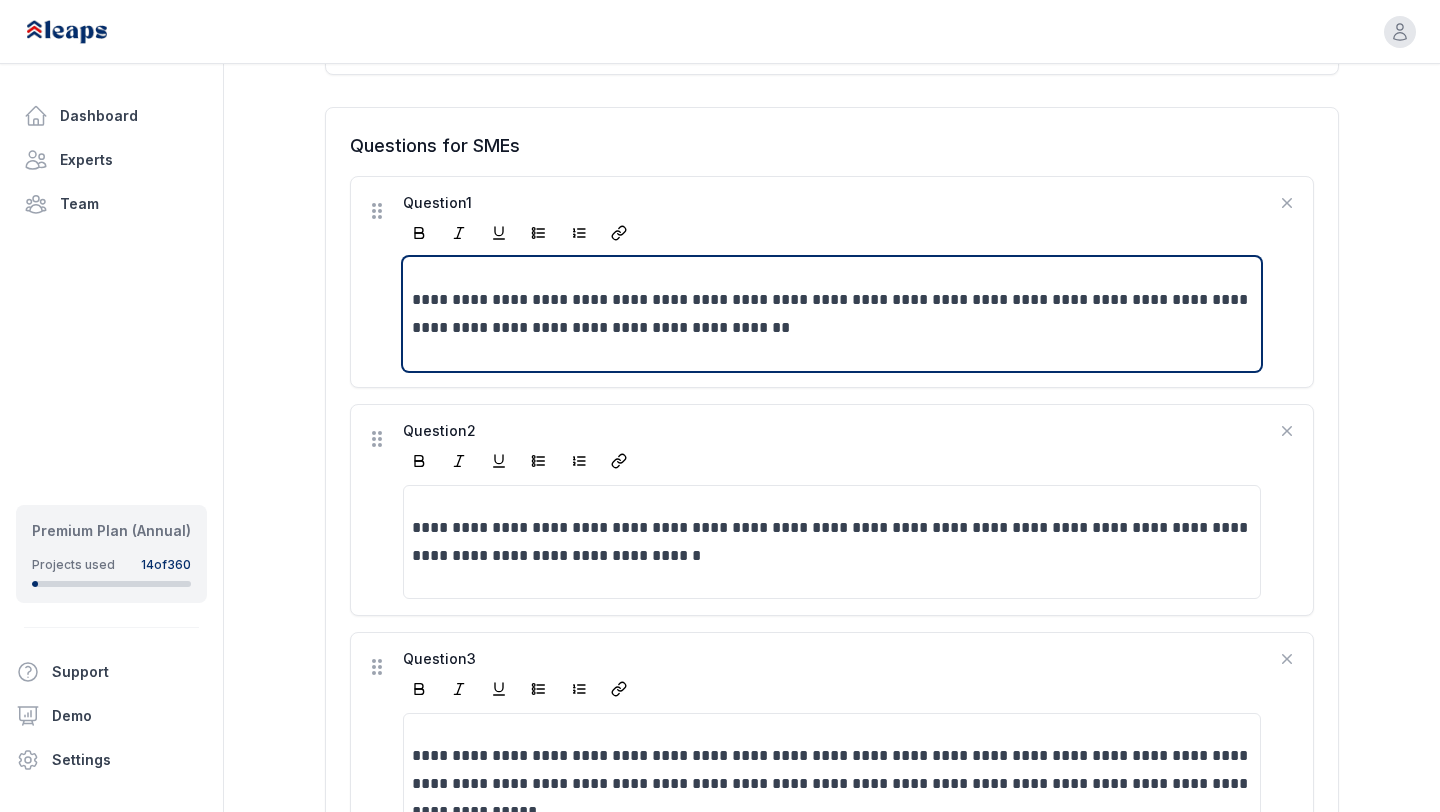 click on "**********" at bounding box center [832, 314] 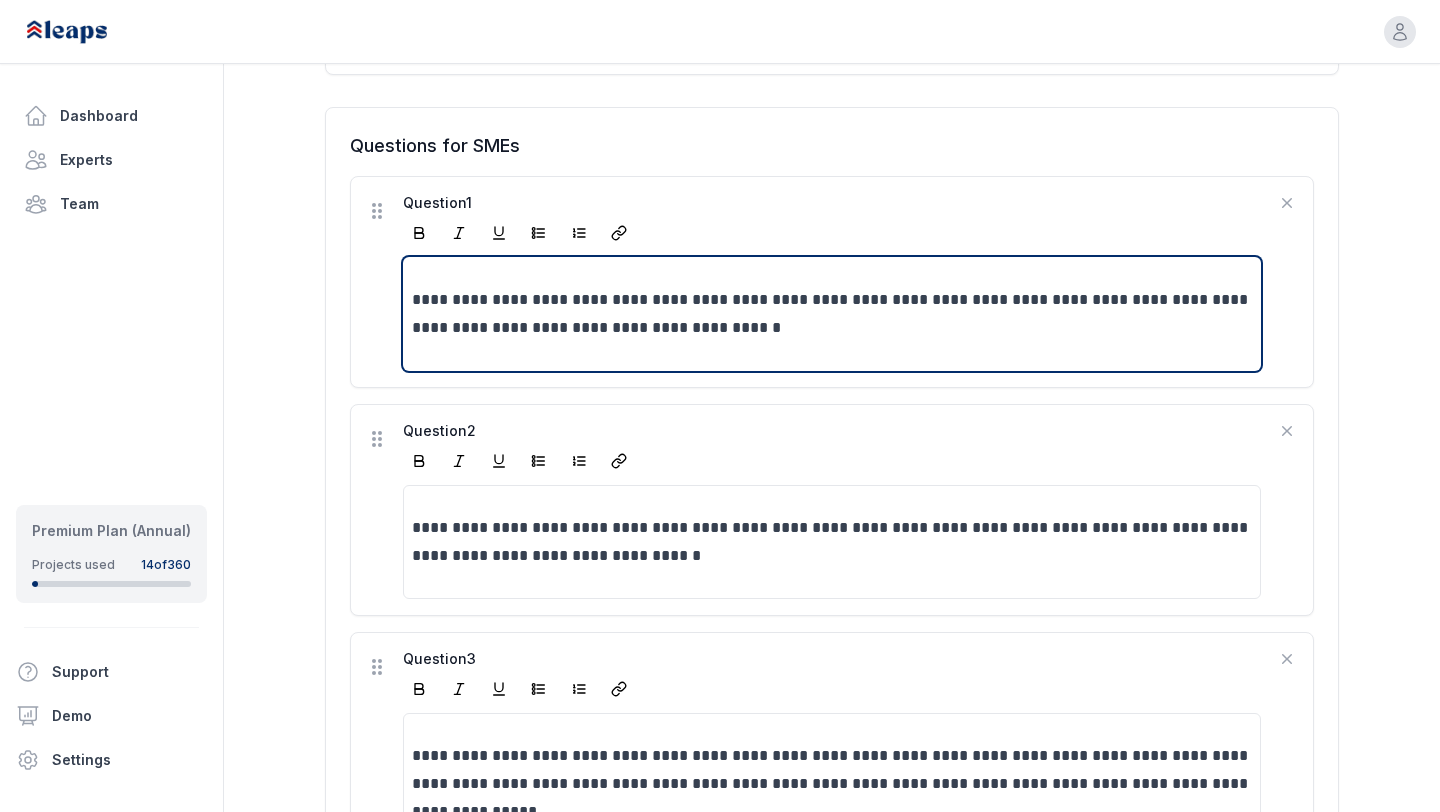 click on "**********" at bounding box center [832, 314] 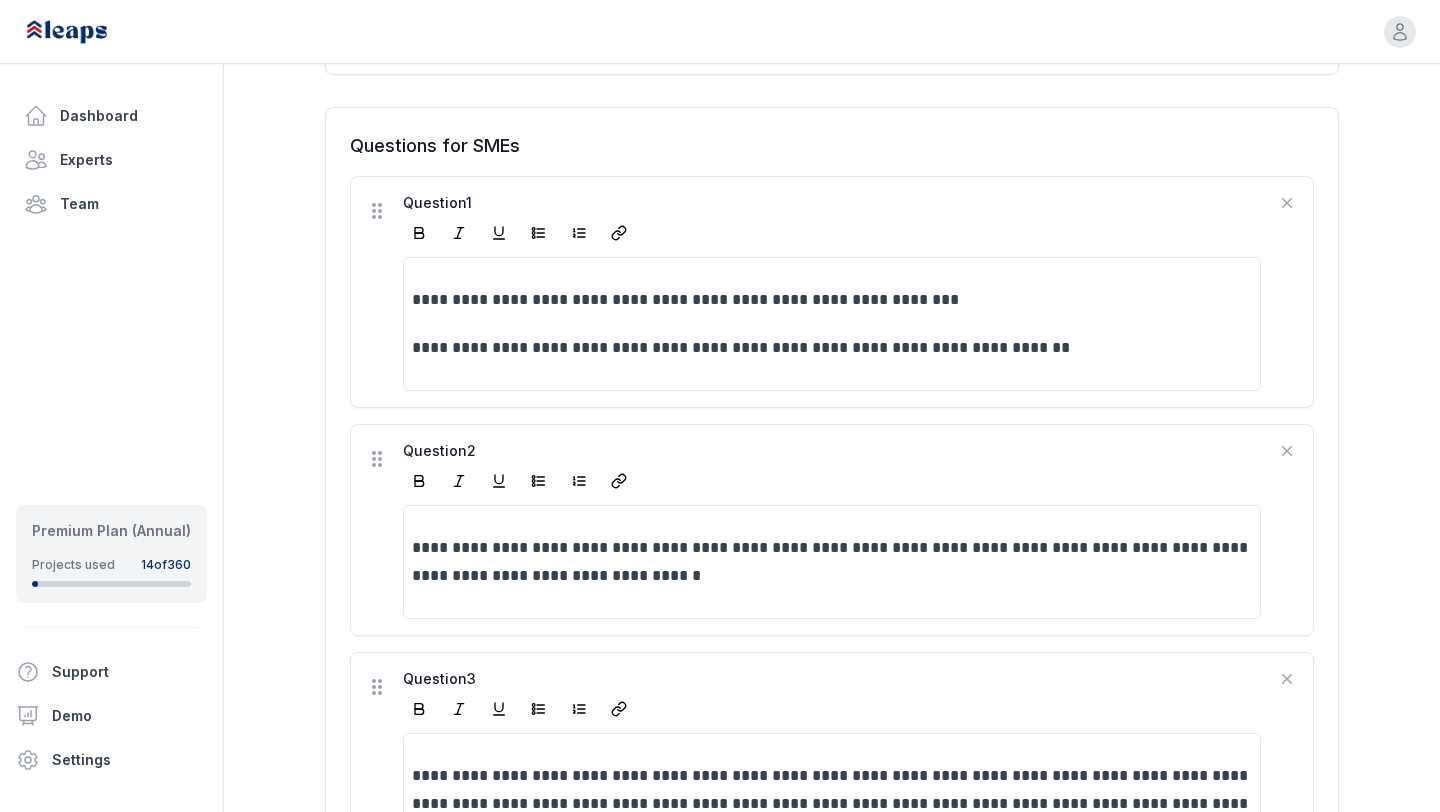 click on "Question  1" at bounding box center (832, 203) 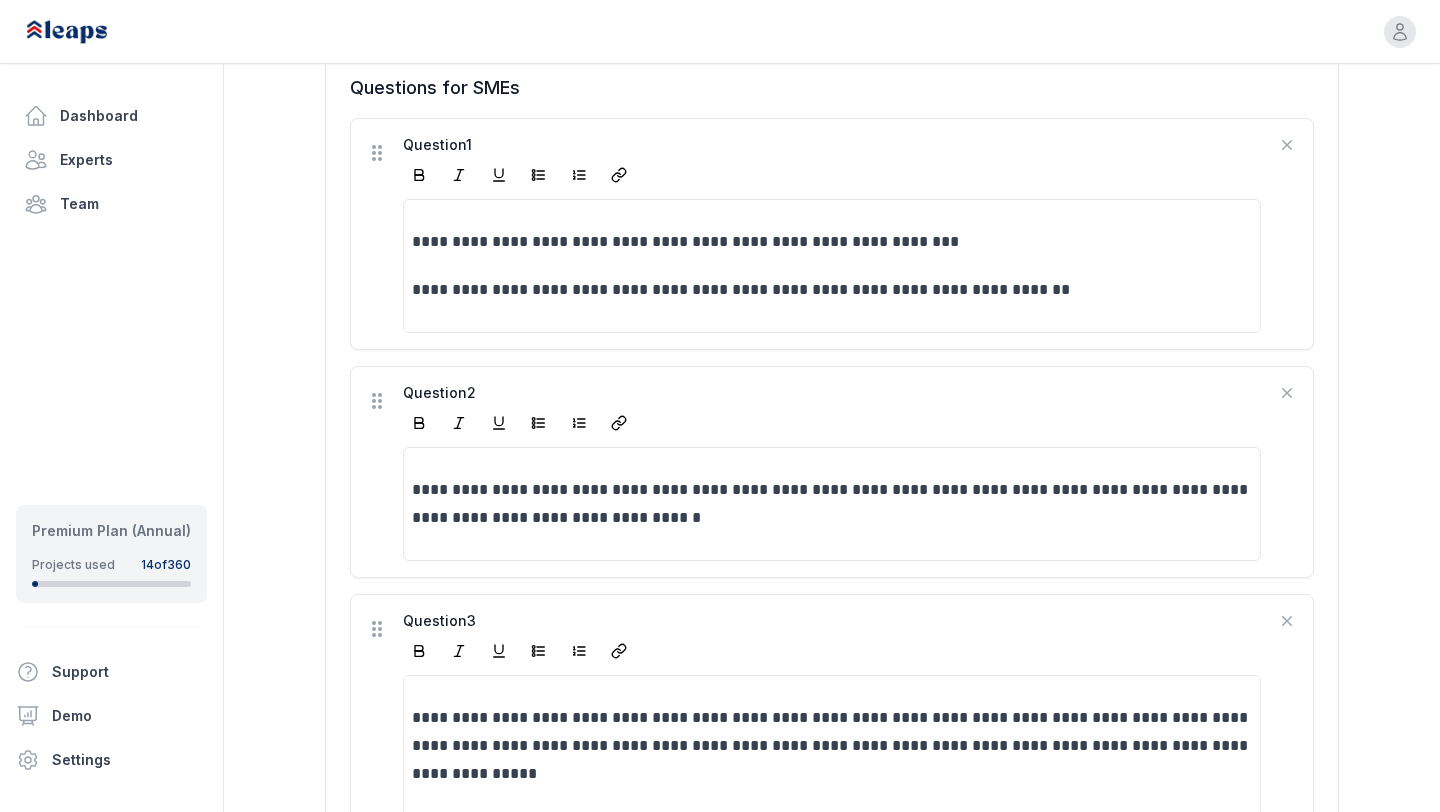 scroll, scrollTop: 561, scrollLeft: 0, axis: vertical 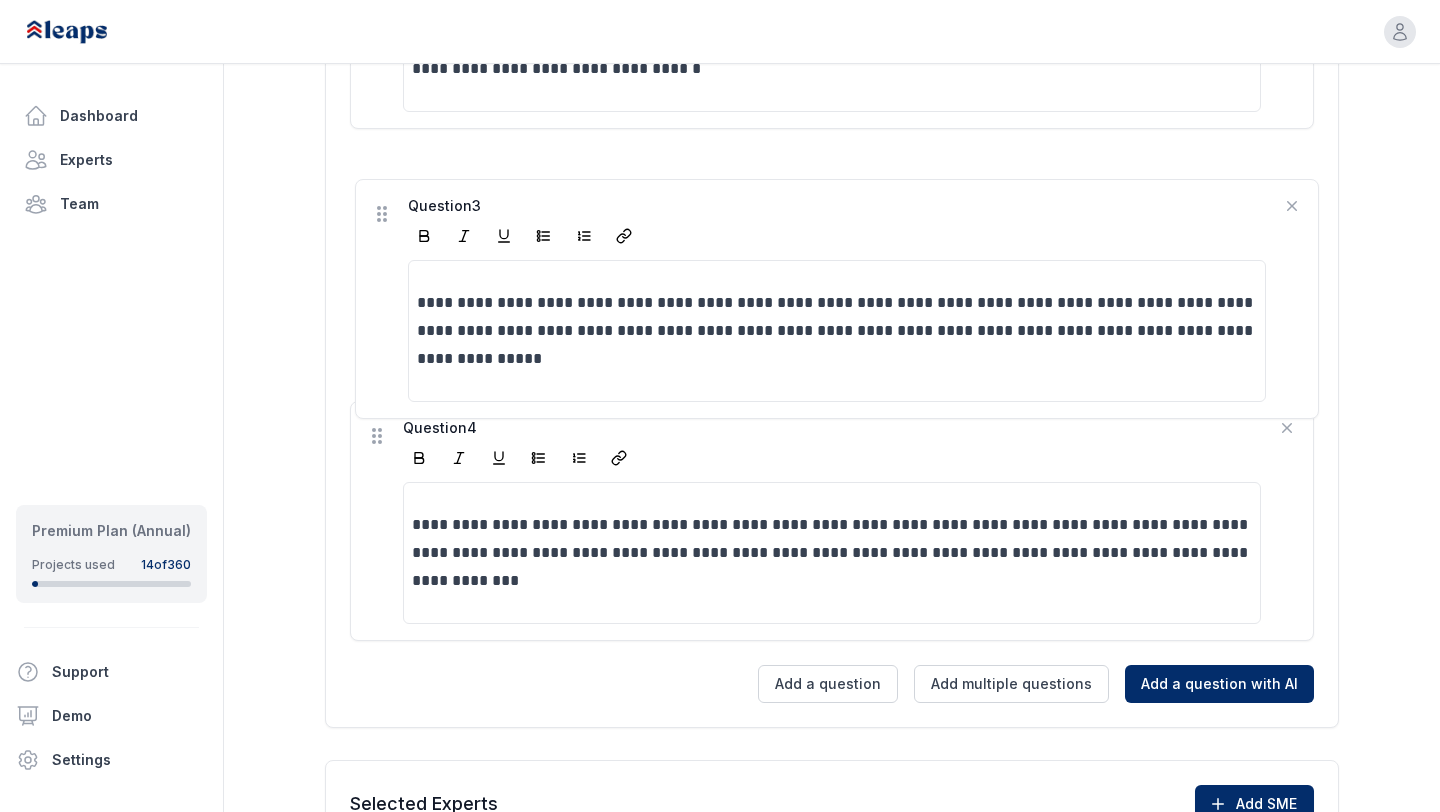 drag, startPoint x: 368, startPoint y: 633, endPoint x: 373, endPoint y: 194, distance: 439.02847 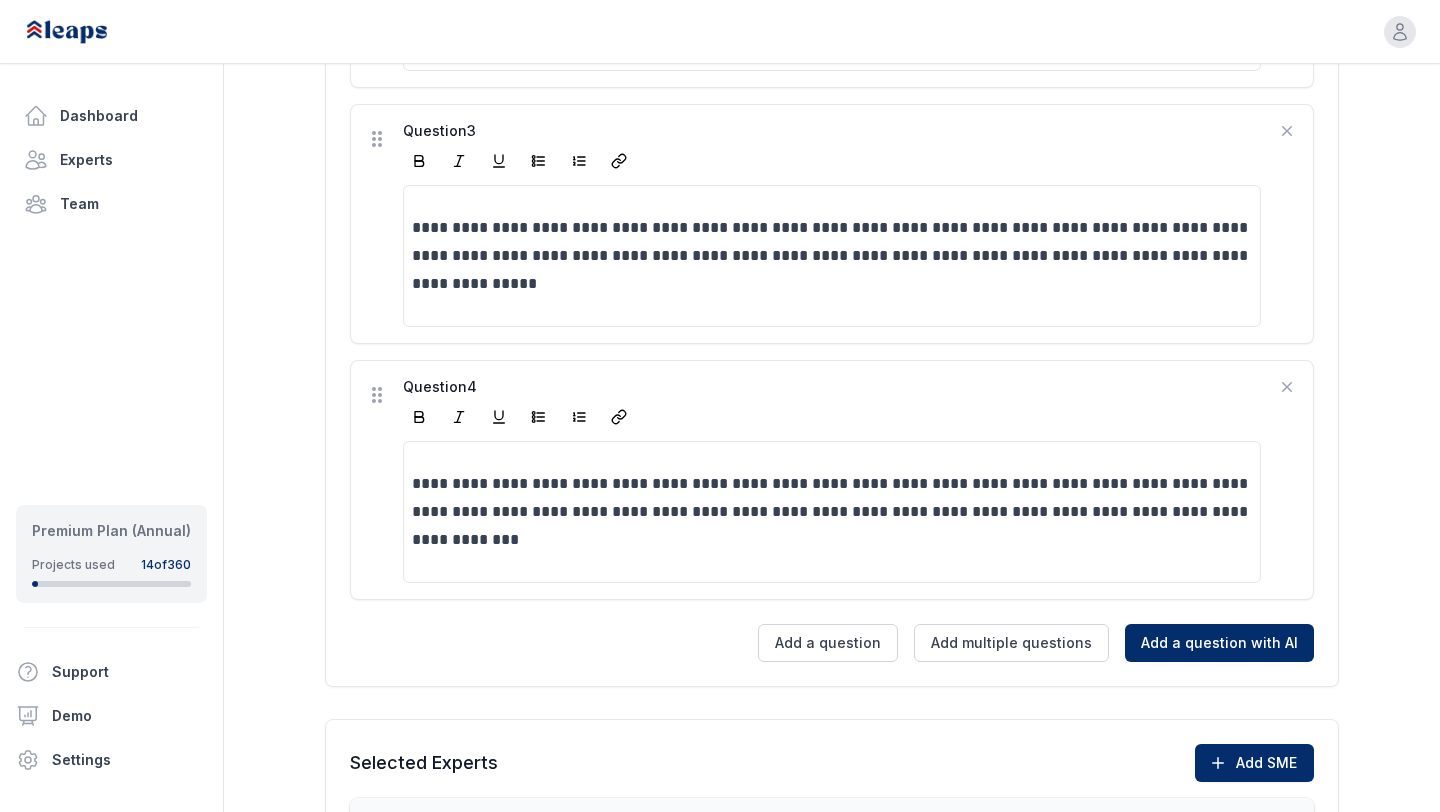 scroll, scrollTop: 1060, scrollLeft: 0, axis: vertical 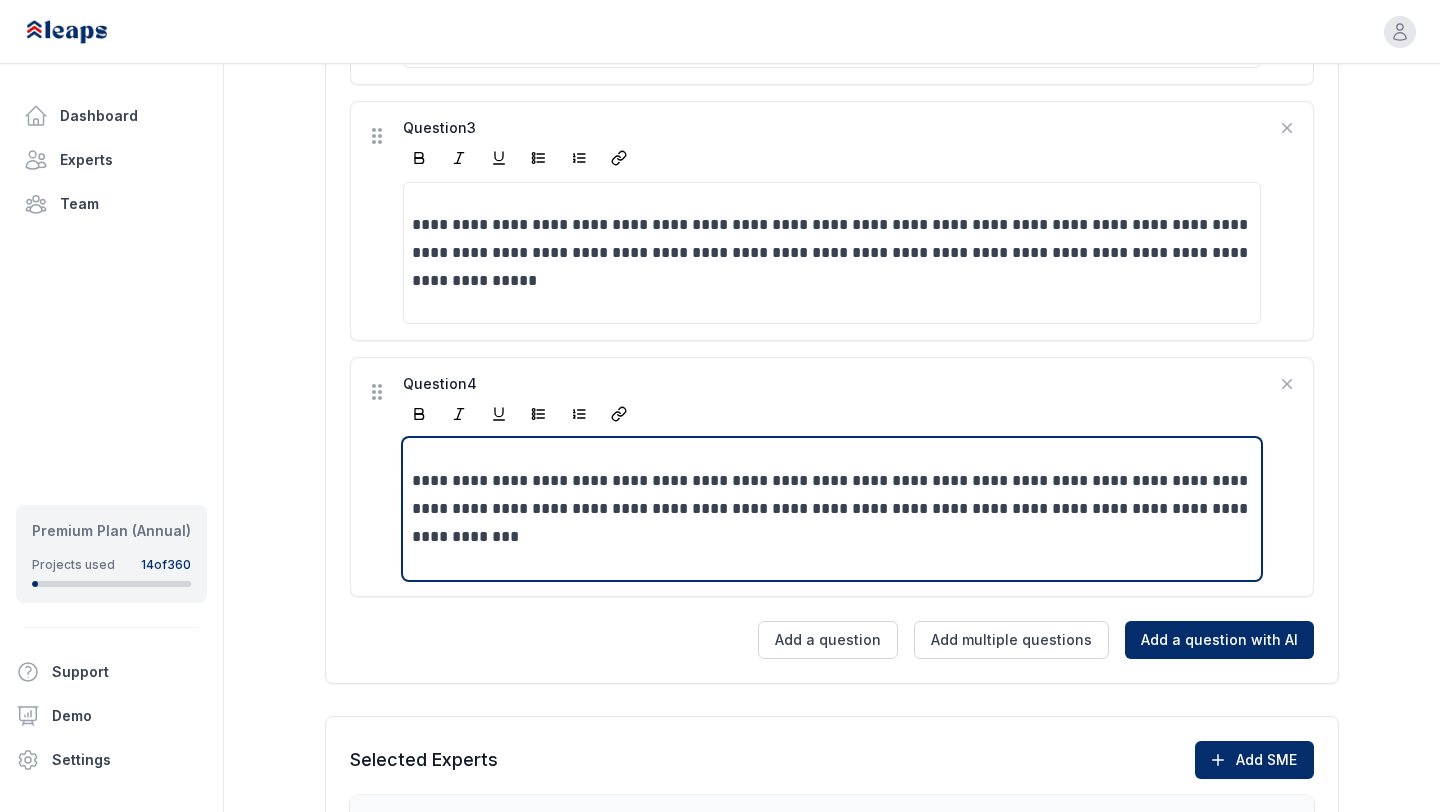 click on "**********" at bounding box center [832, 509] 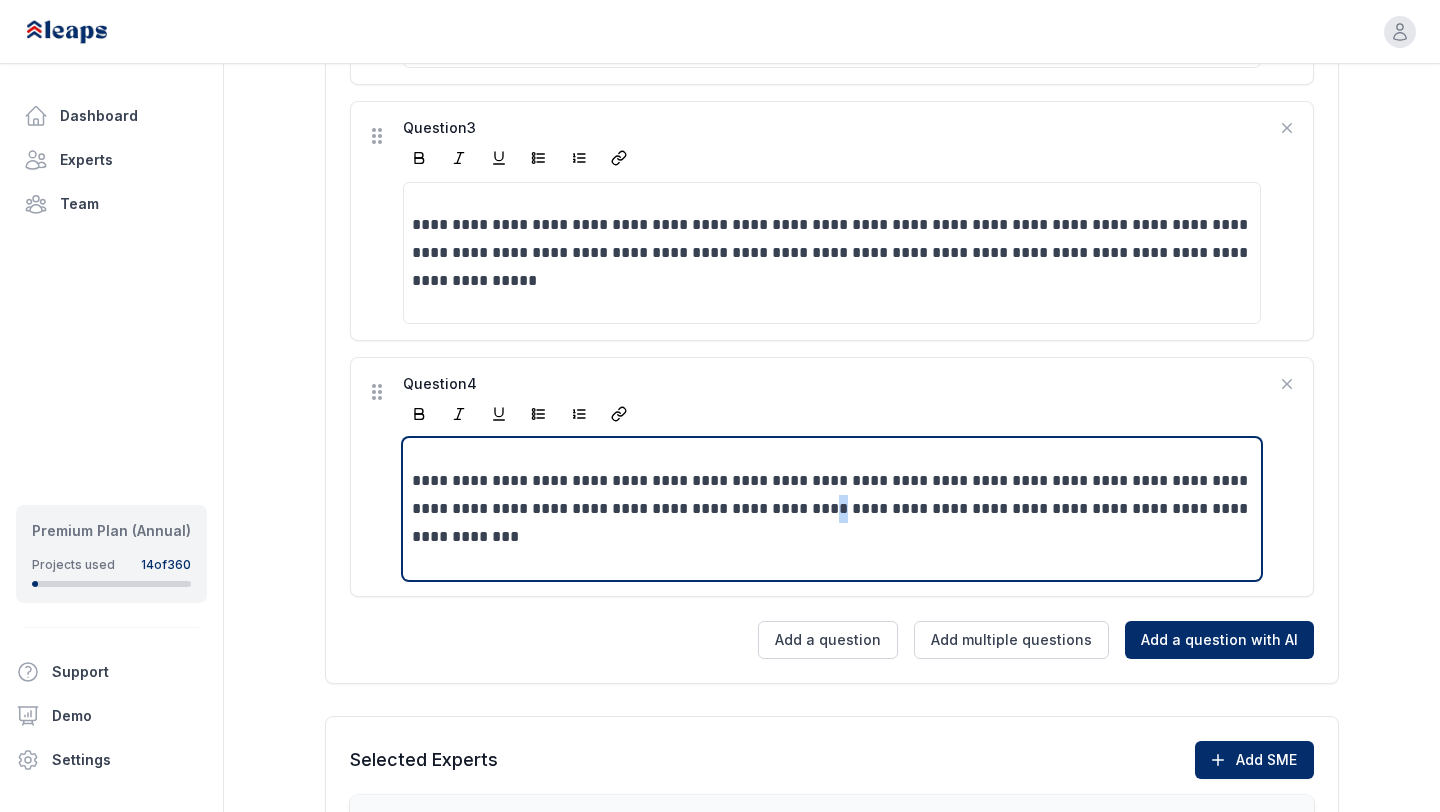 type 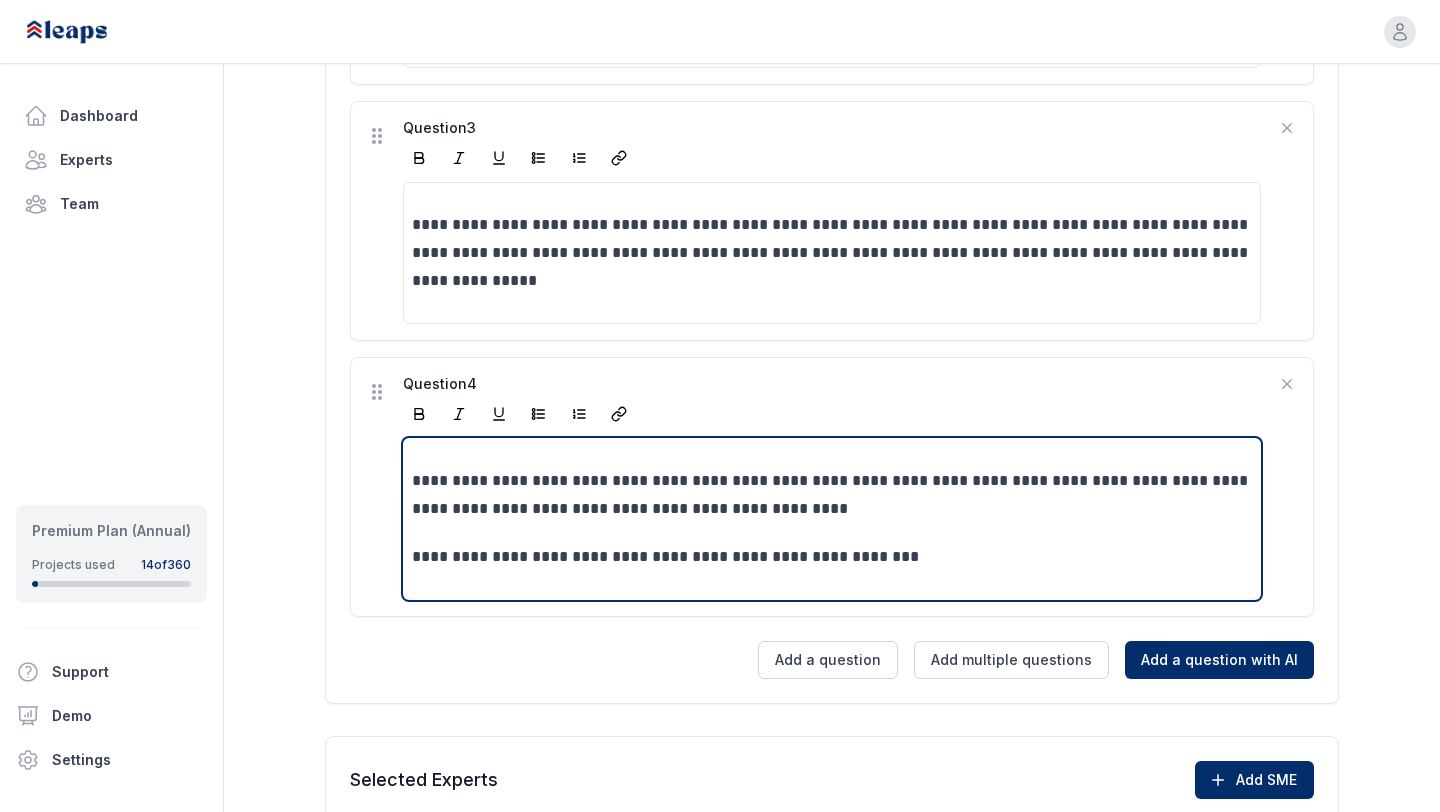 scroll, scrollTop: 1080, scrollLeft: 0, axis: vertical 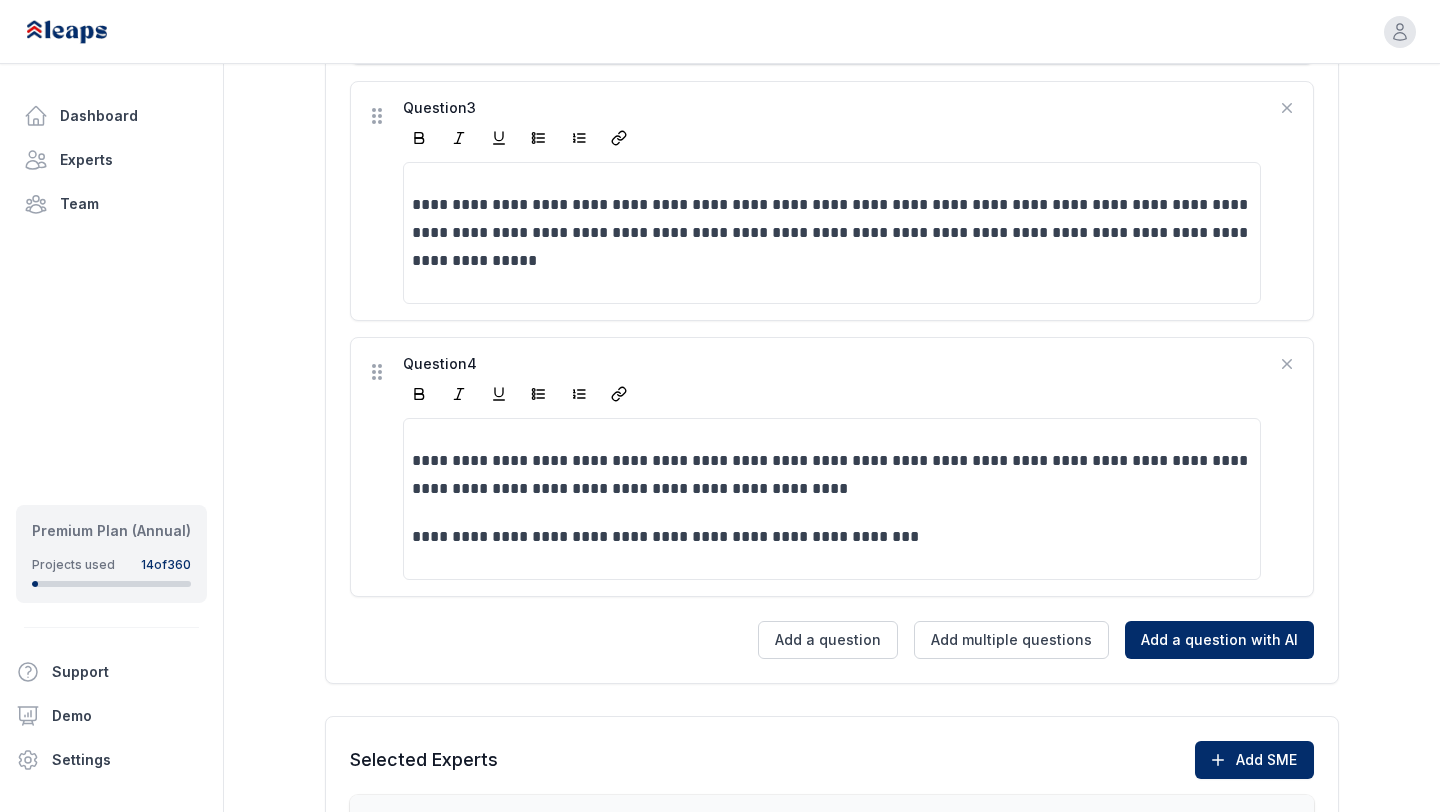 click at bounding box center (832, 394) 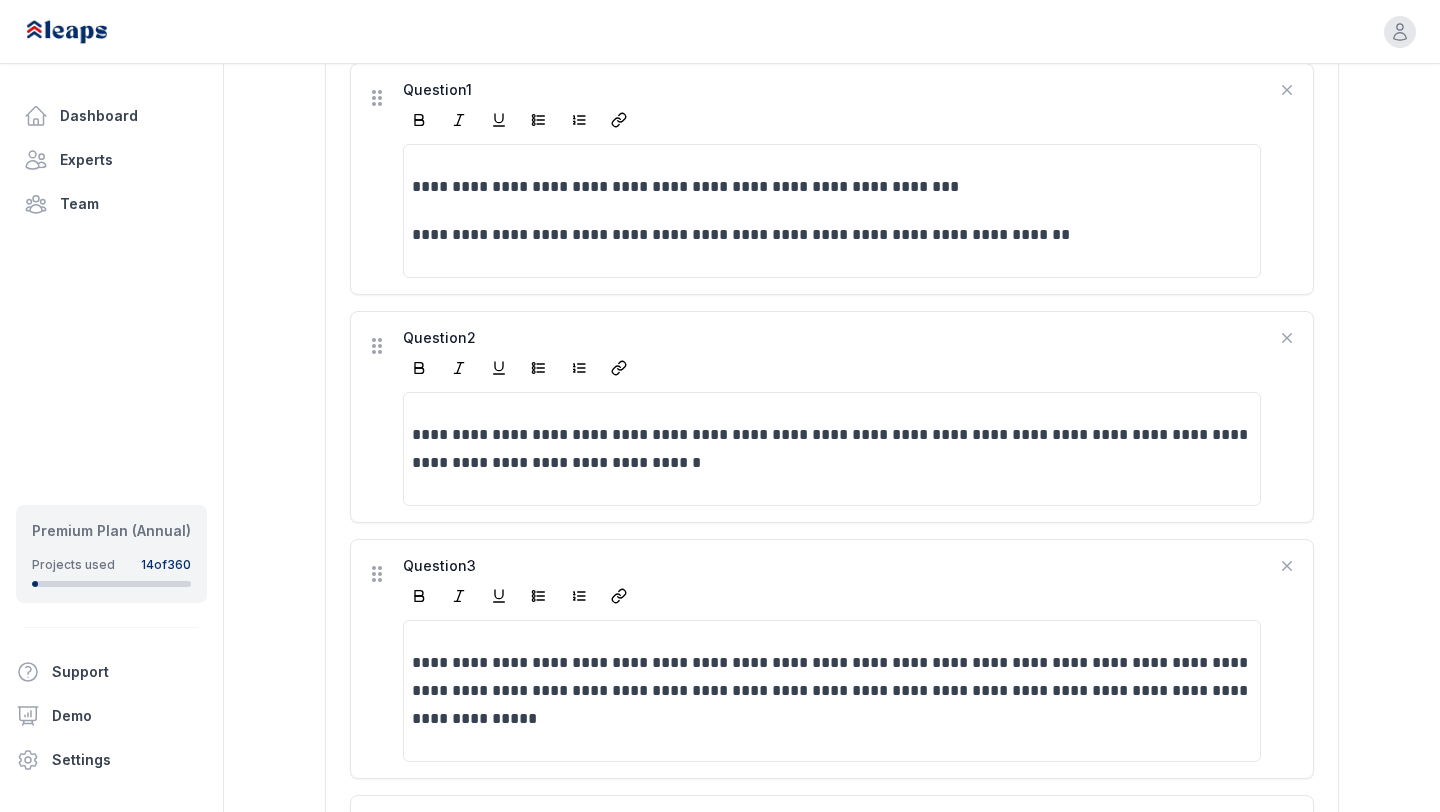 scroll, scrollTop: 616, scrollLeft: 0, axis: vertical 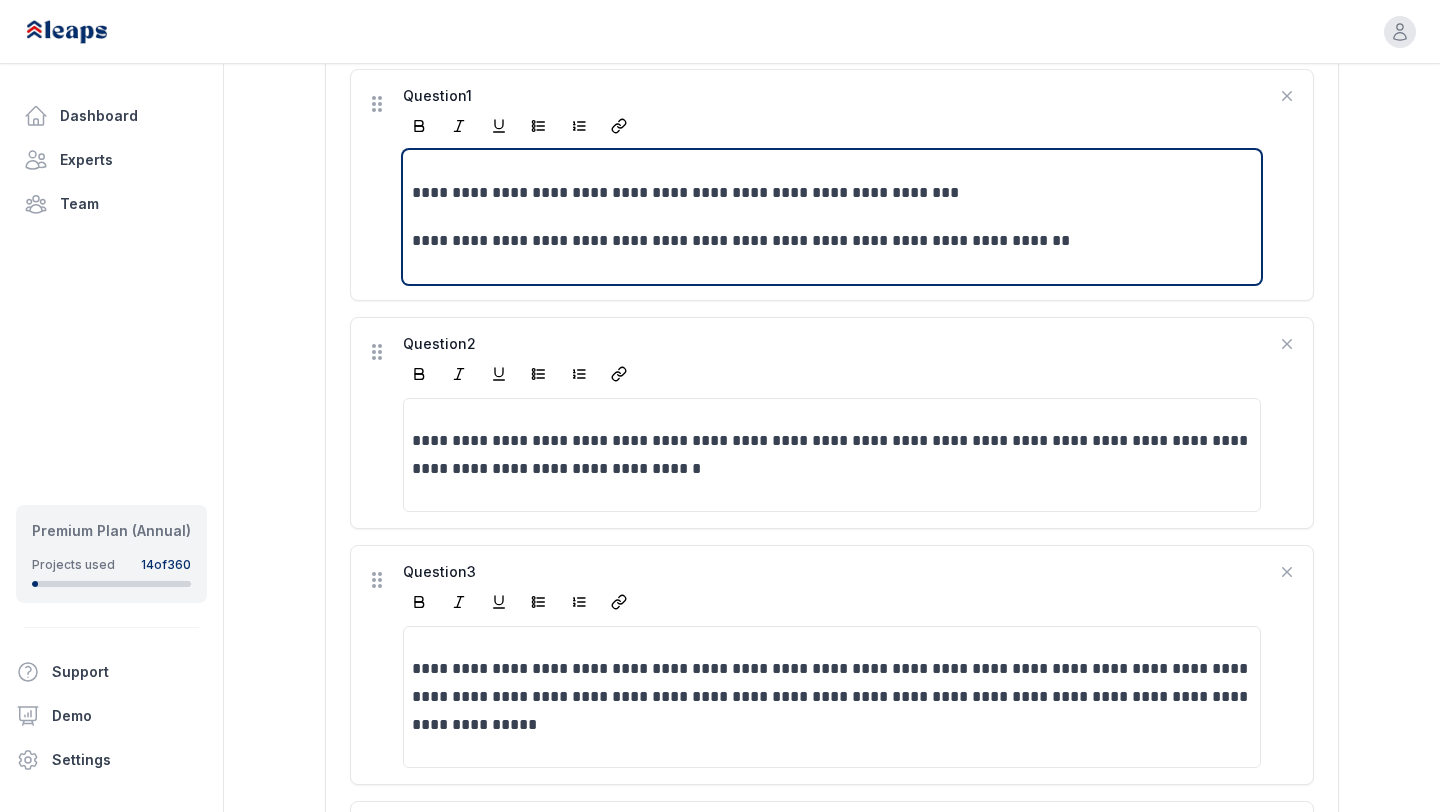 click on "**********" at bounding box center (832, 193) 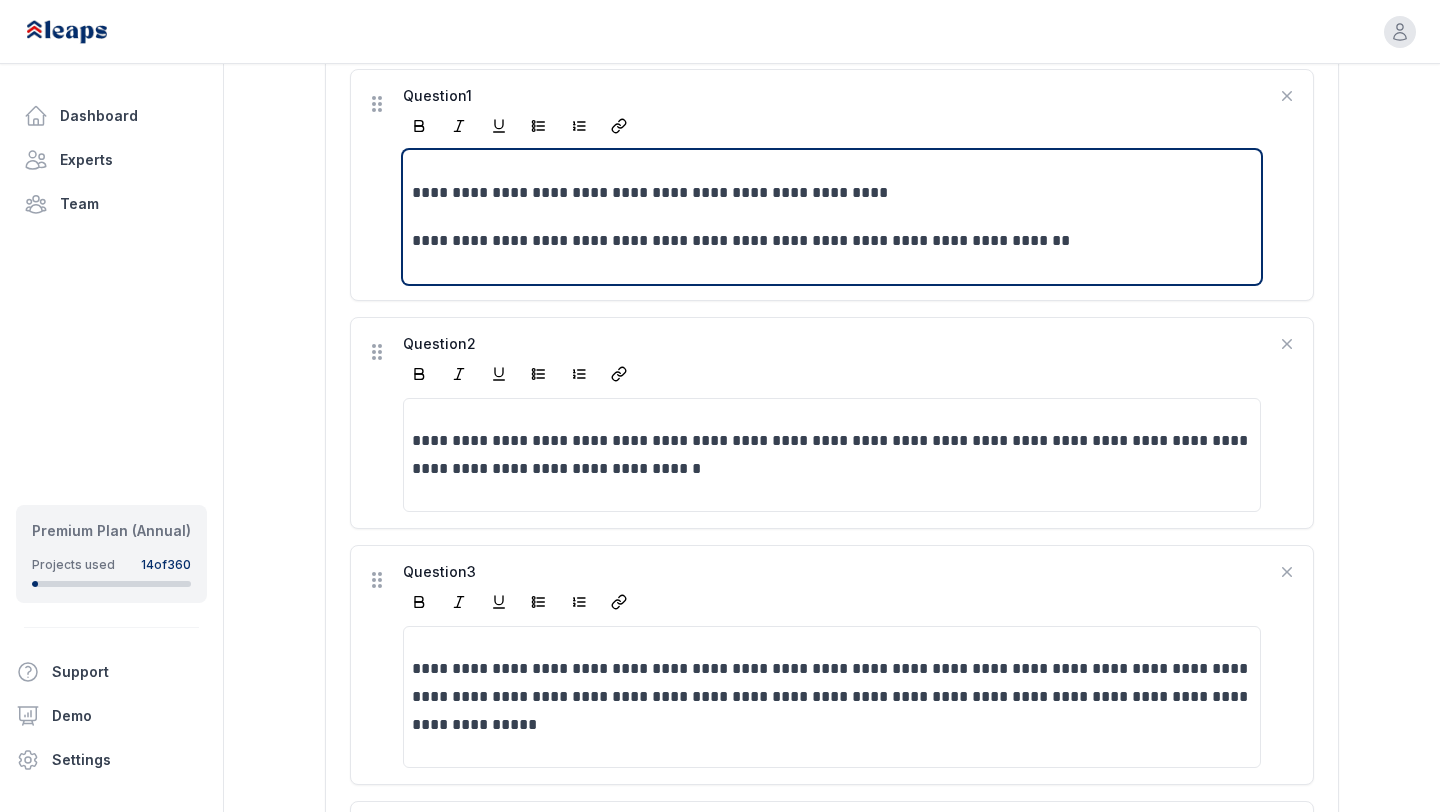 type 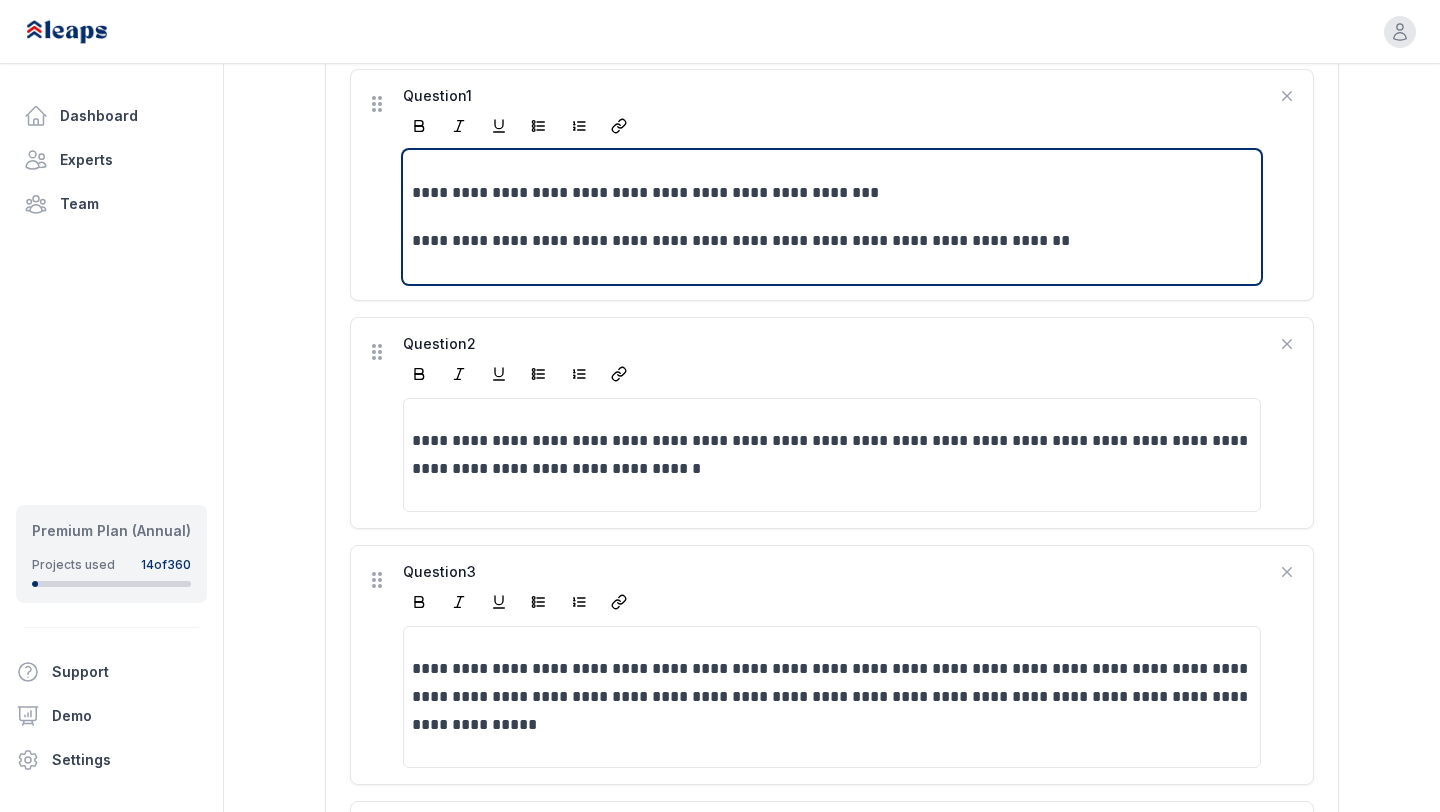 click on "**********" at bounding box center (832, 193) 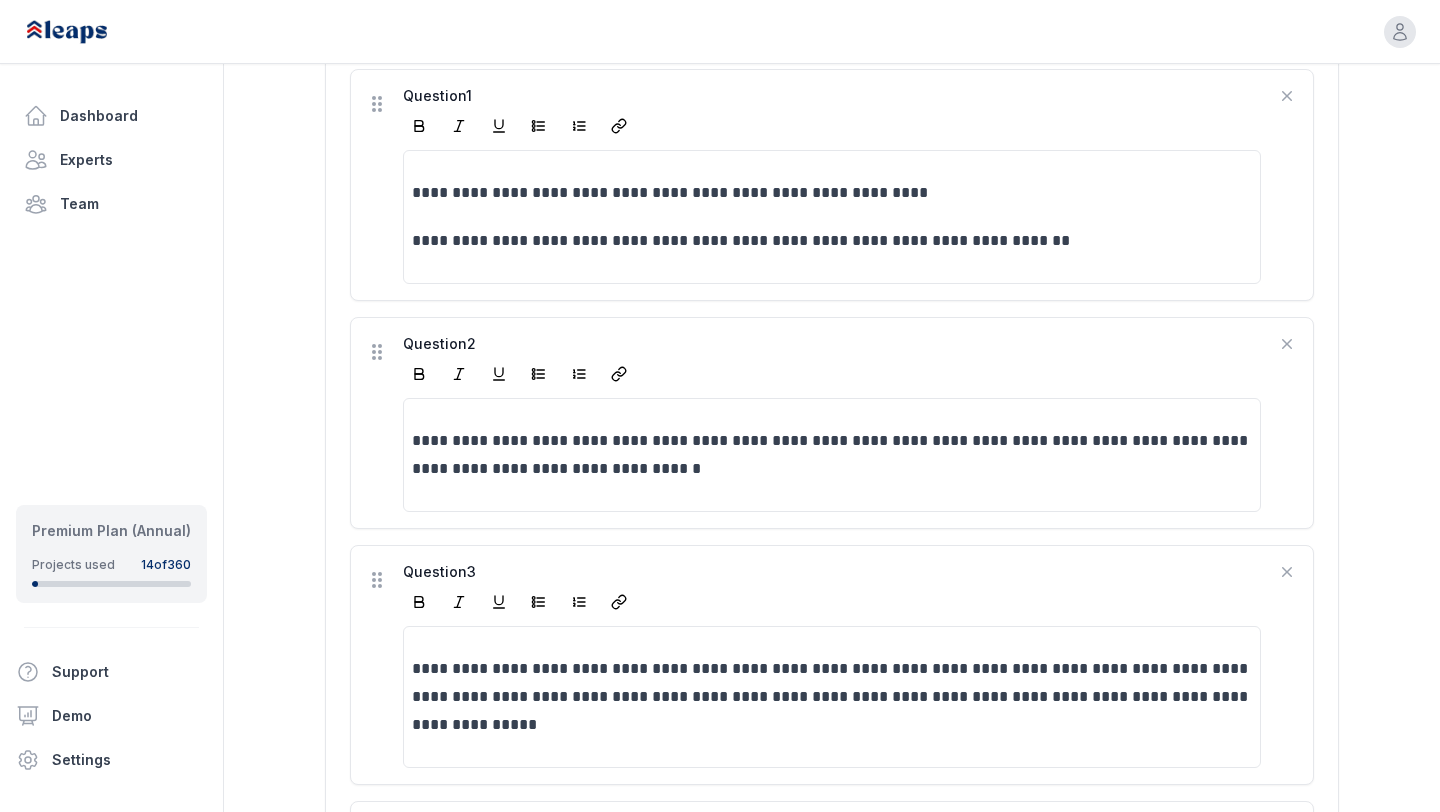 click at bounding box center [832, 126] 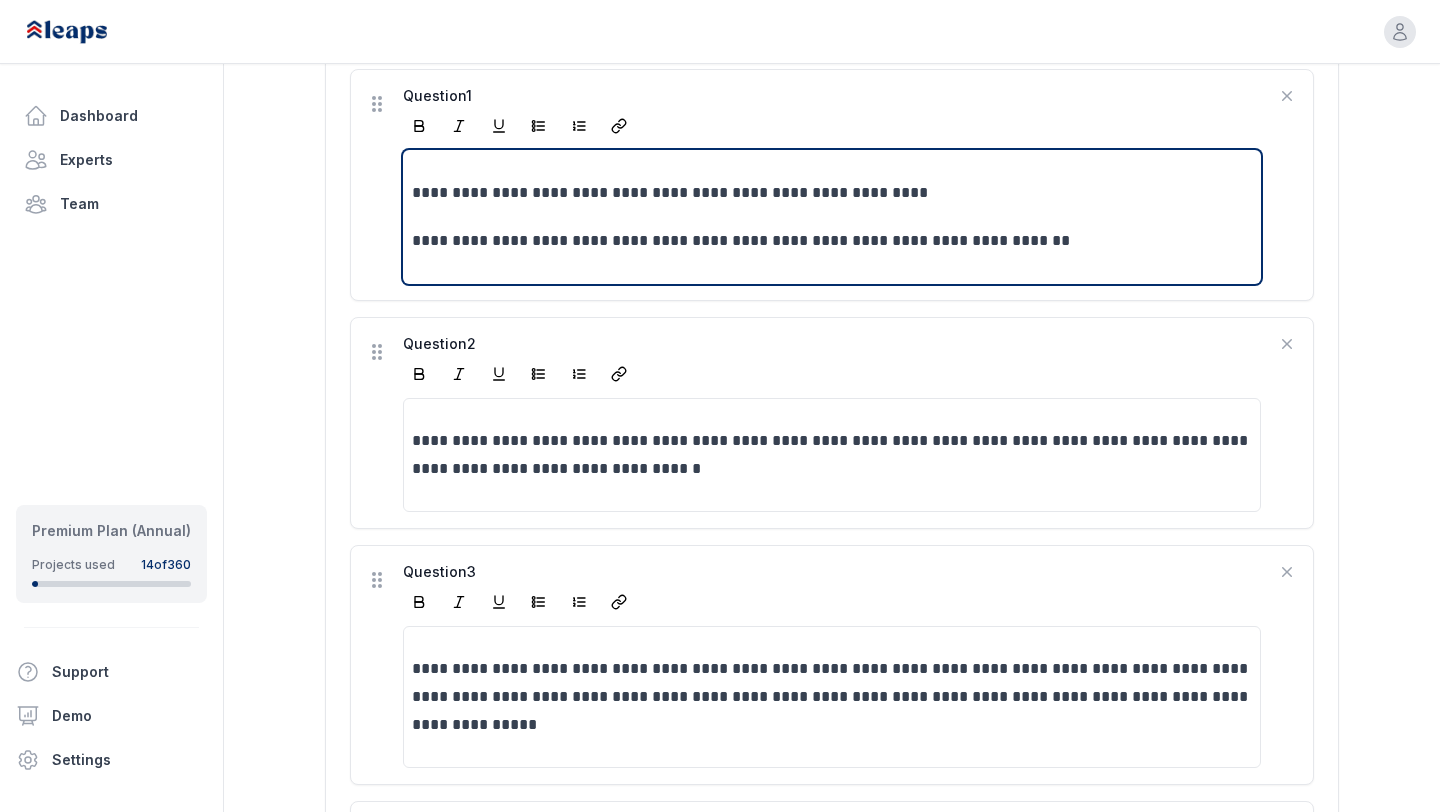 click on "**********" at bounding box center (832, 241) 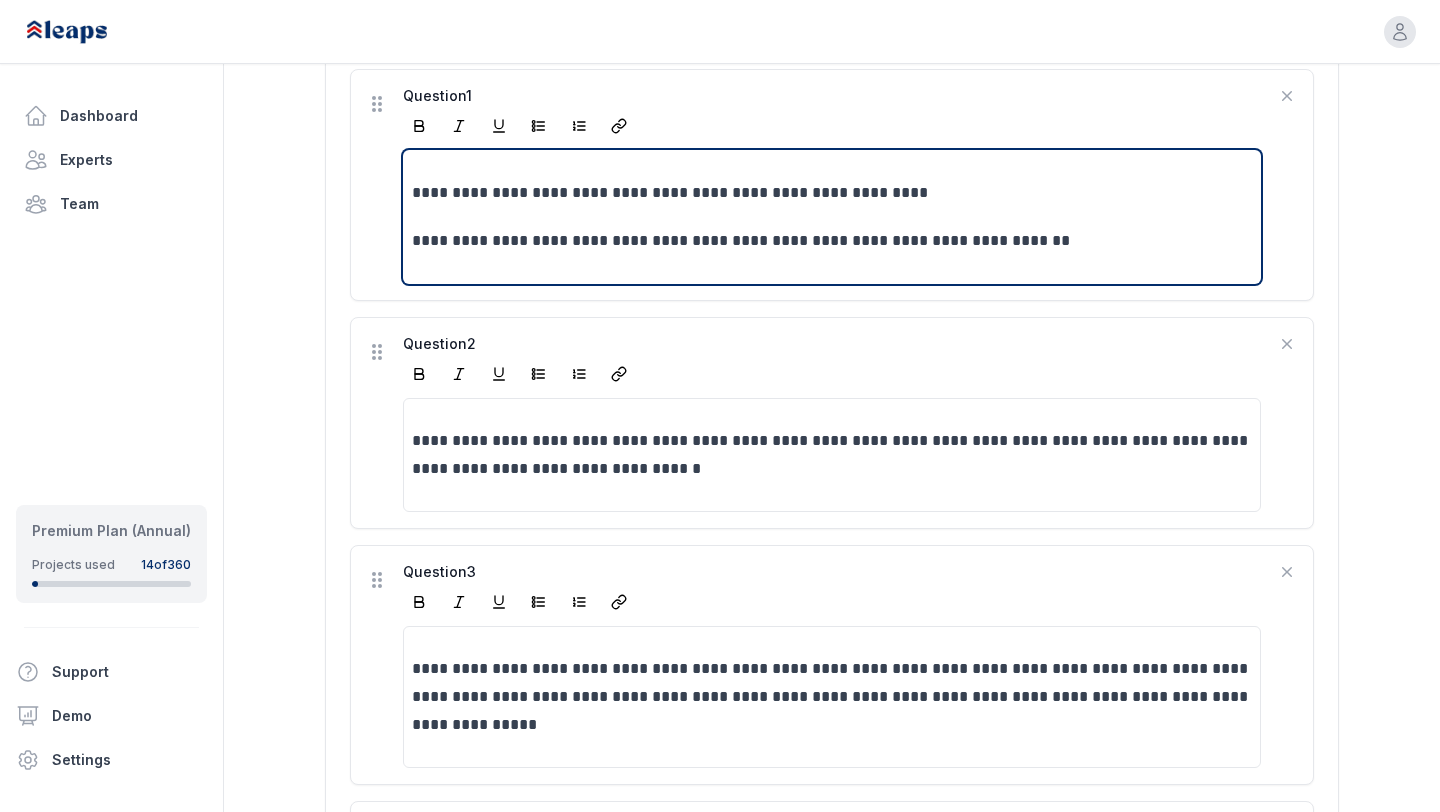 type 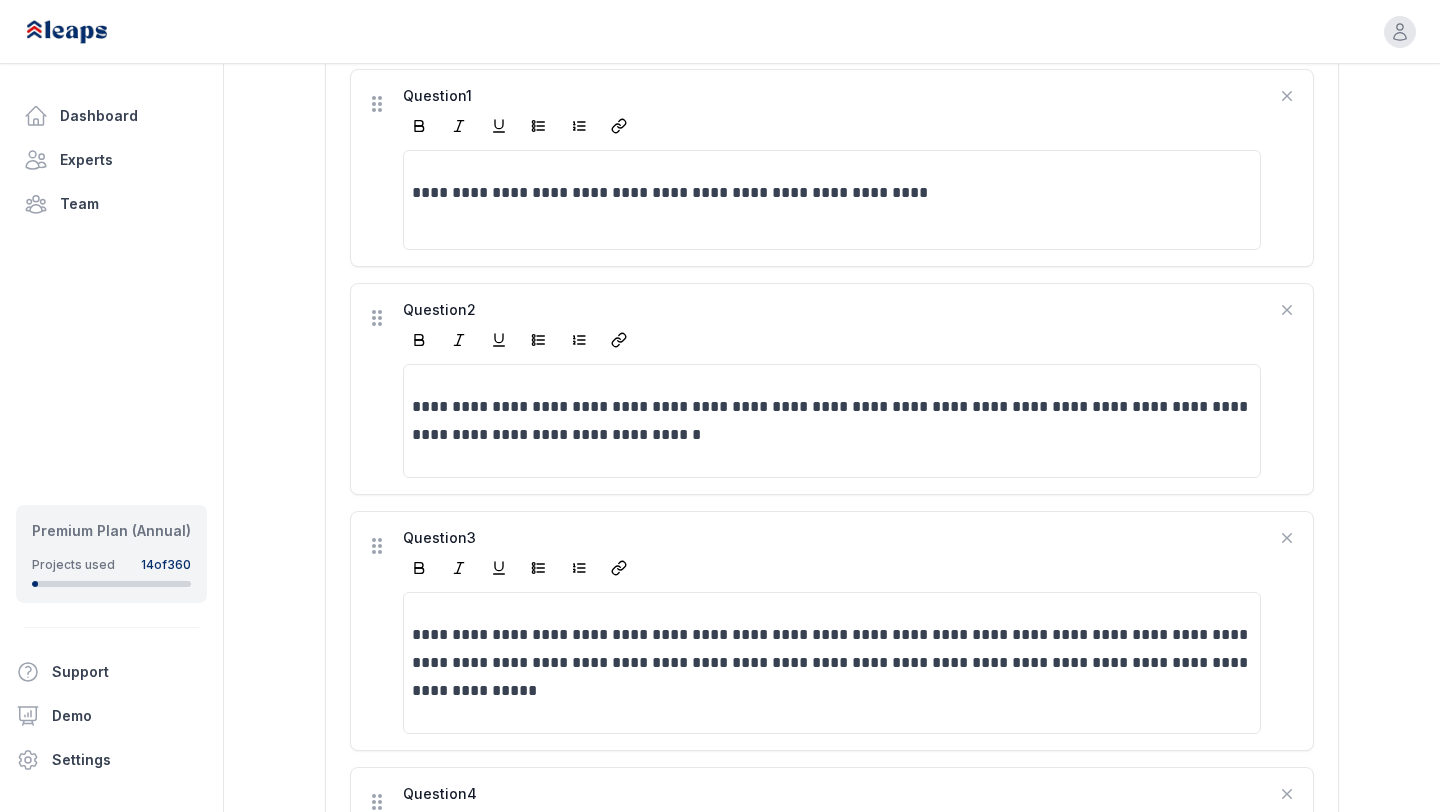 click at bounding box center [832, 126] 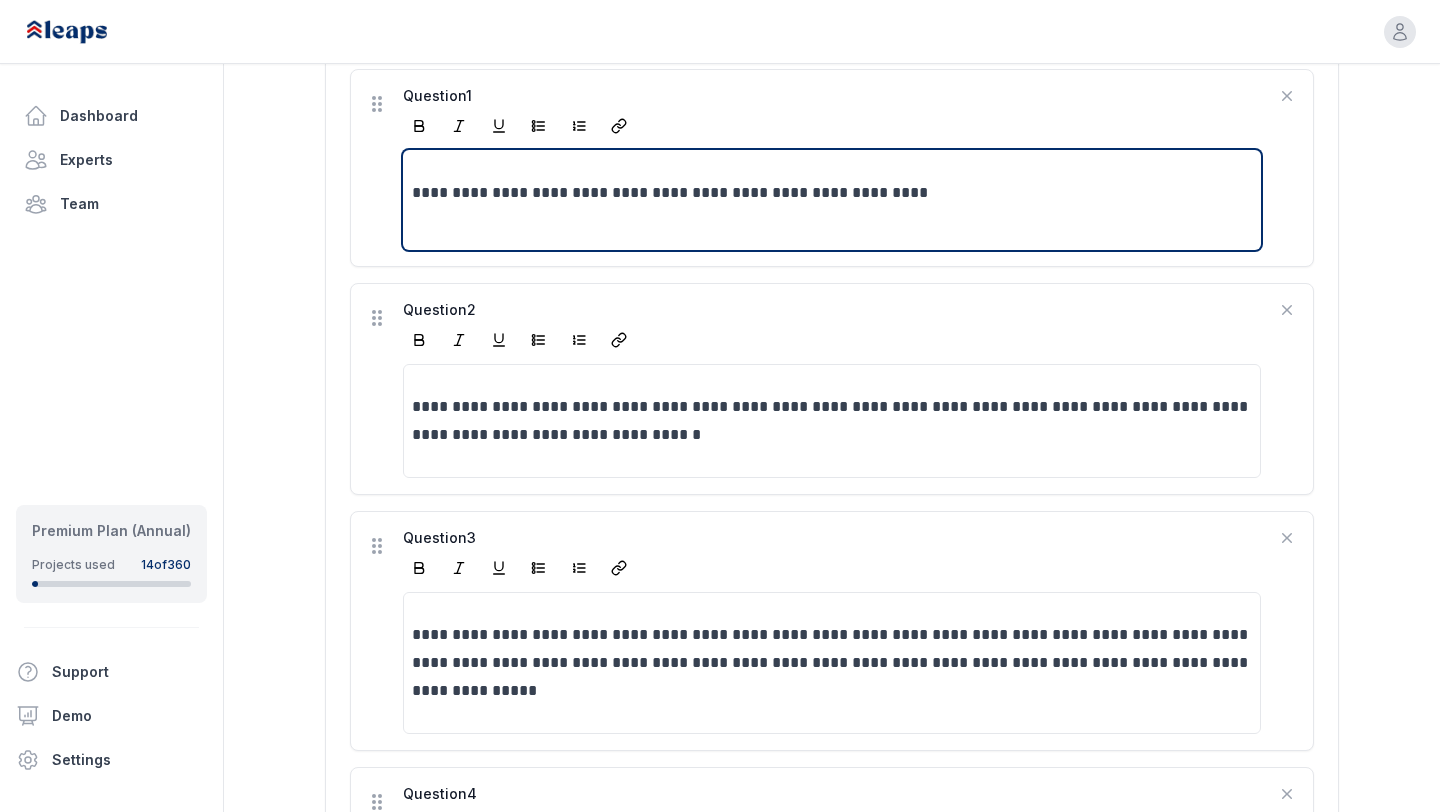 click on "**********" at bounding box center (832, 193) 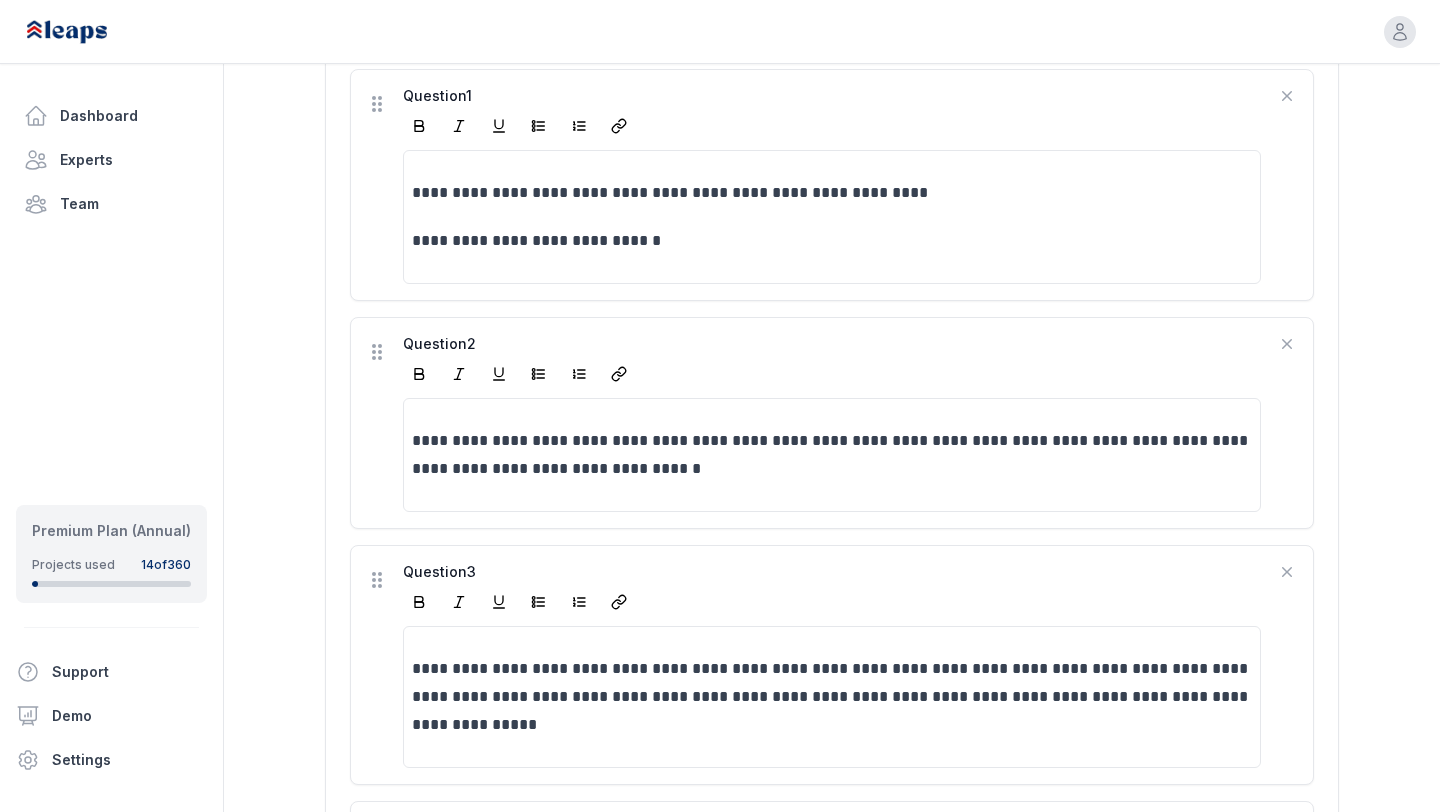click on "**********" at bounding box center [832, 185] 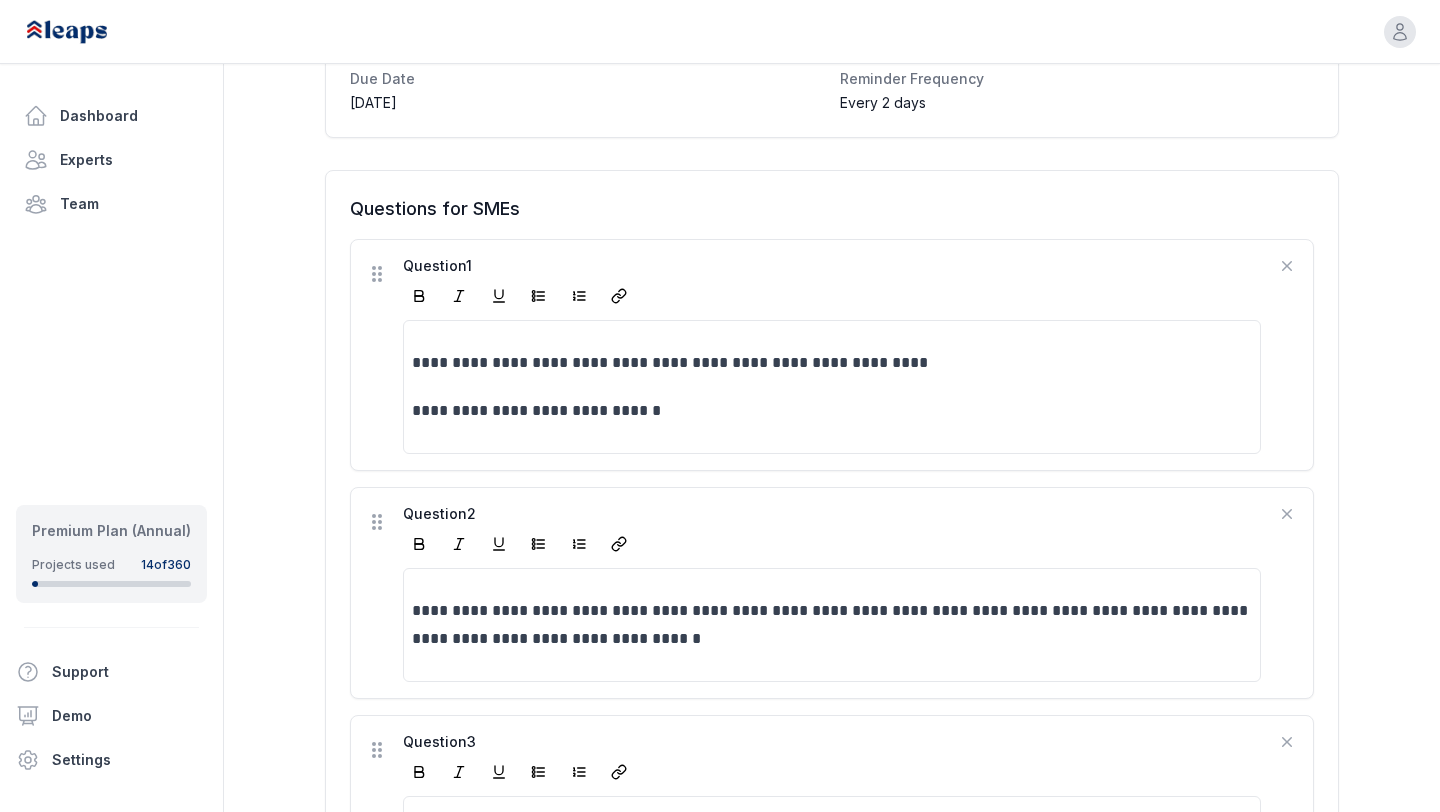 scroll, scrollTop: 442, scrollLeft: 0, axis: vertical 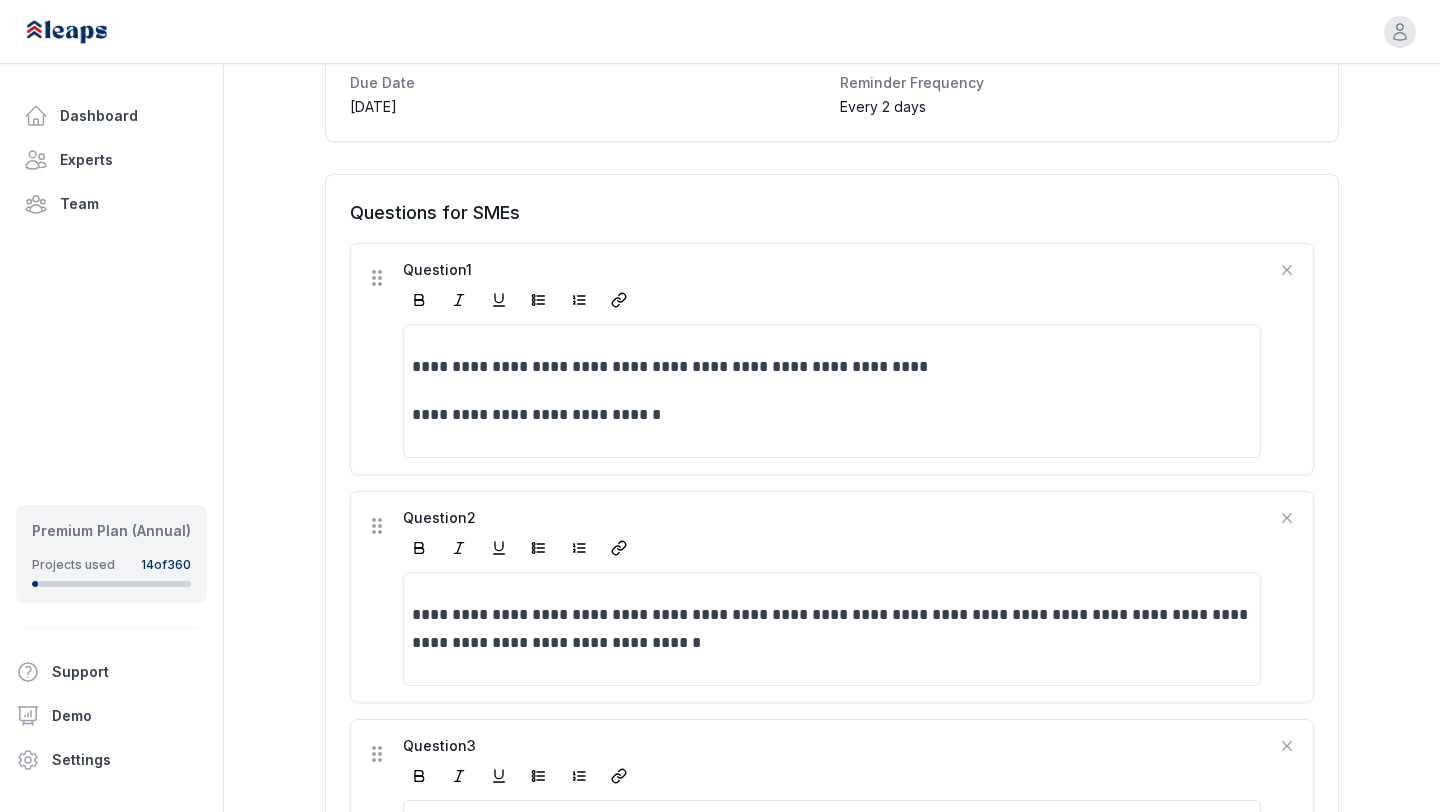 click on "Questions for SMEs" at bounding box center [832, 213] 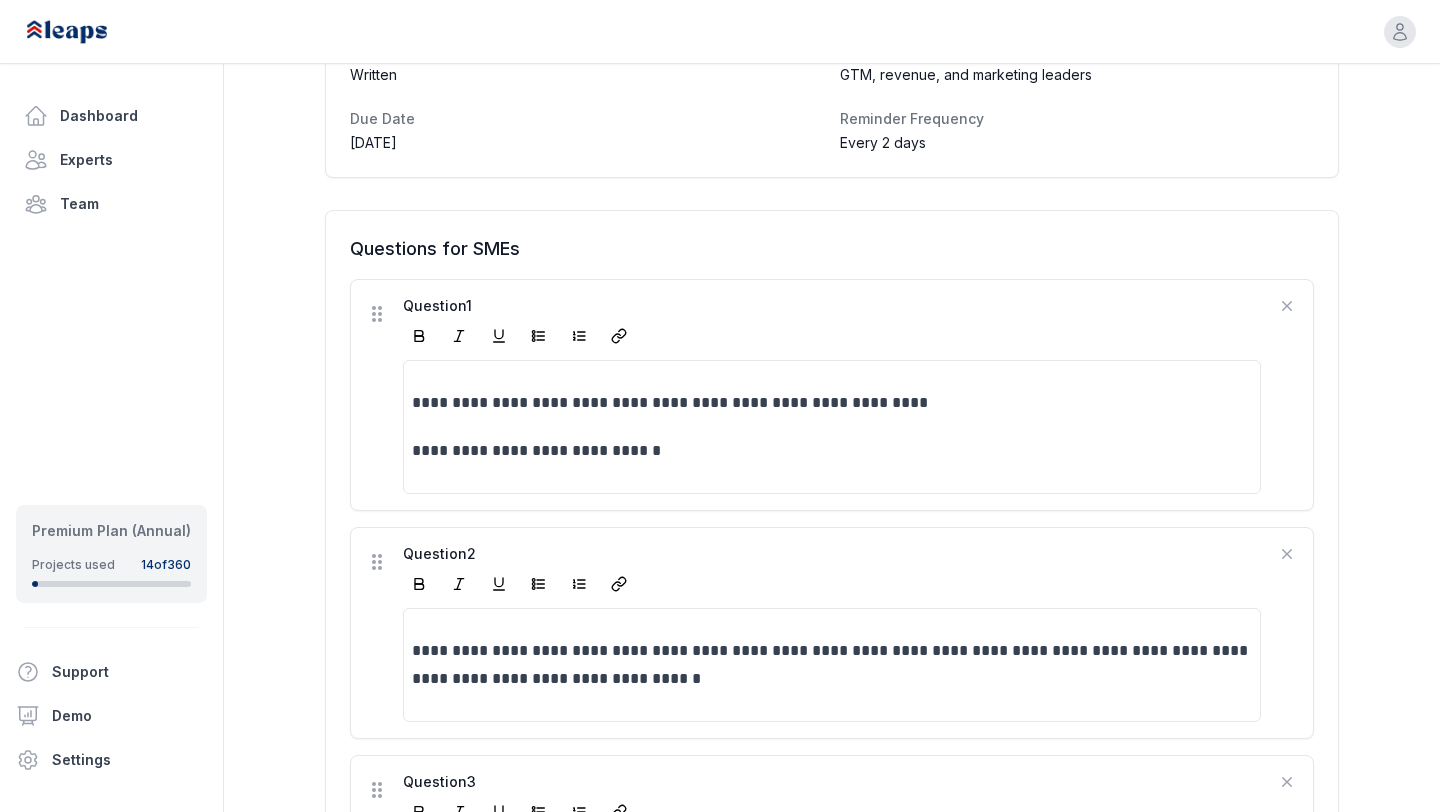 scroll, scrollTop: 484, scrollLeft: 0, axis: vertical 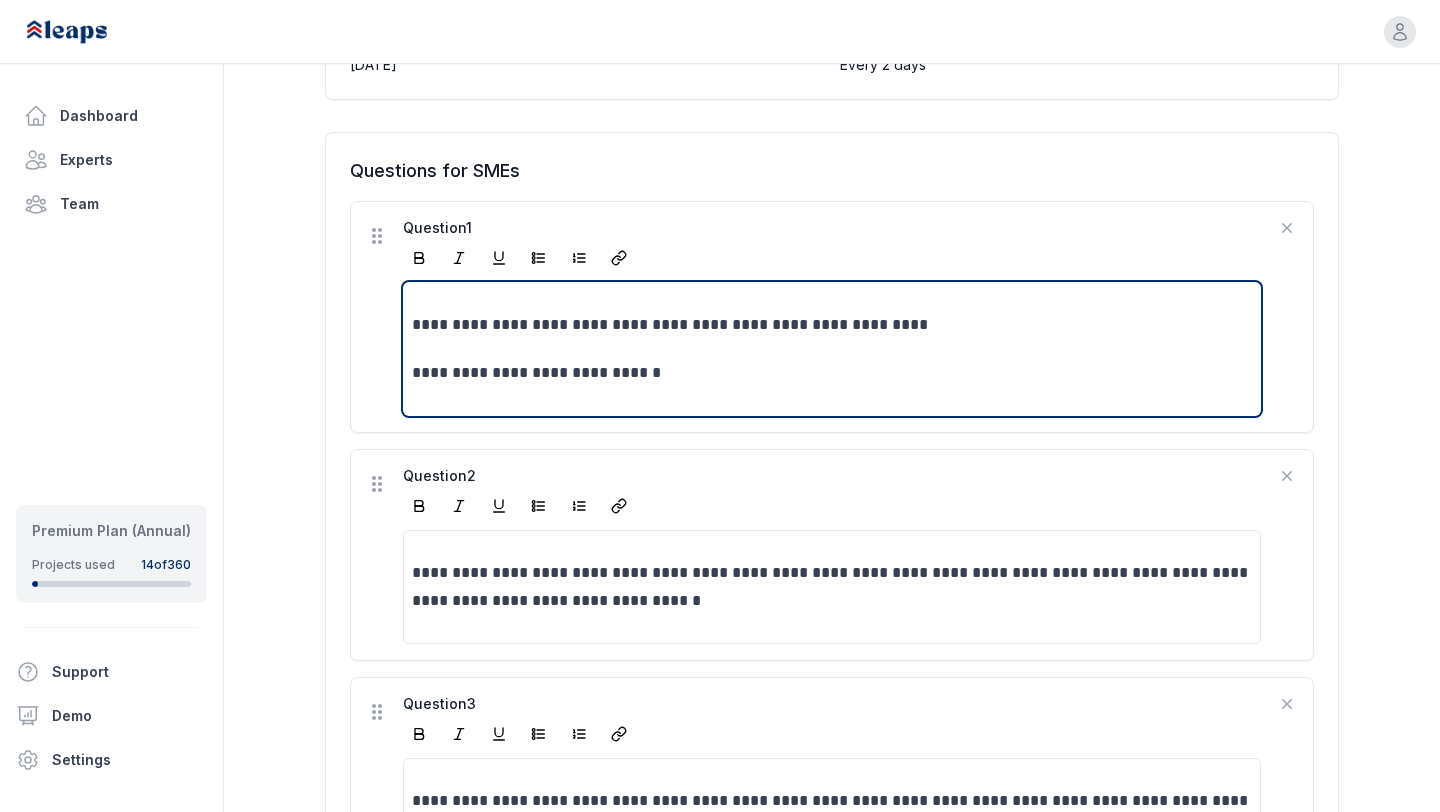 click on "**********" at bounding box center (832, 373) 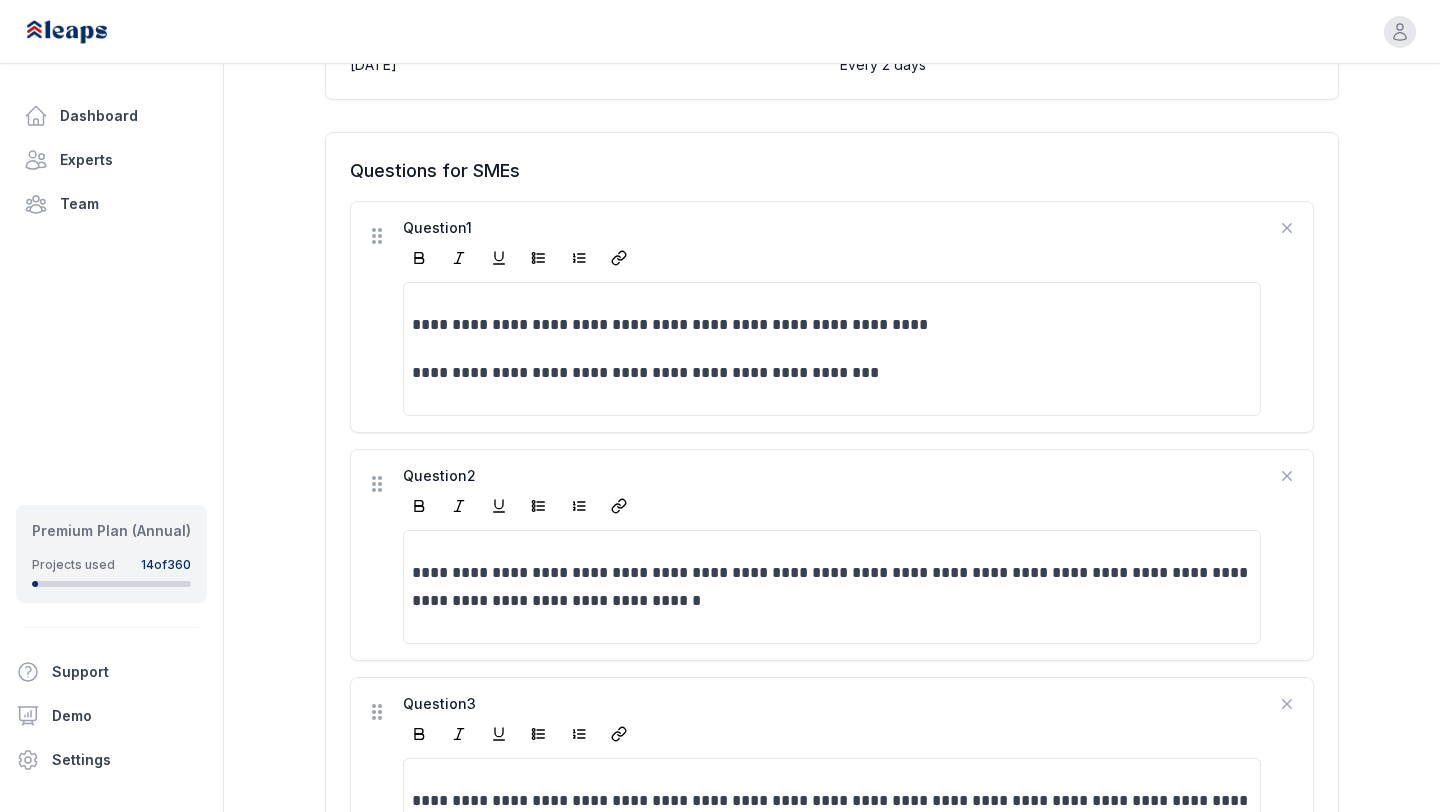 click at bounding box center [832, 258] 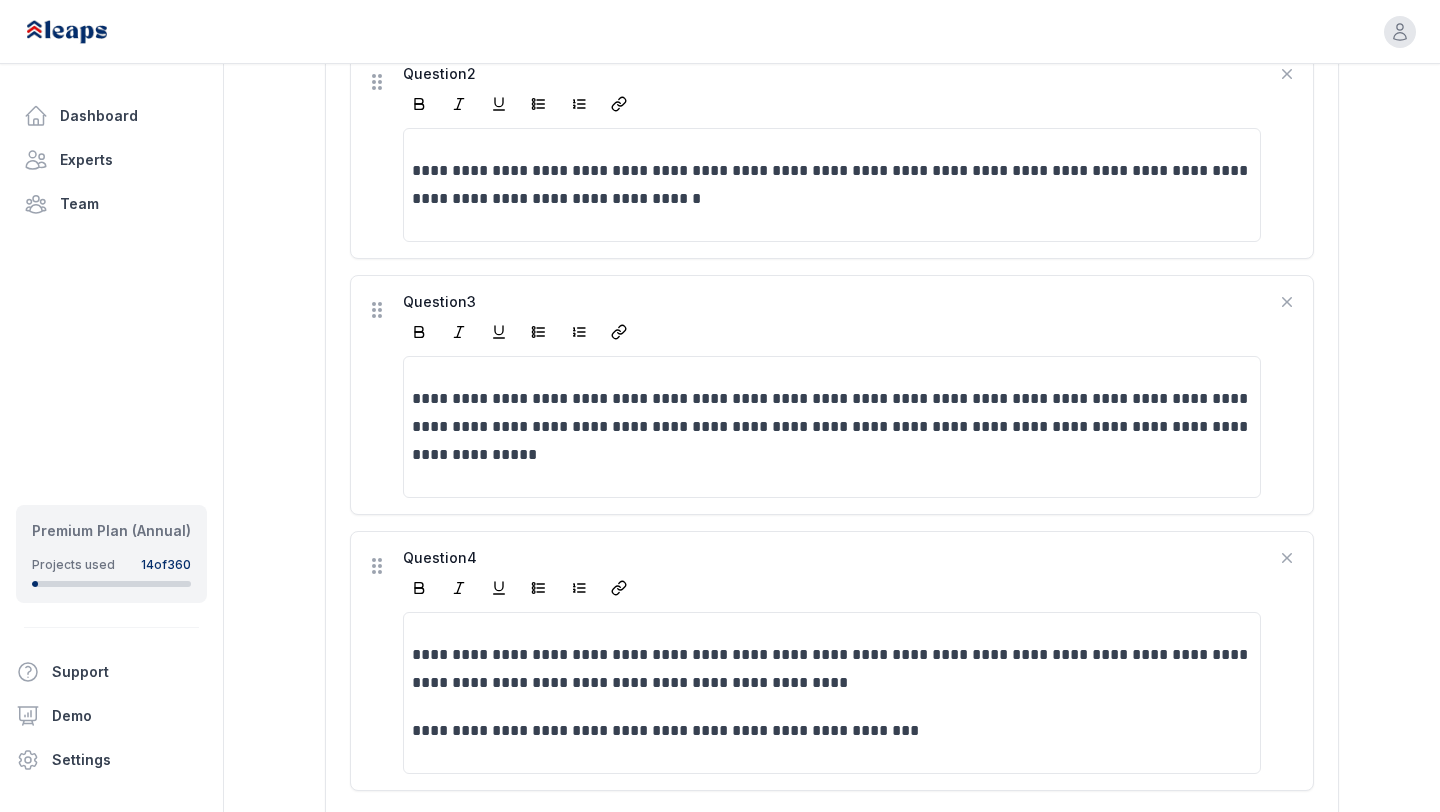 scroll, scrollTop: 987, scrollLeft: 0, axis: vertical 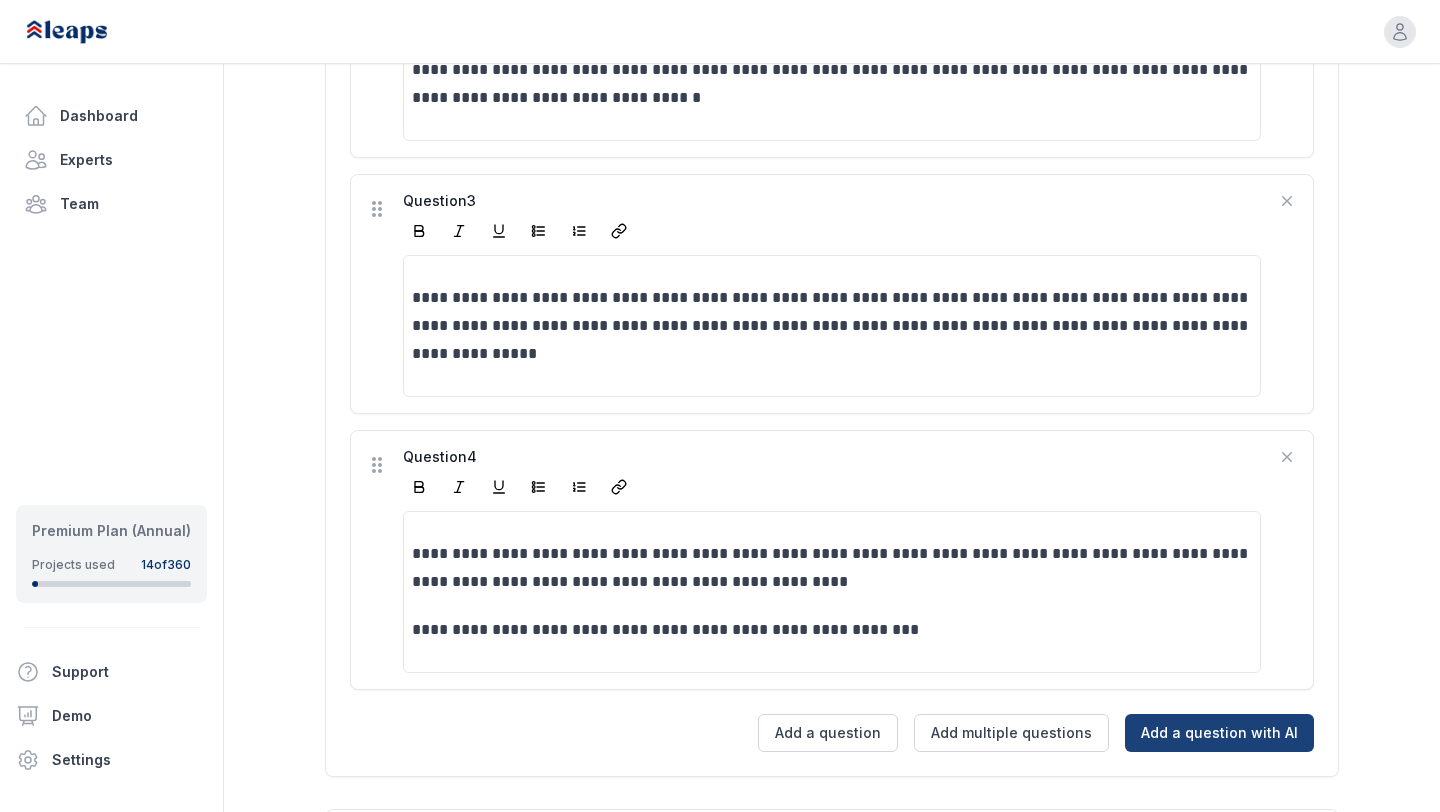 click on "Add a question with AI" at bounding box center [1219, 733] 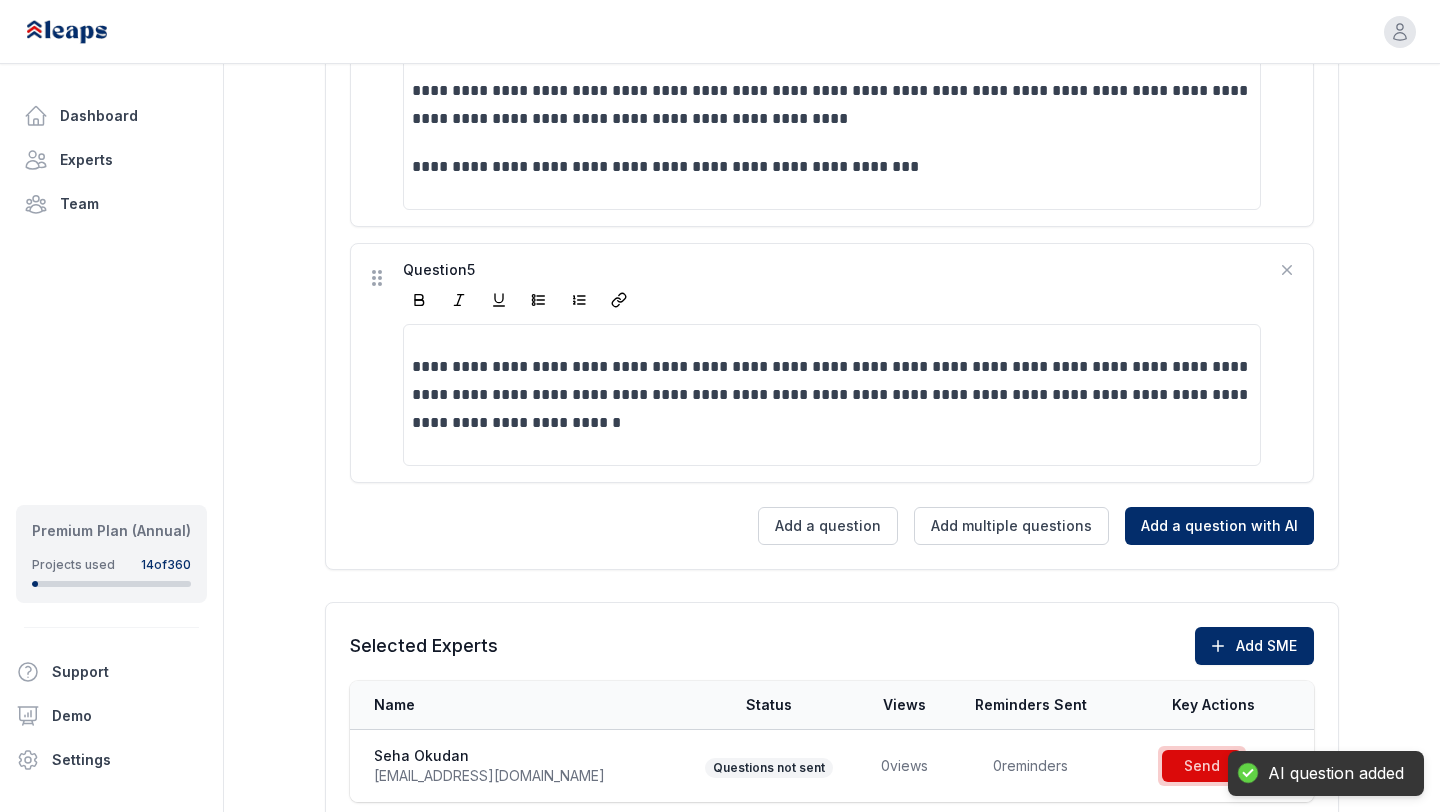 scroll, scrollTop: 1458, scrollLeft: 0, axis: vertical 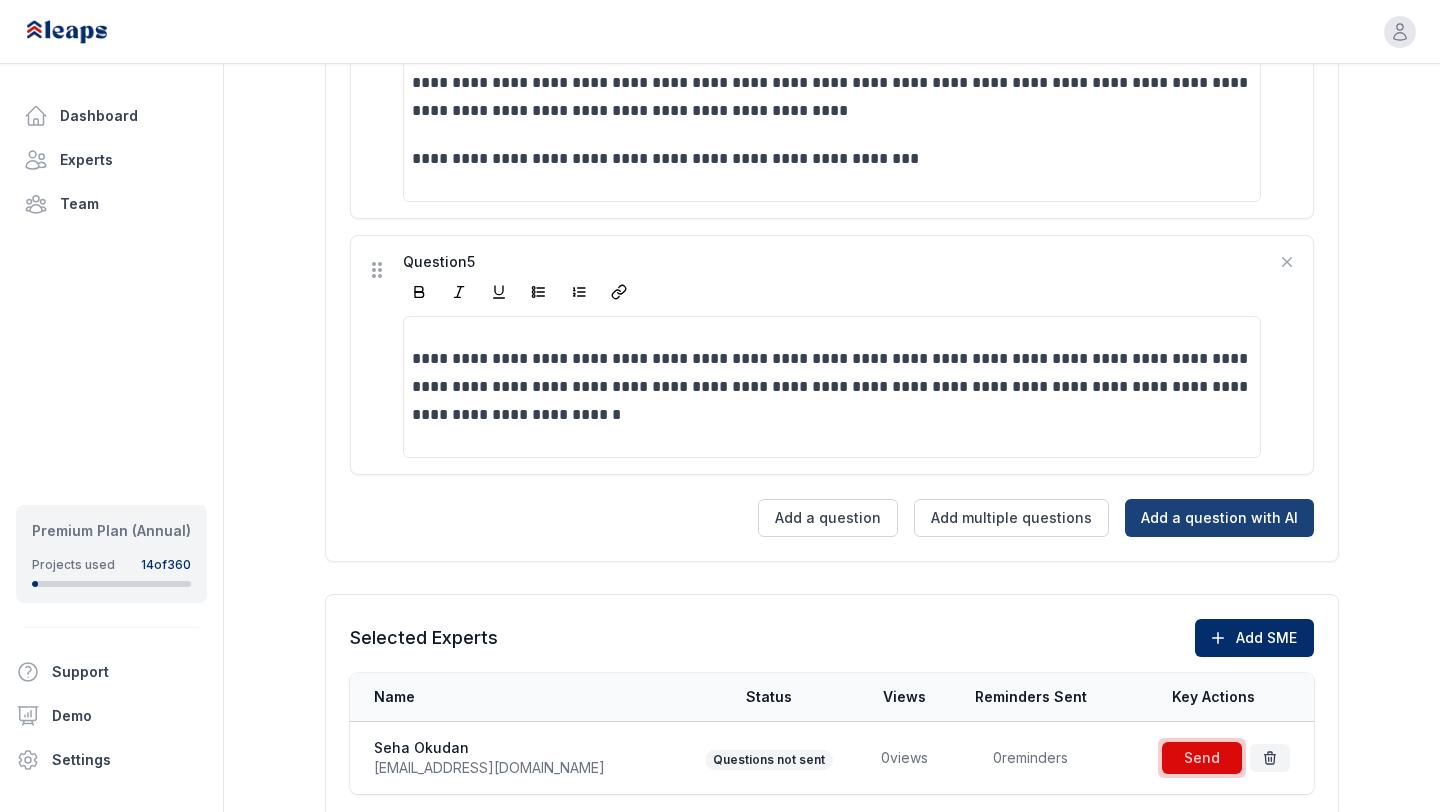 click on "Add a question with AI" at bounding box center [1219, 518] 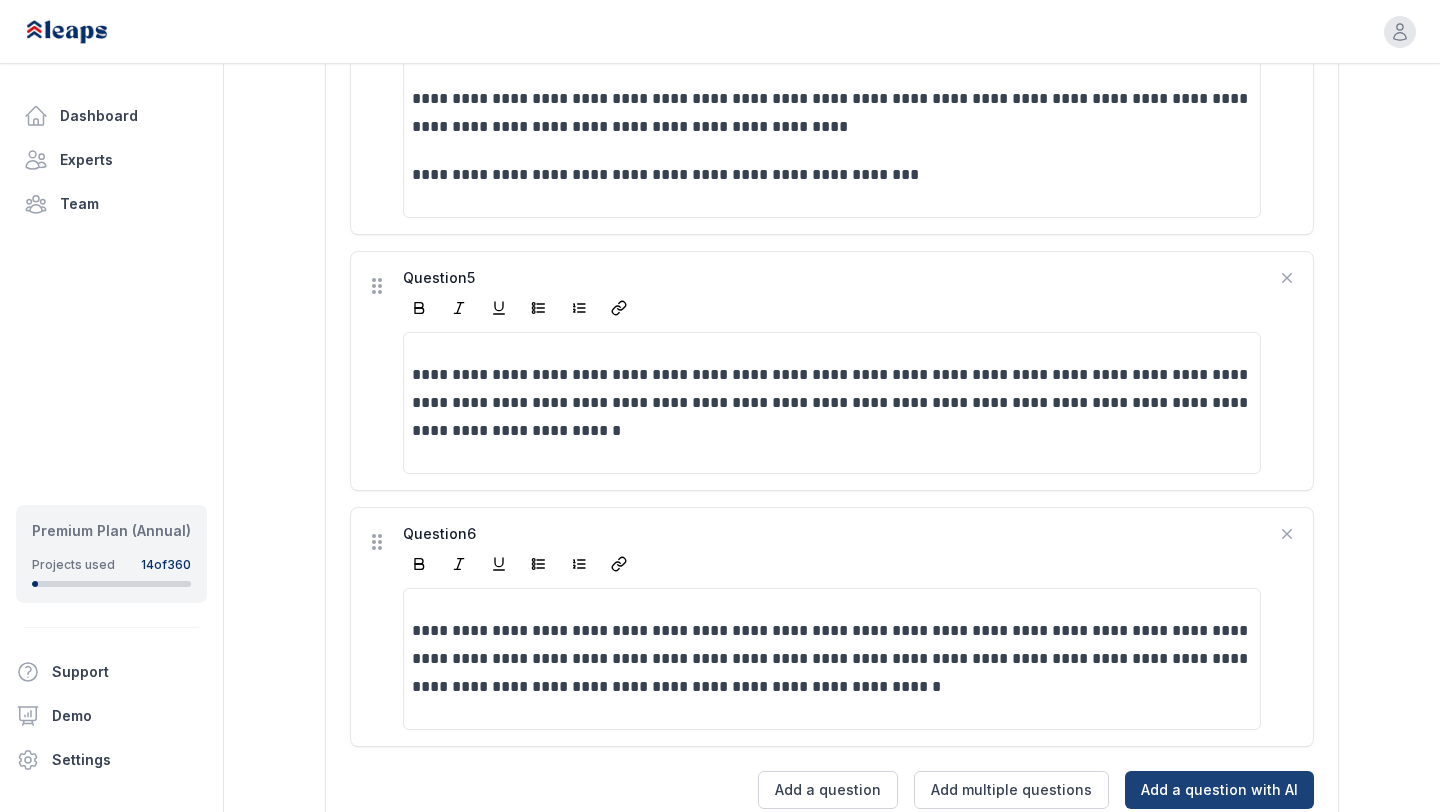 scroll, scrollTop: 1309, scrollLeft: 0, axis: vertical 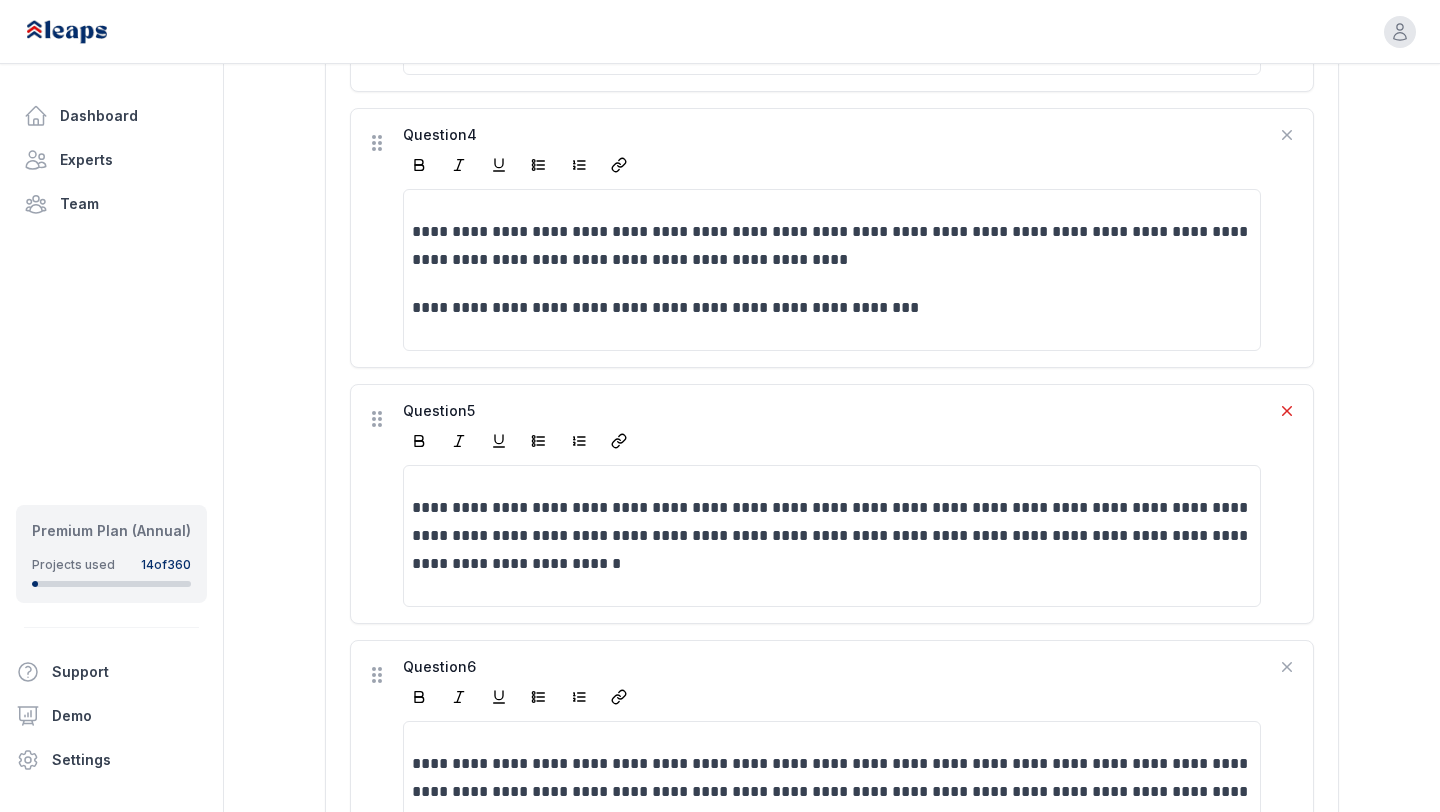 click 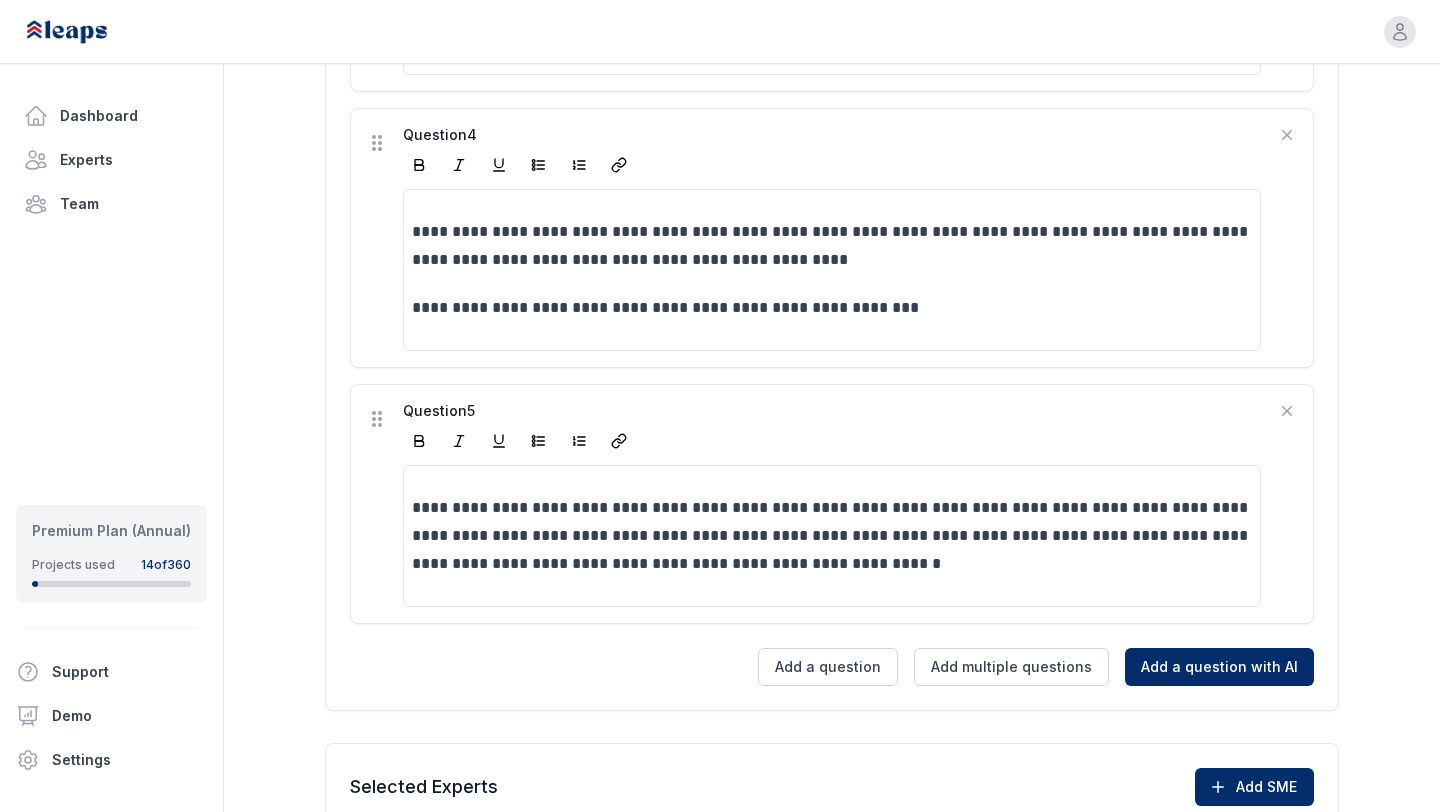 scroll, scrollTop: 1374, scrollLeft: 0, axis: vertical 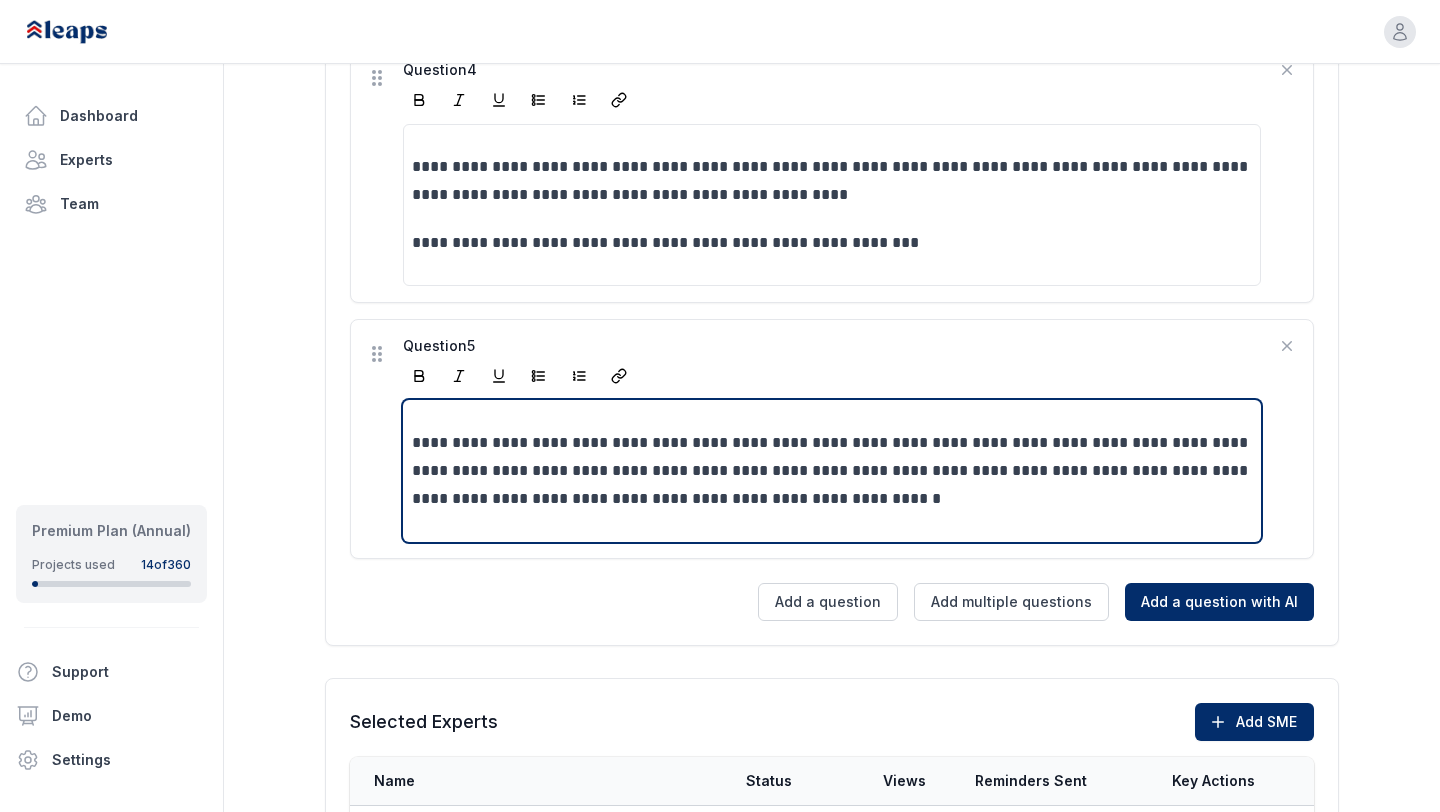 click on "**********" at bounding box center [832, 471] 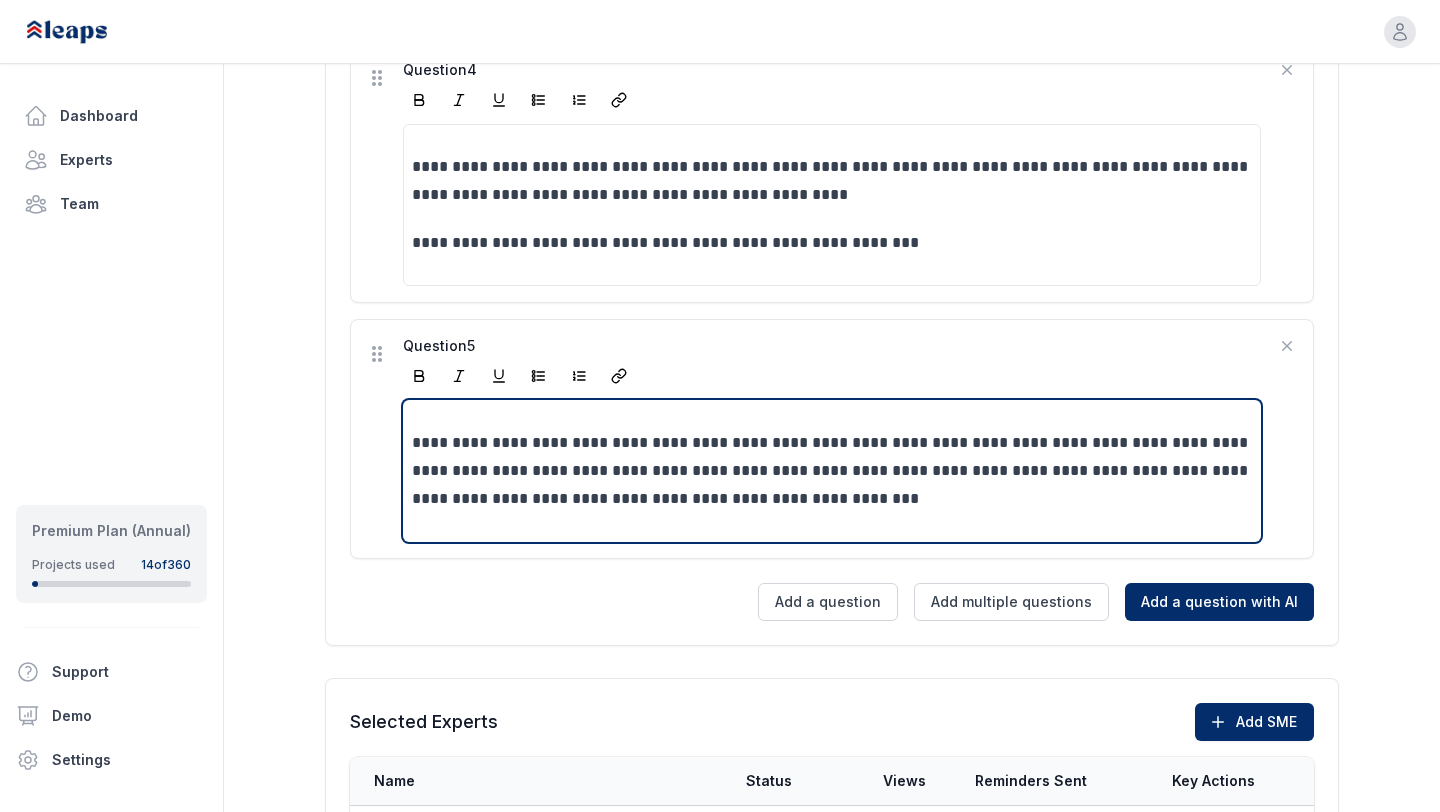 type 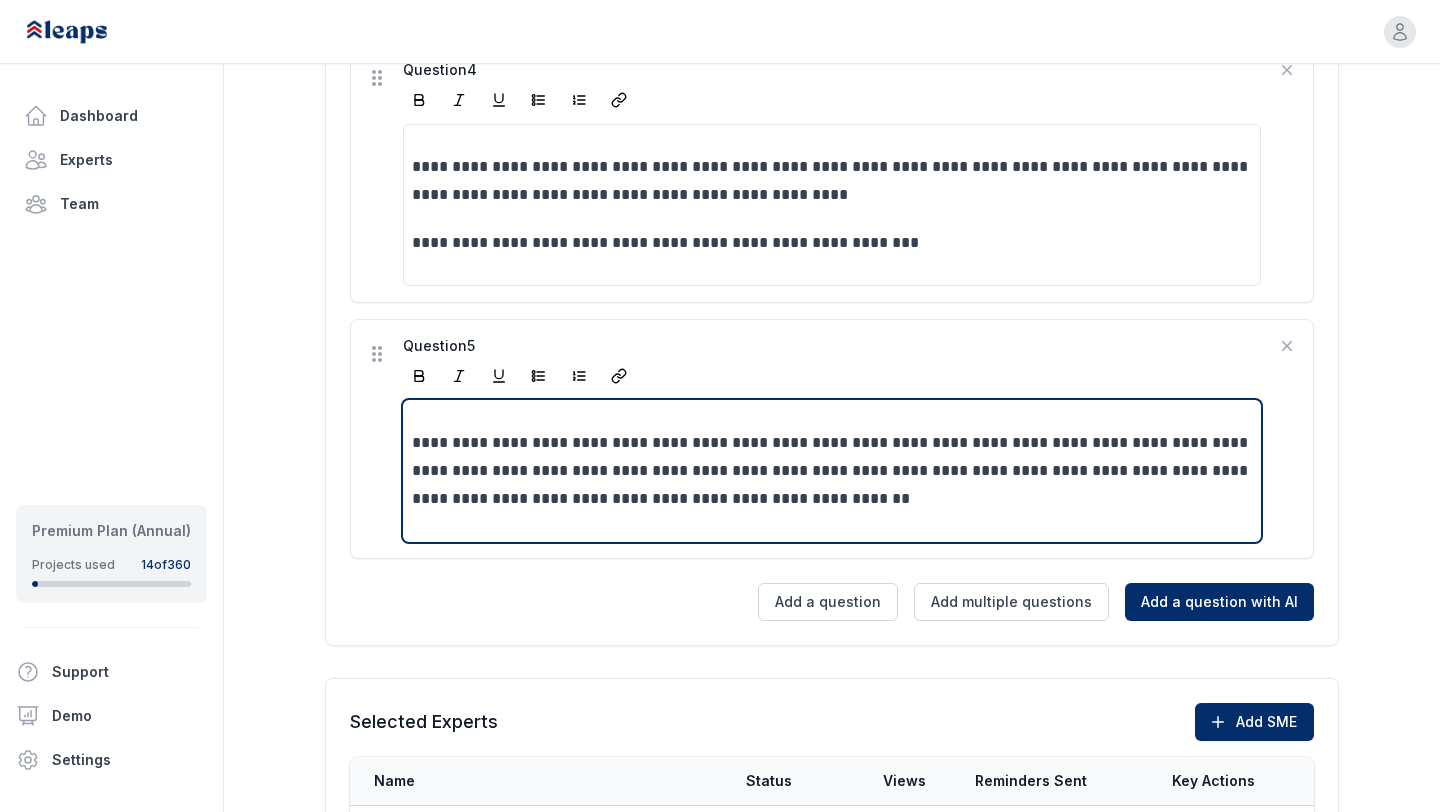 click on "**********" at bounding box center (832, 471) 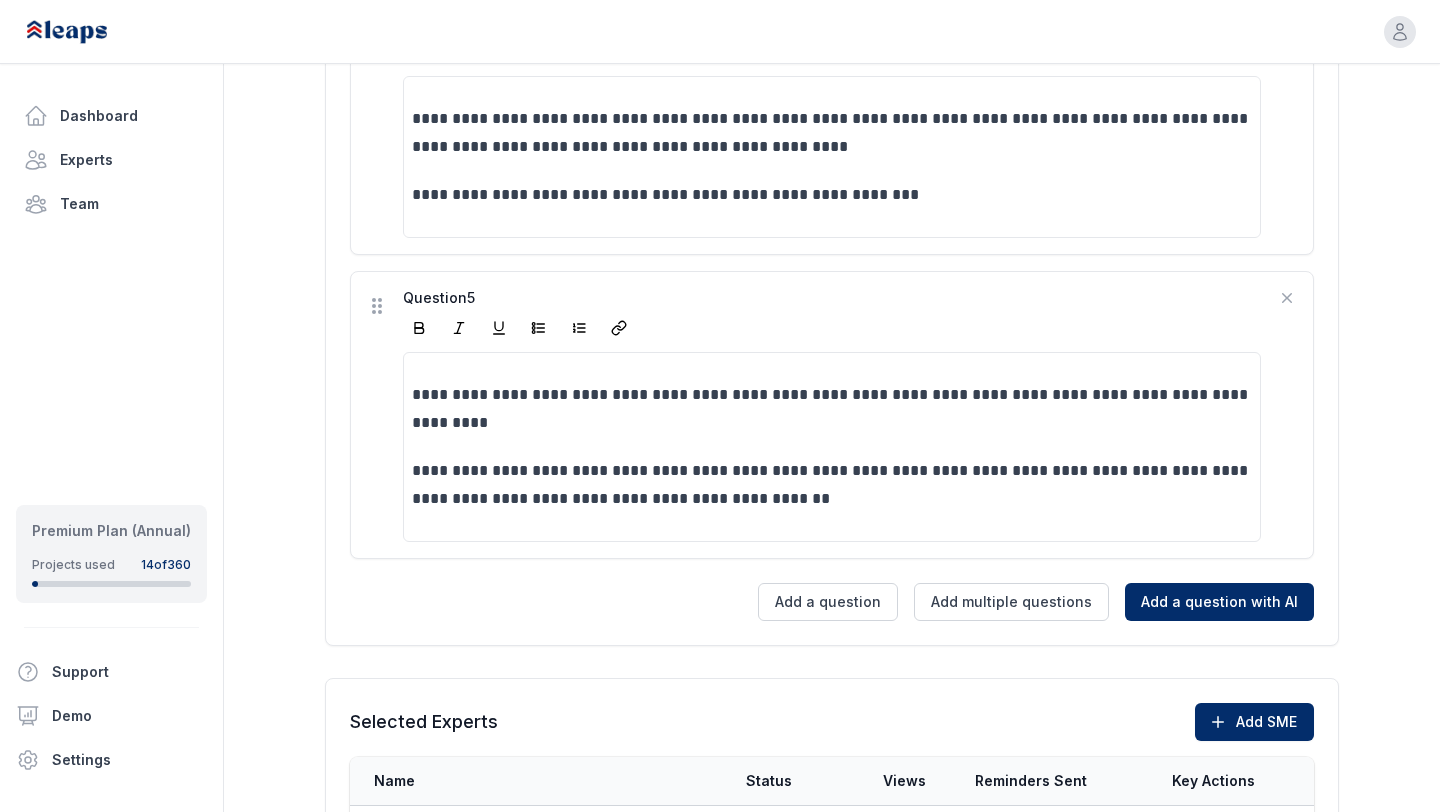 click at bounding box center [832, 328] 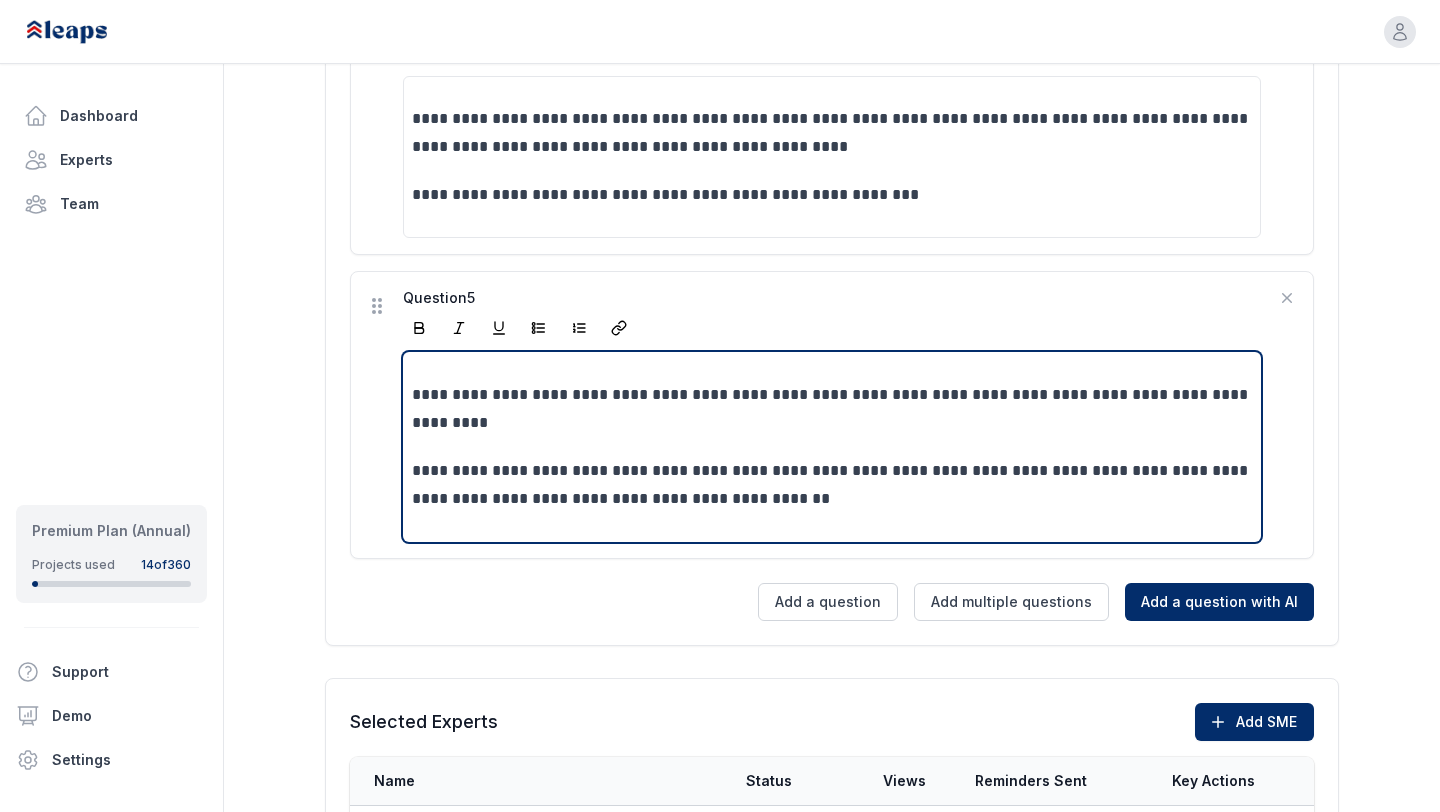 click on "**********" at bounding box center (832, 485) 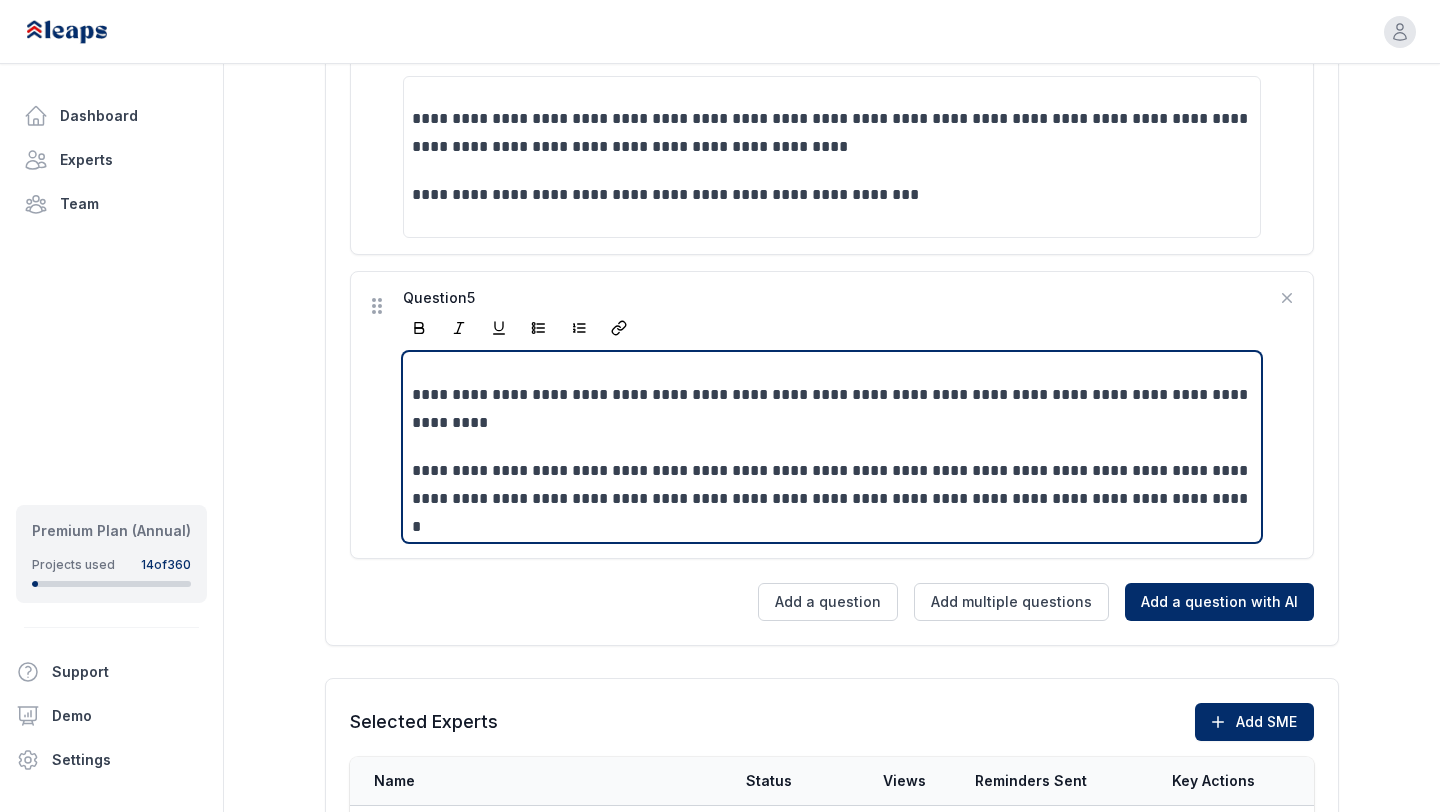 scroll, scrollTop: 1450, scrollLeft: 0, axis: vertical 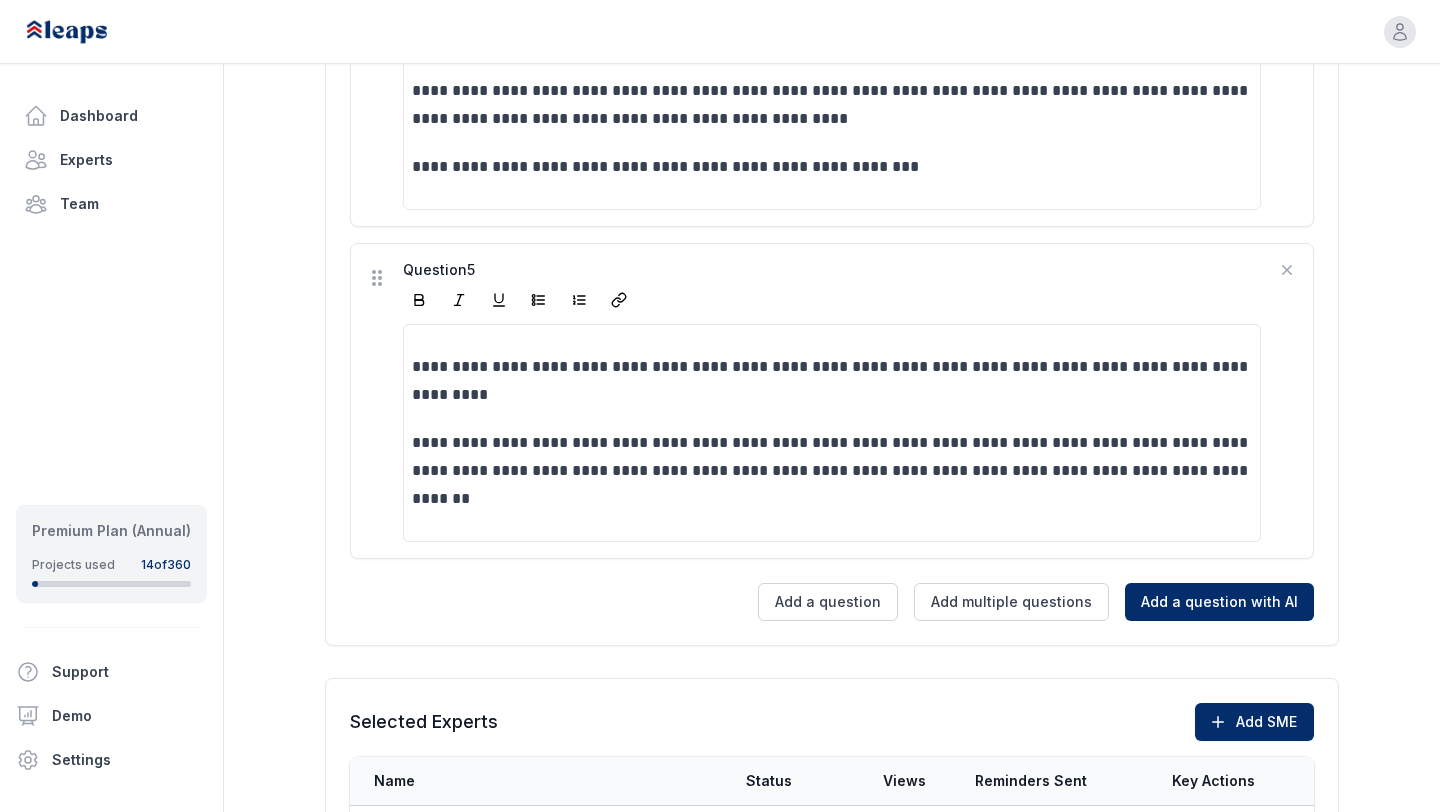click at bounding box center [832, 300] 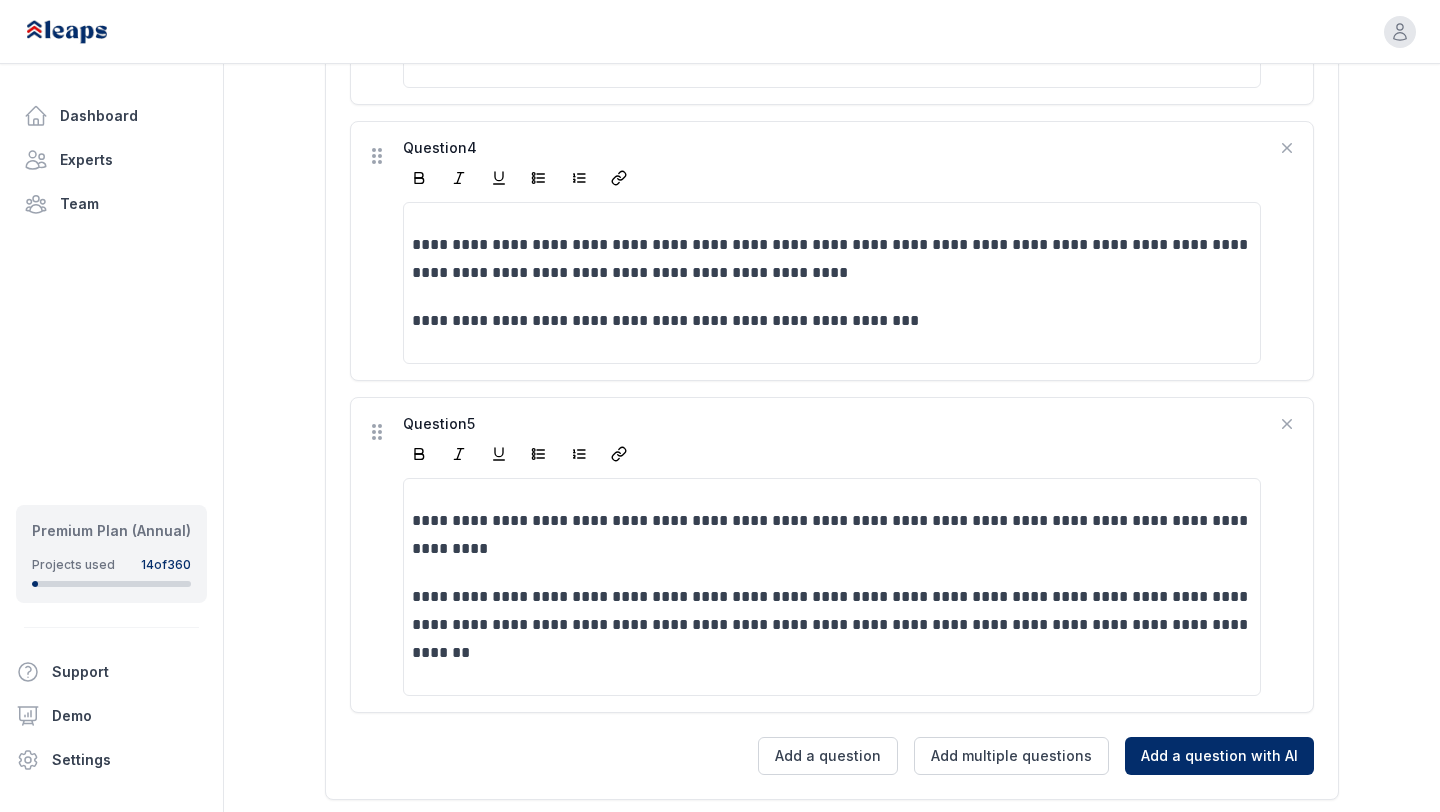 scroll, scrollTop: 1613, scrollLeft: 0, axis: vertical 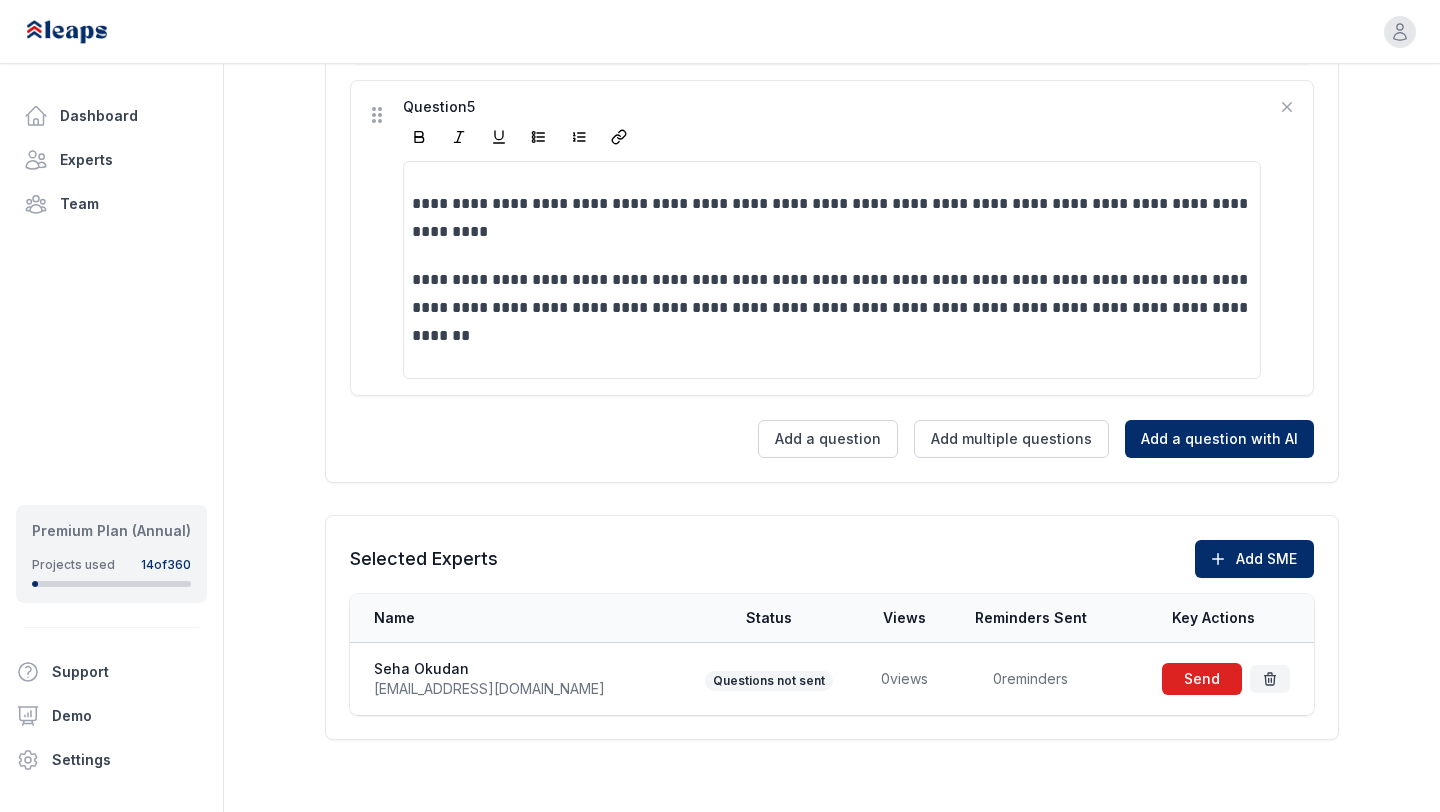 click at bounding box center [1202, 679] 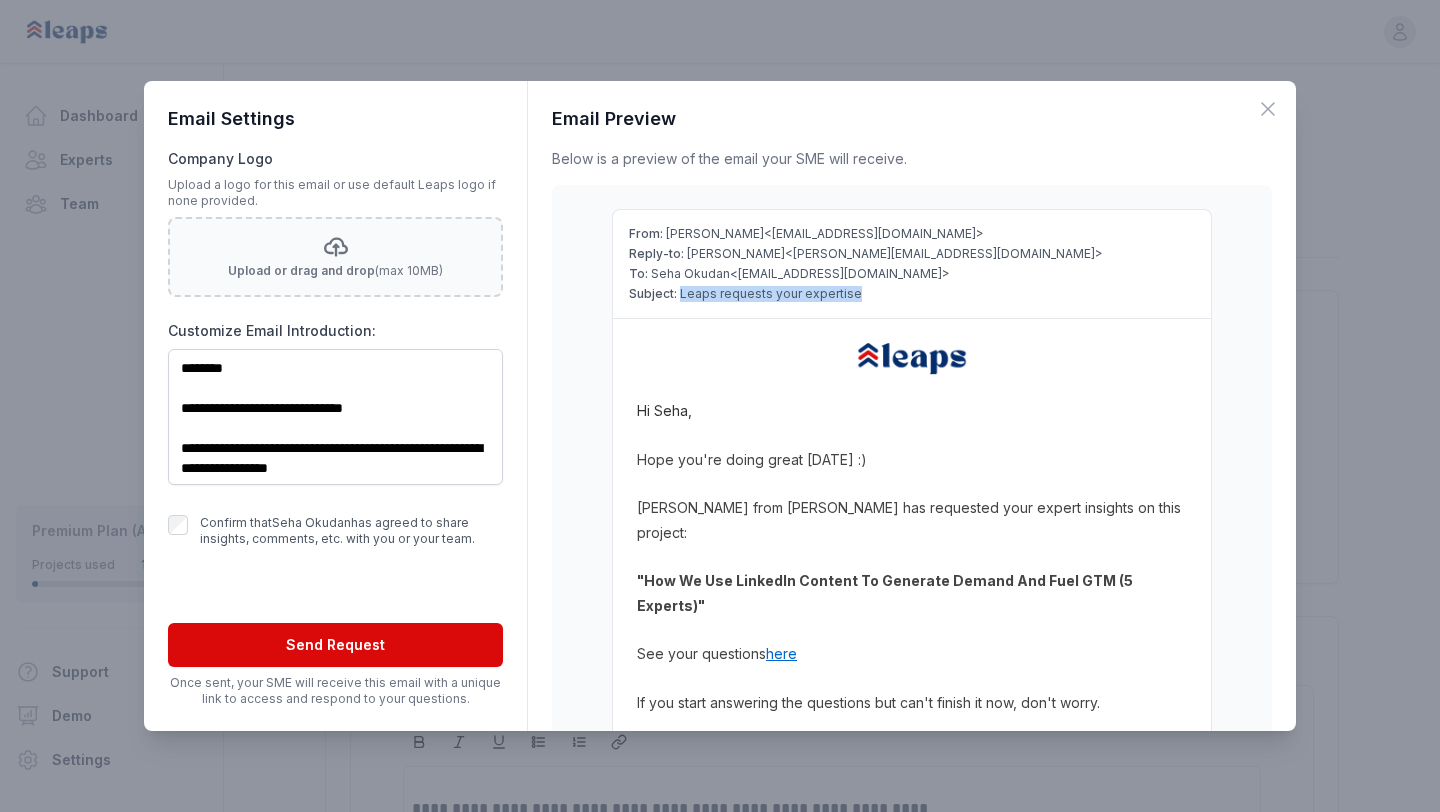 drag, startPoint x: 679, startPoint y: 295, endPoint x: 837, endPoint y: 304, distance: 158.25612 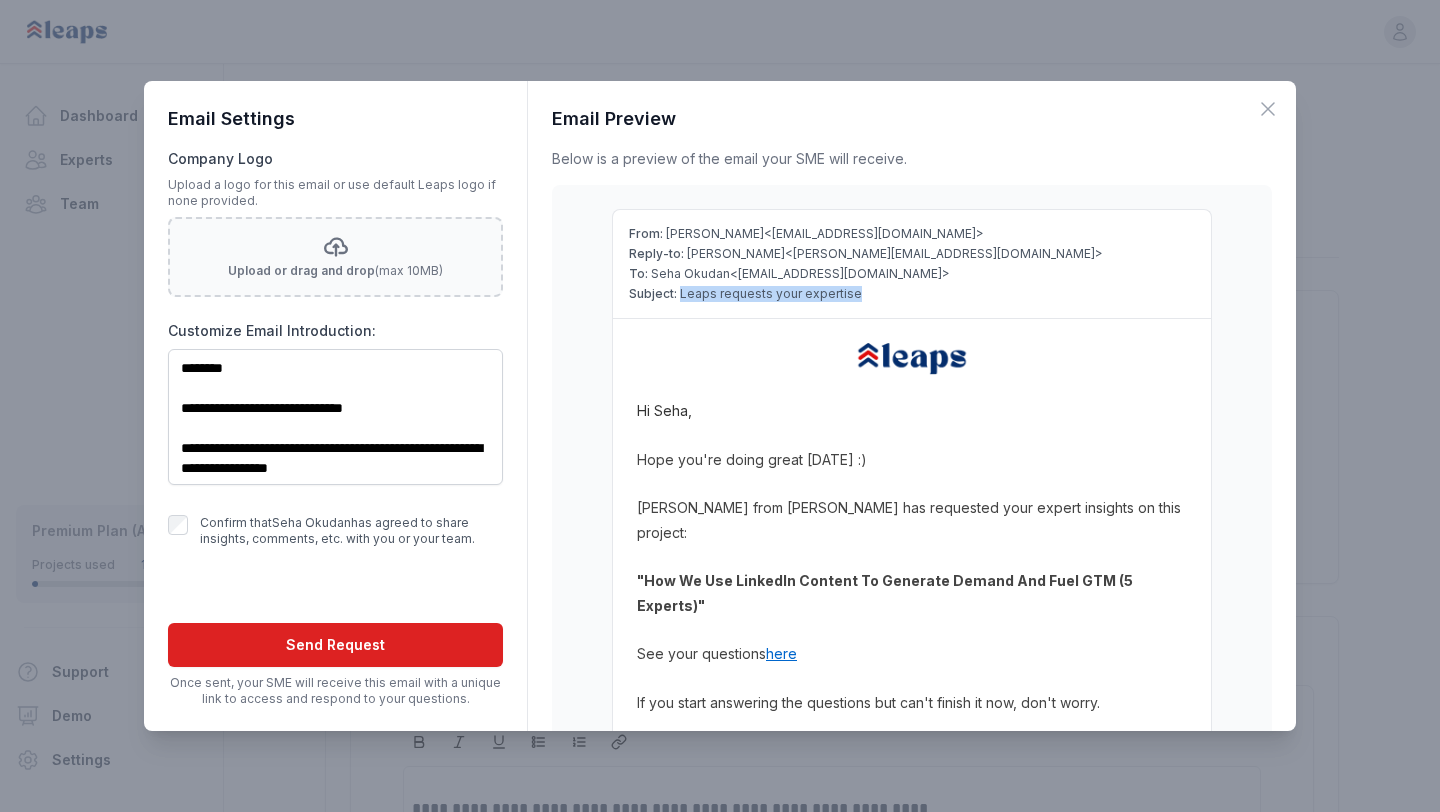 click on "Send Request" at bounding box center [335, 645] 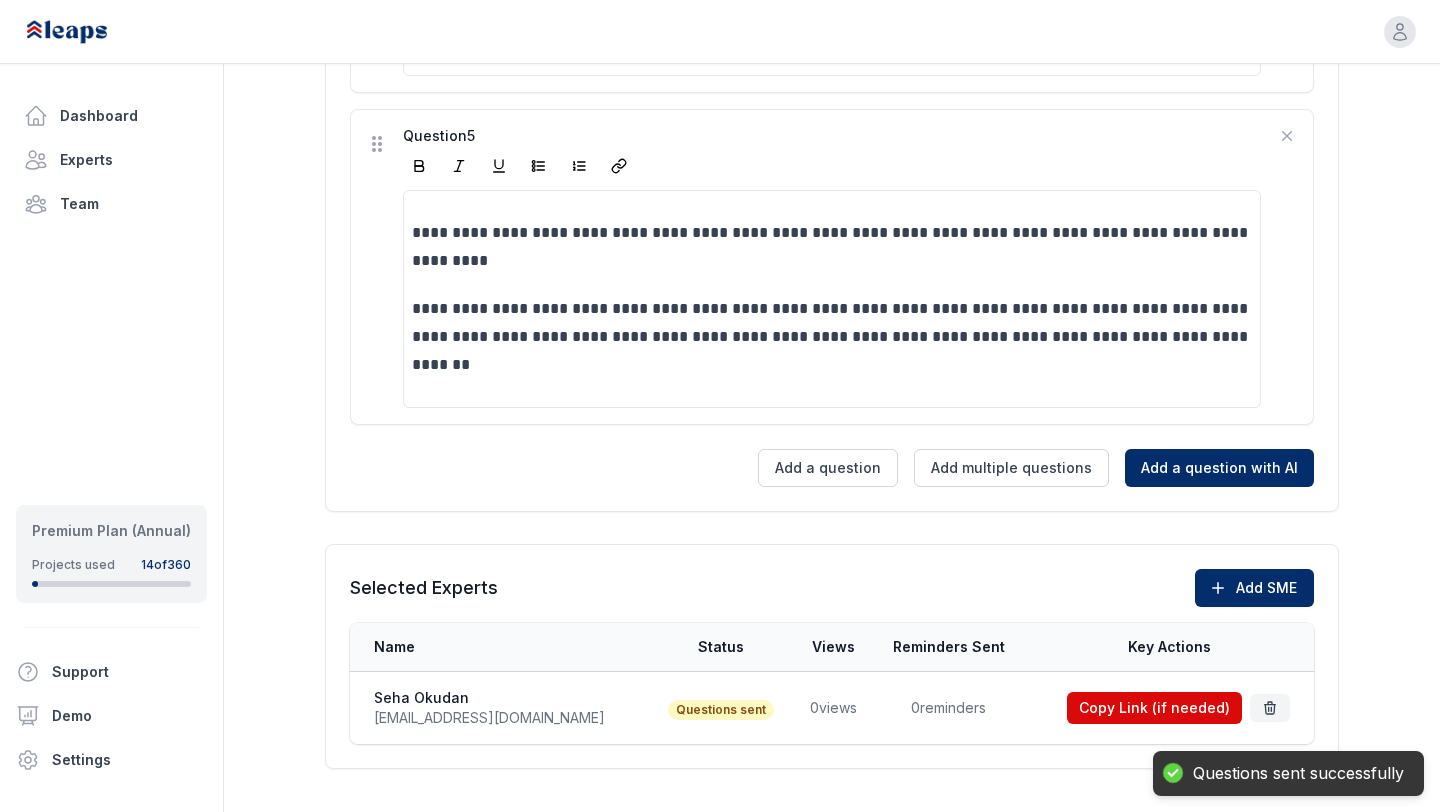 scroll, scrollTop: 1613, scrollLeft: 0, axis: vertical 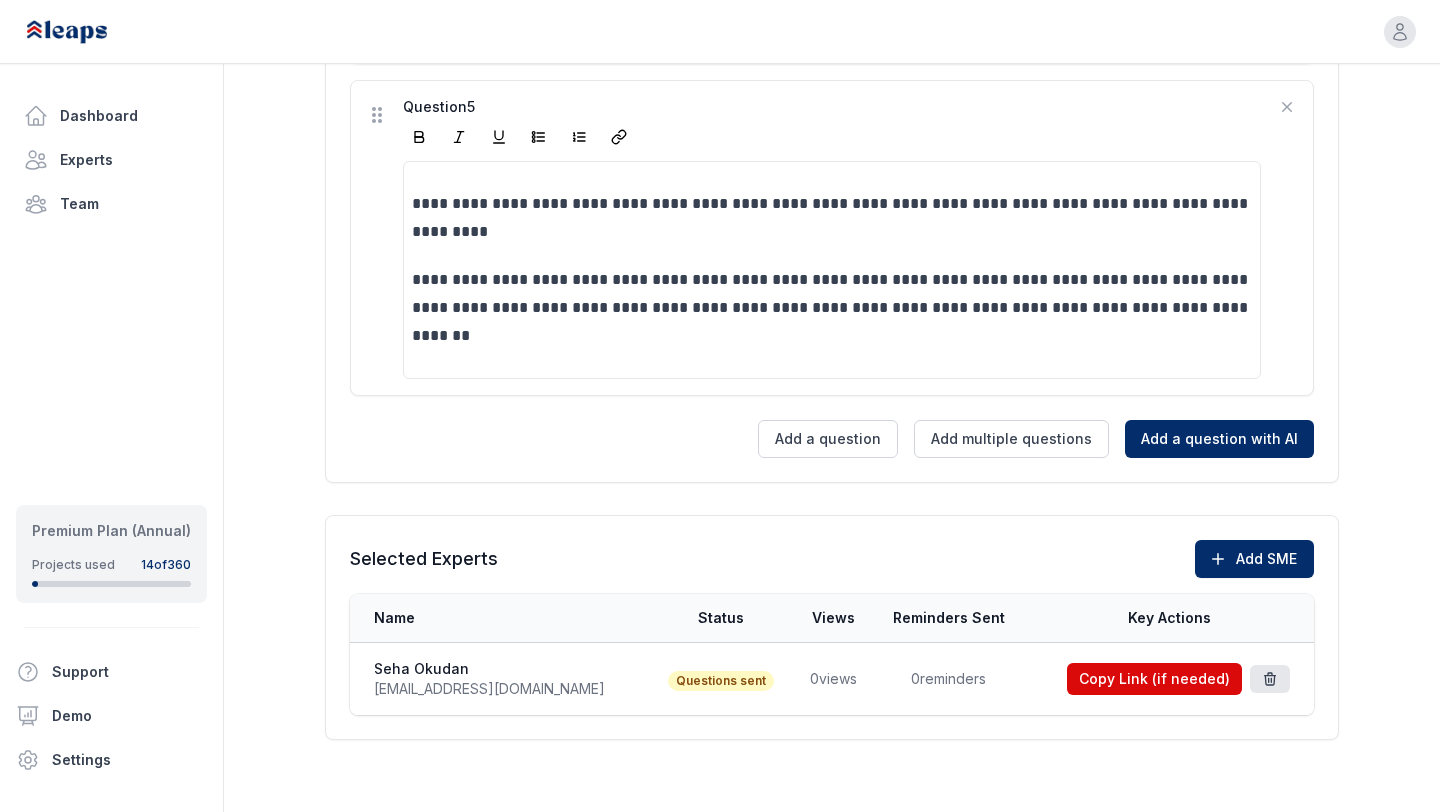 click 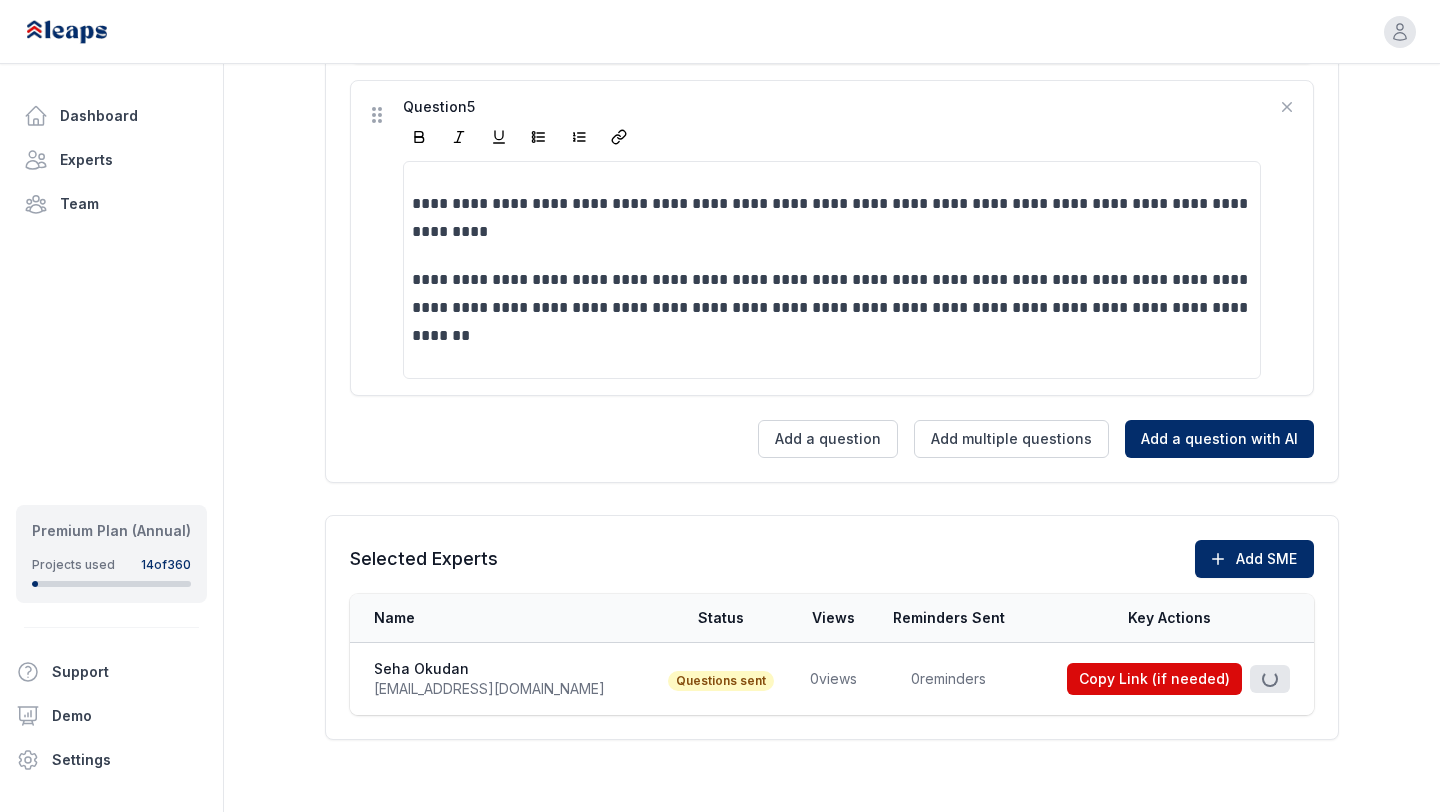 scroll, scrollTop: 1512, scrollLeft: 0, axis: vertical 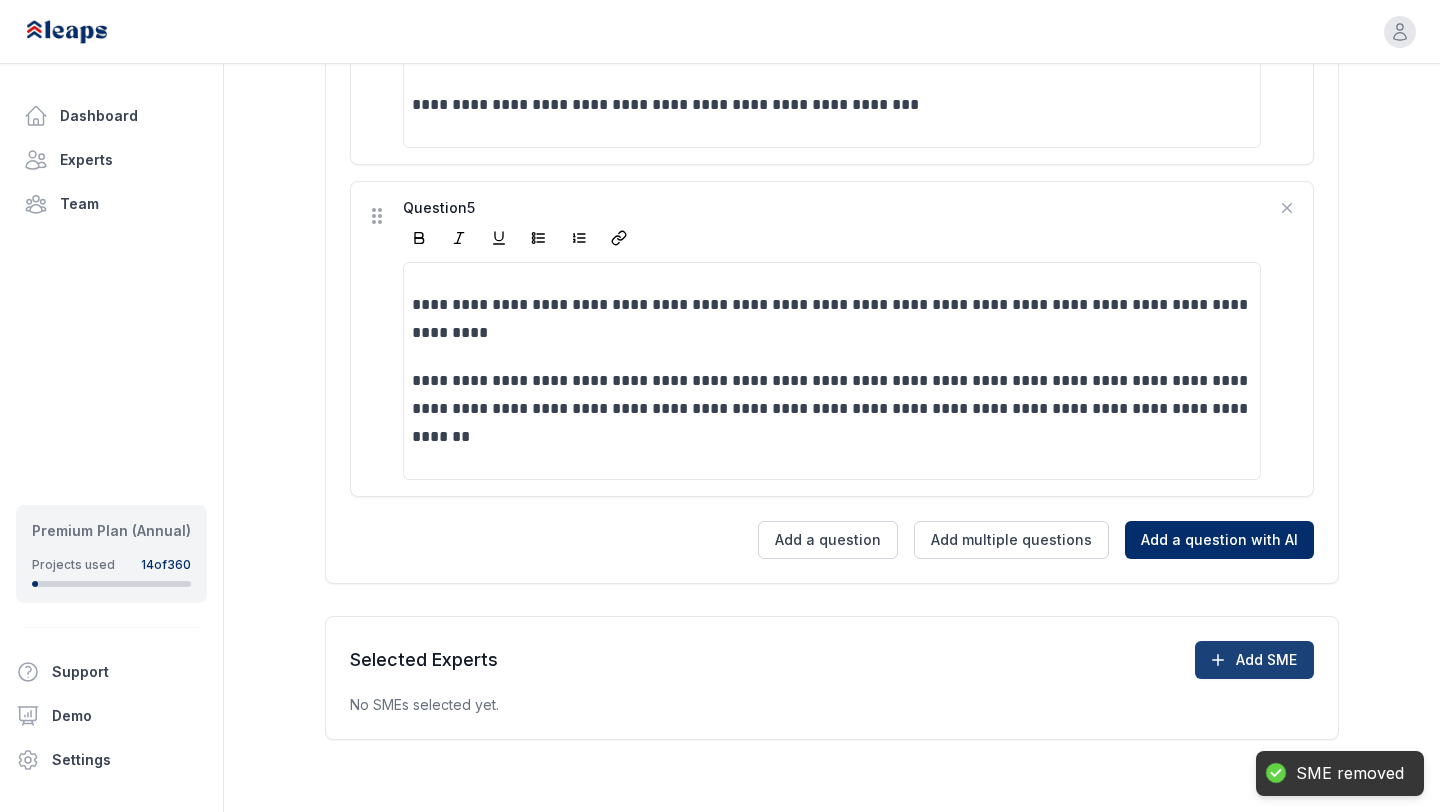click on "Add SME" at bounding box center (1254, 660) 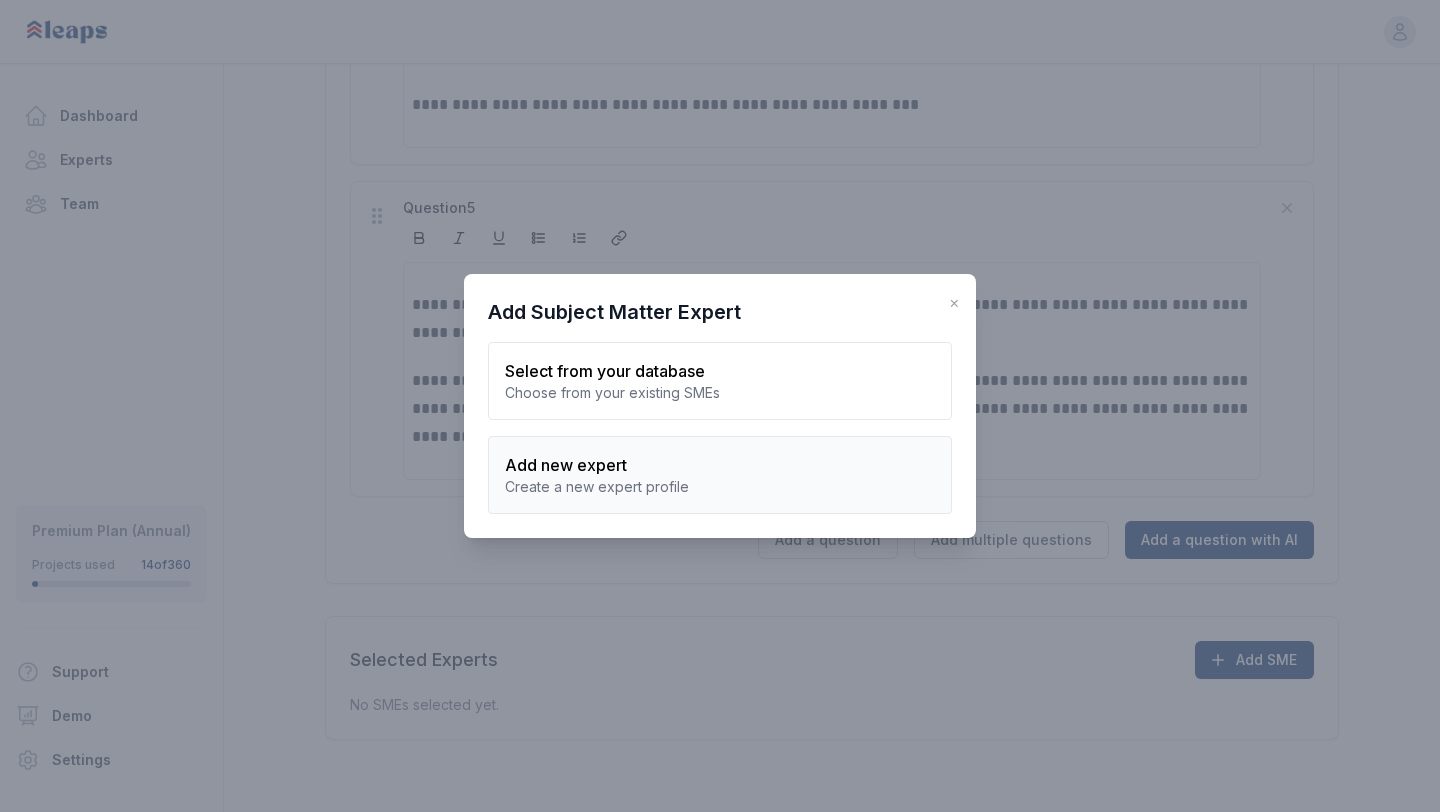 click on "Add new expert" at bounding box center [720, 465] 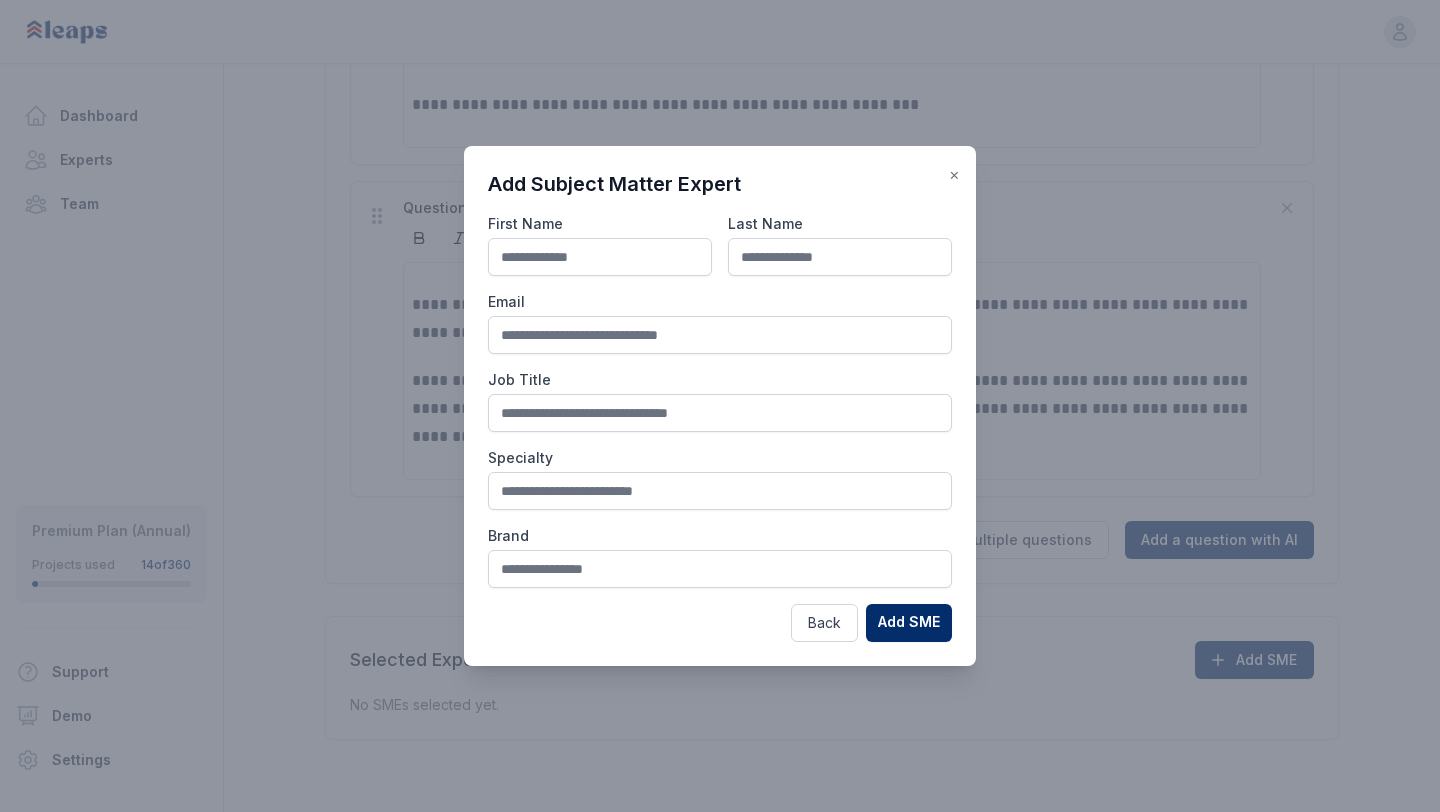 click on "×" at bounding box center (954, 174) 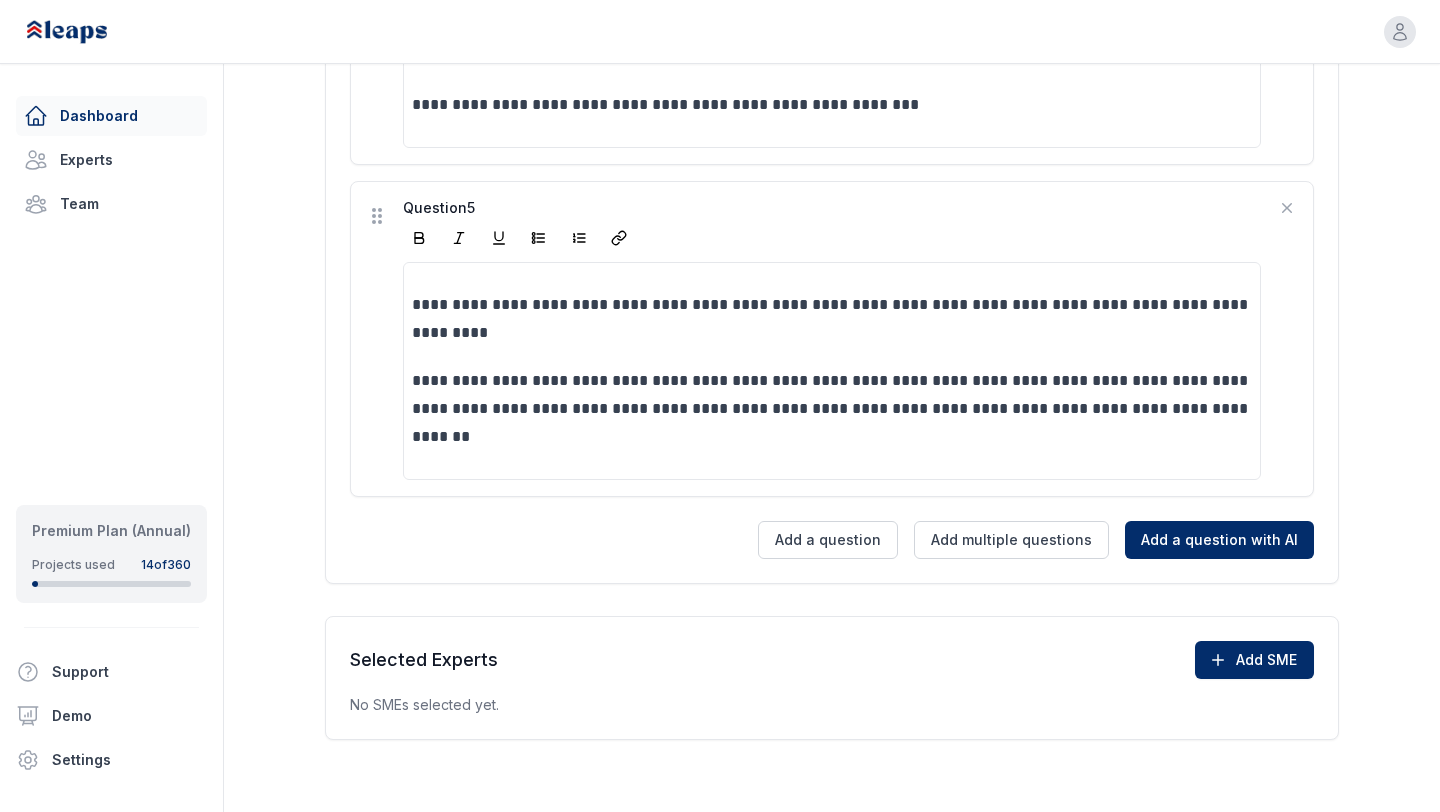 click on "Dashboard" at bounding box center (111, 116) 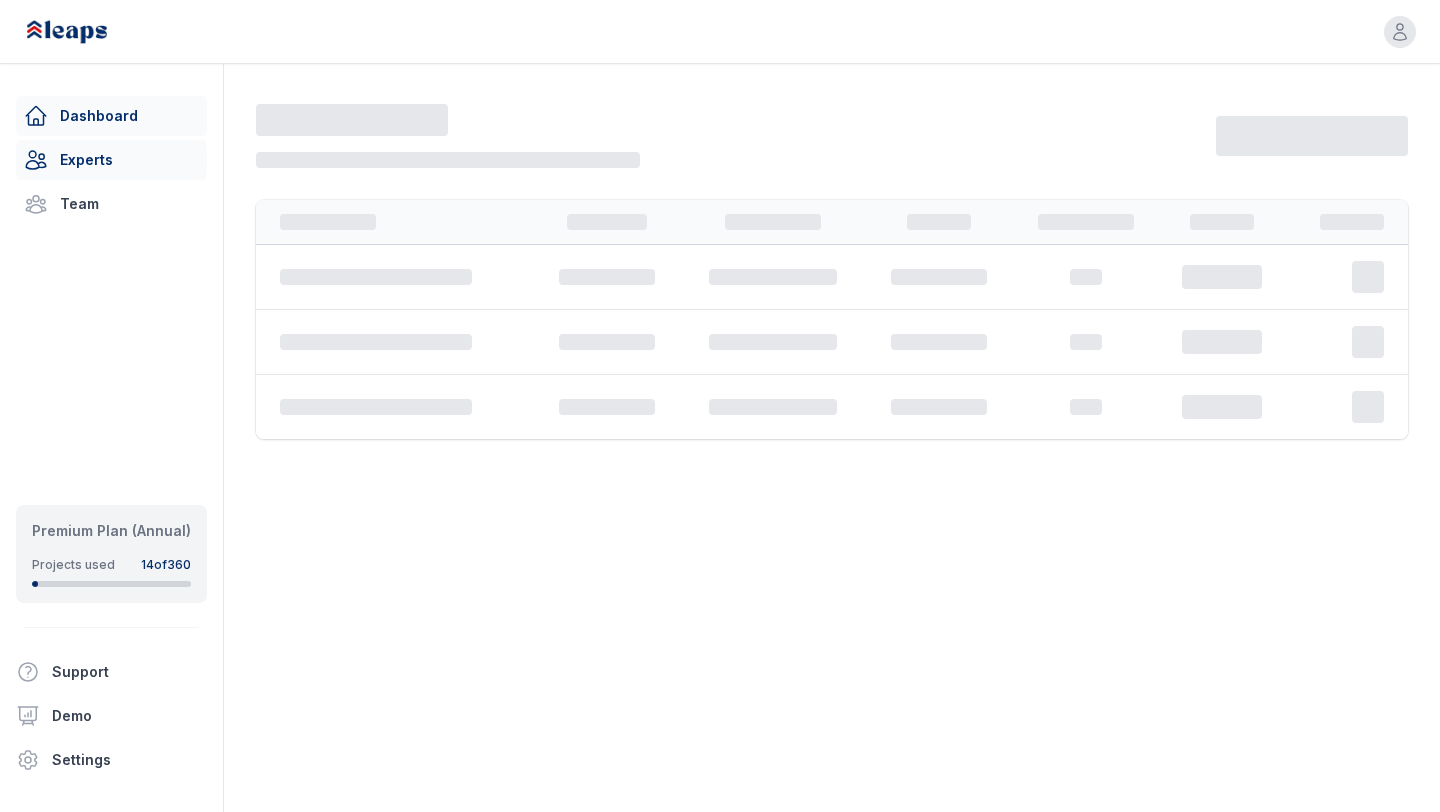 click on "Experts" at bounding box center [111, 160] 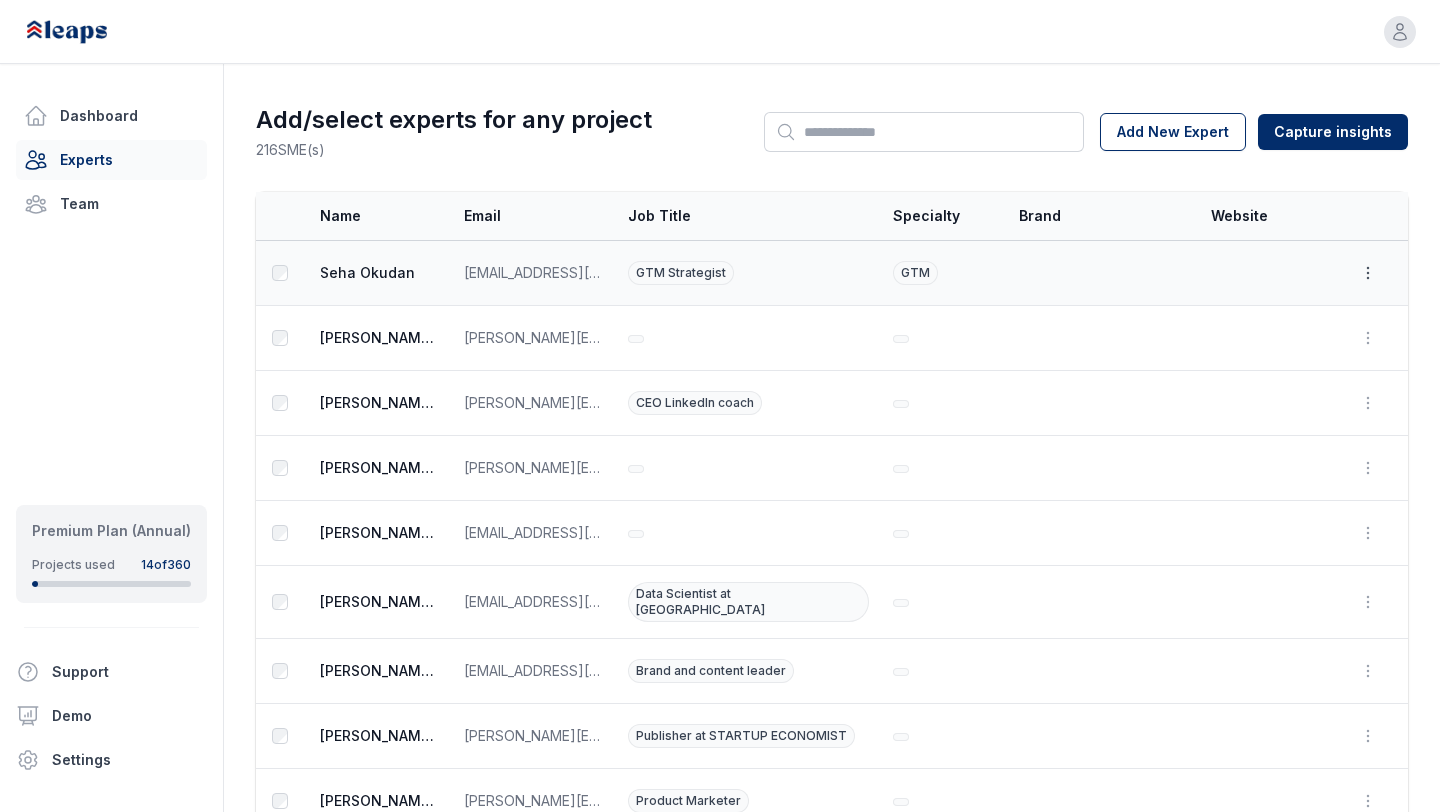 click 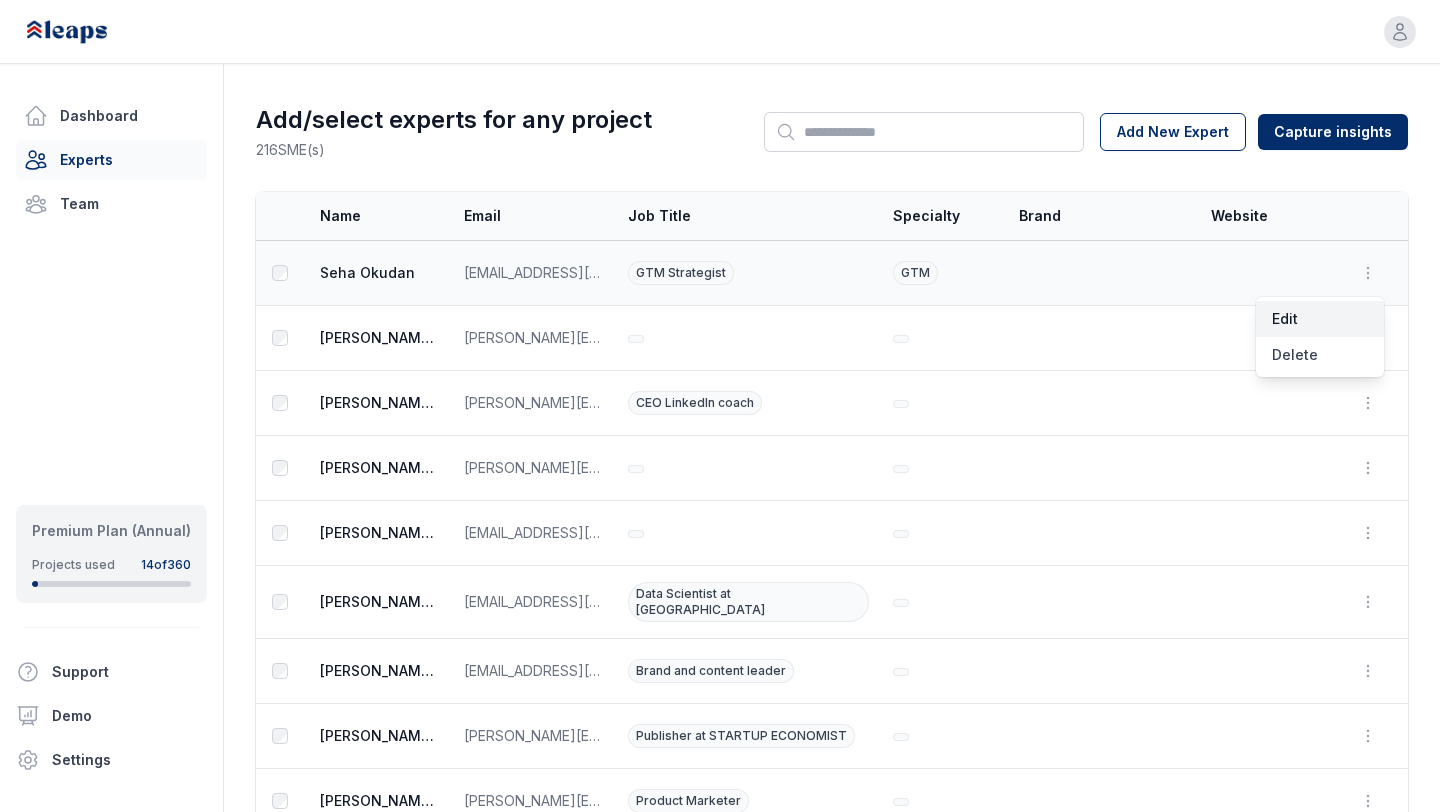 click on "Edit" at bounding box center (1320, 319) 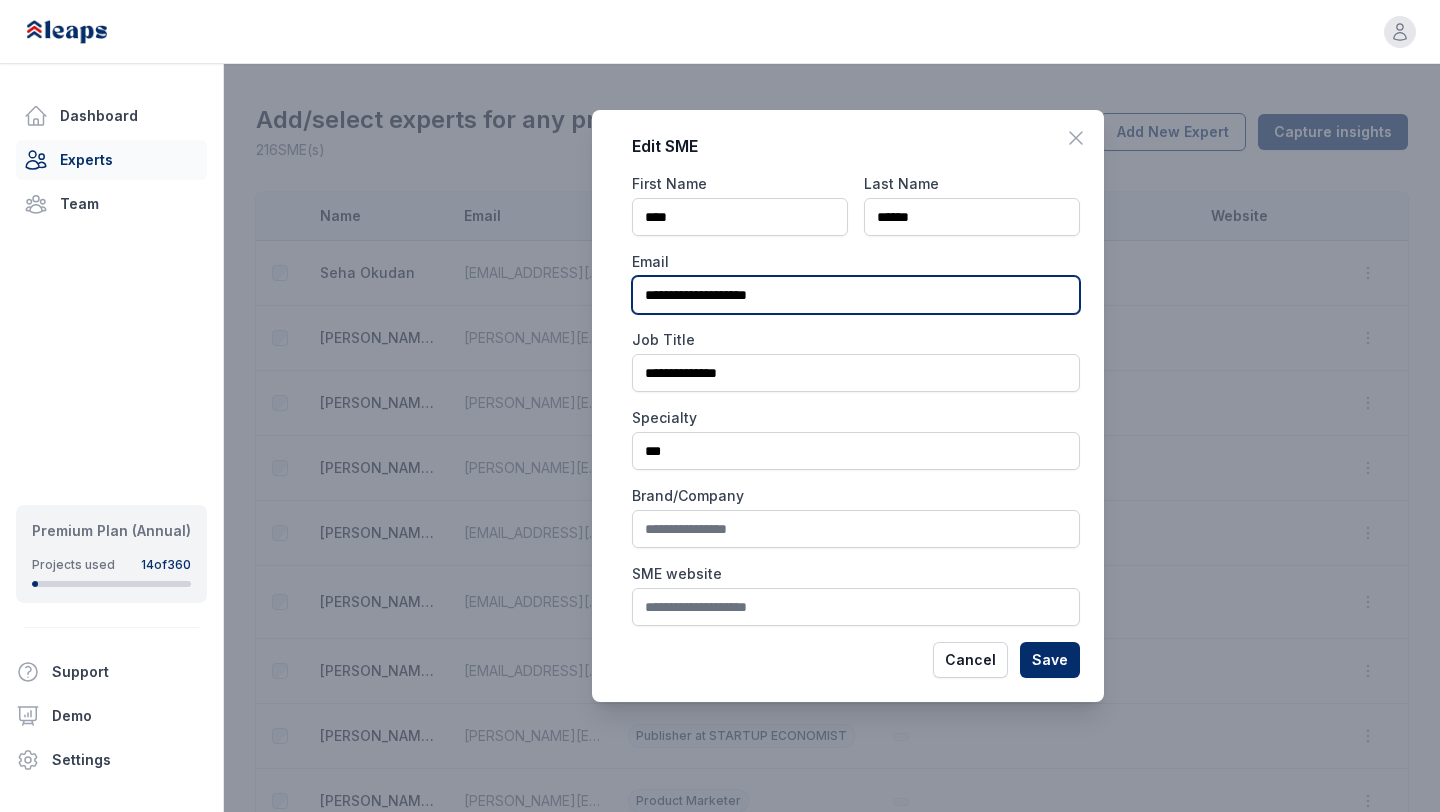 click on "**********" at bounding box center (856, 295) 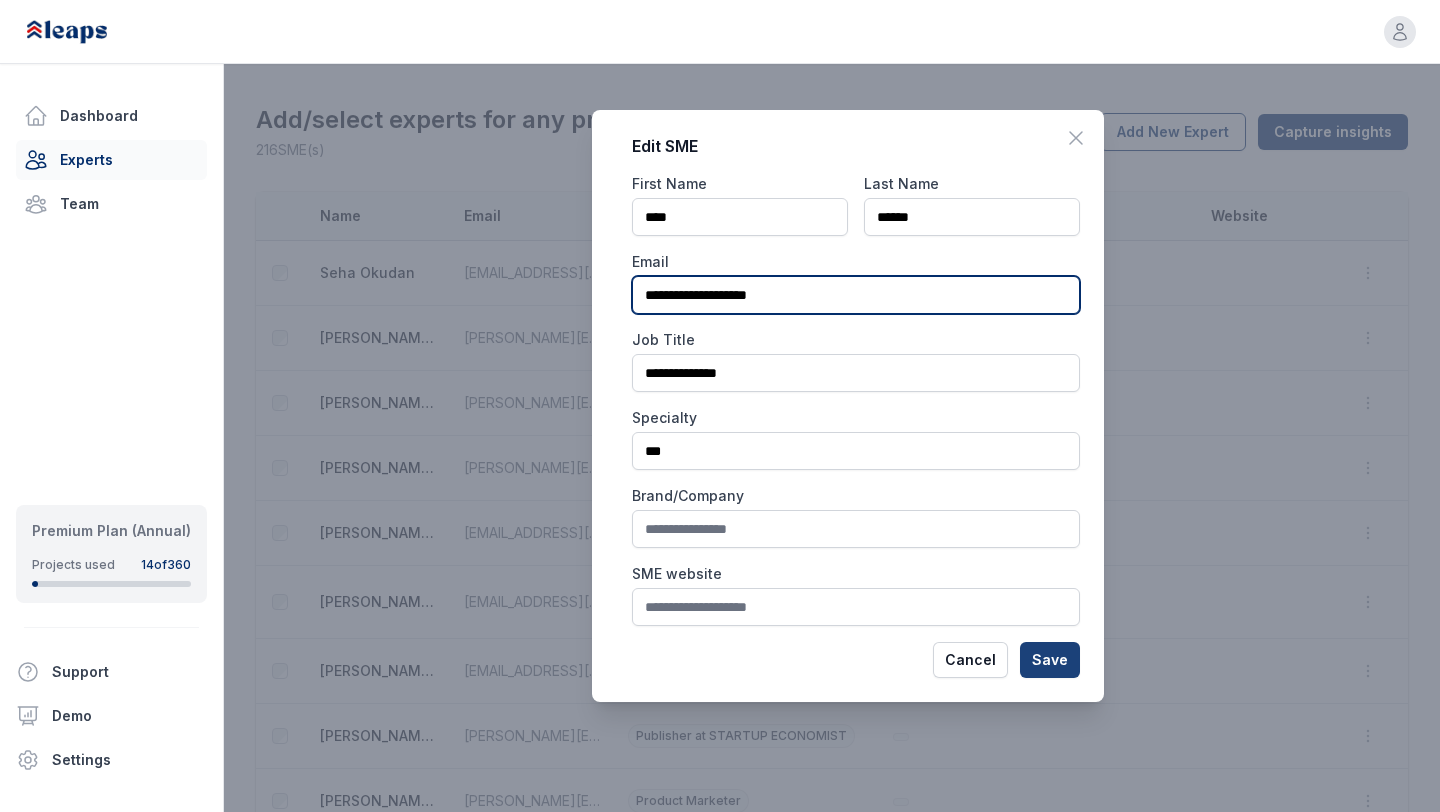 type on "**********" 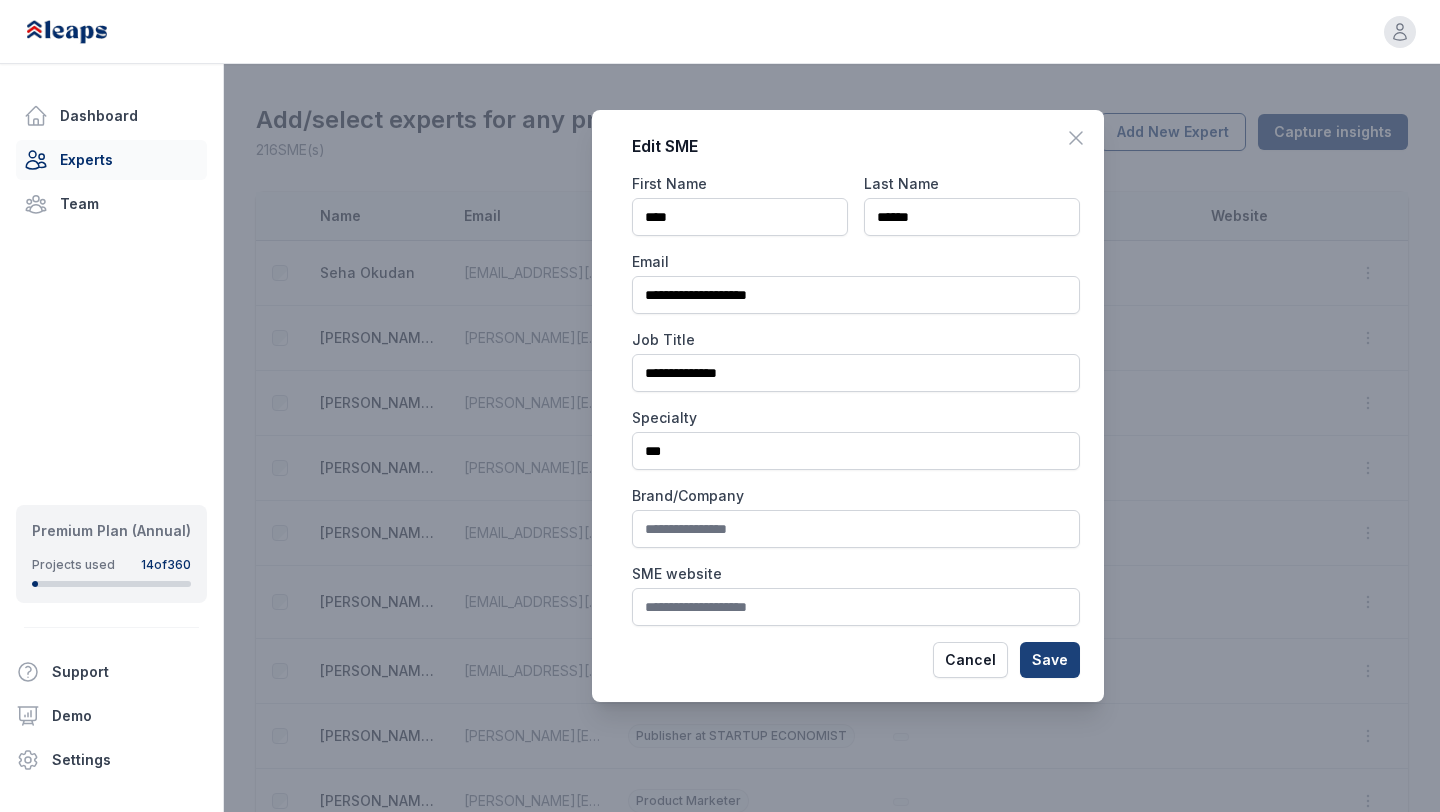 click on "Save" at bounding box center (1050, 660) 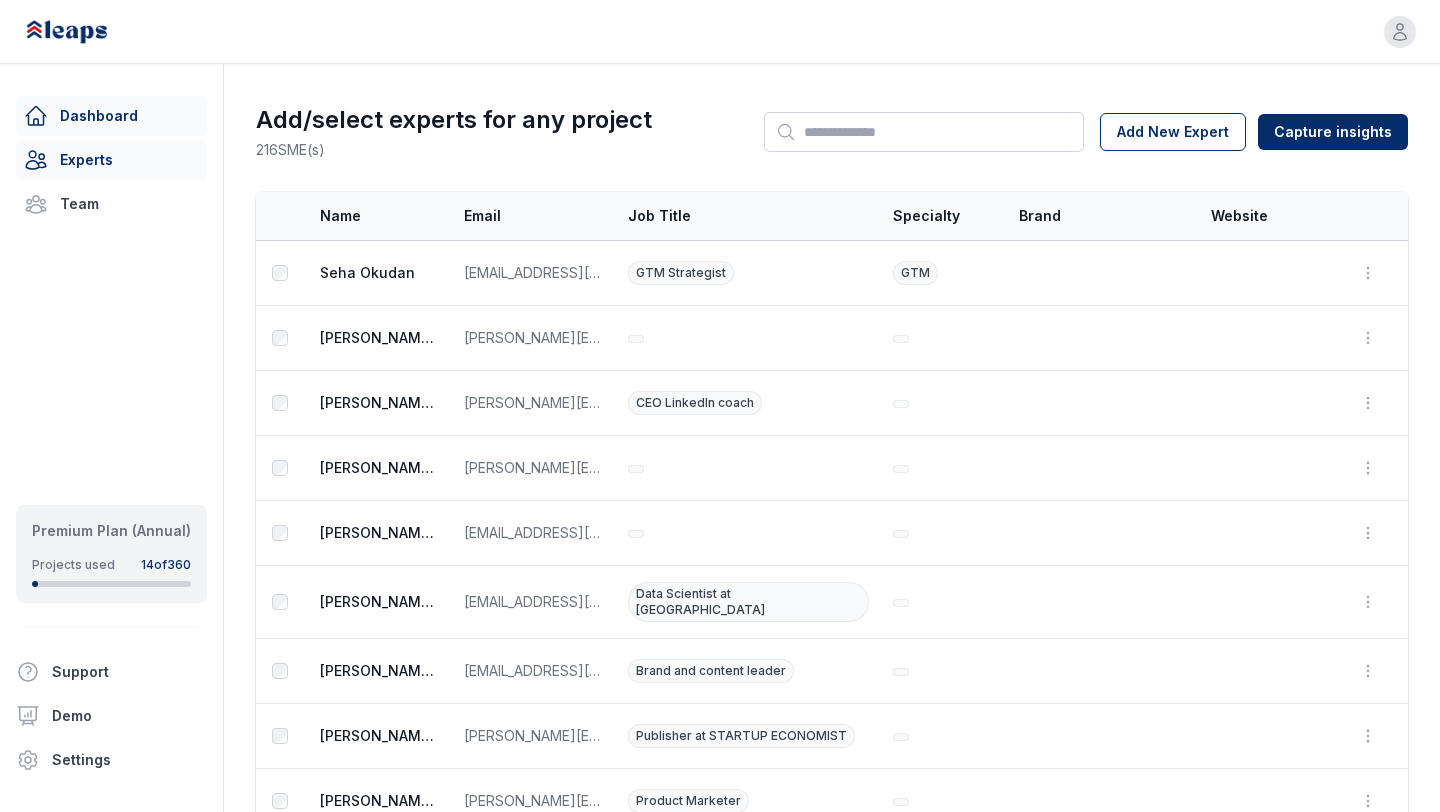 click on "Dashboard" at bounding box center [111, 116] 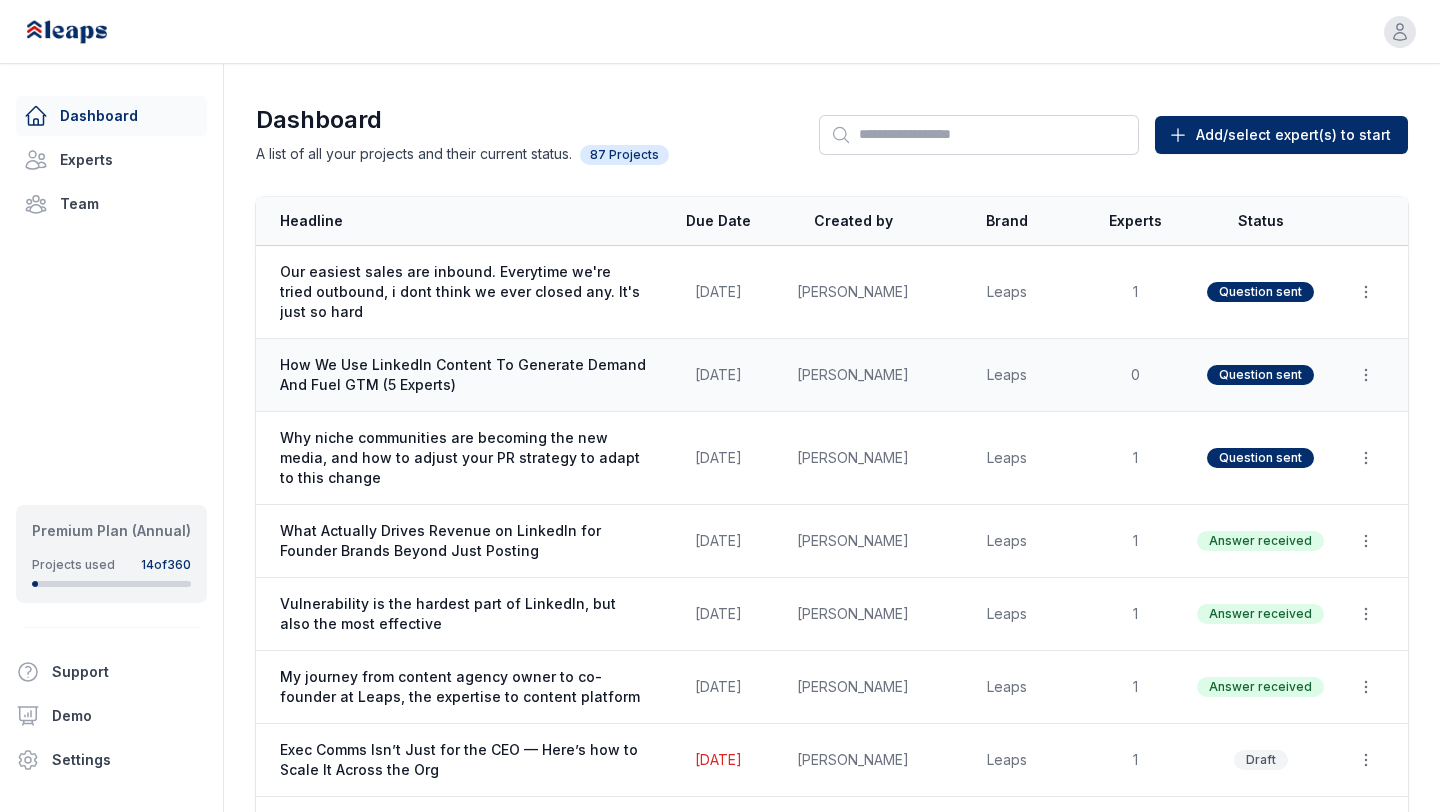 click on "[PERSON_NAME]" at bounding box center (853, 375) 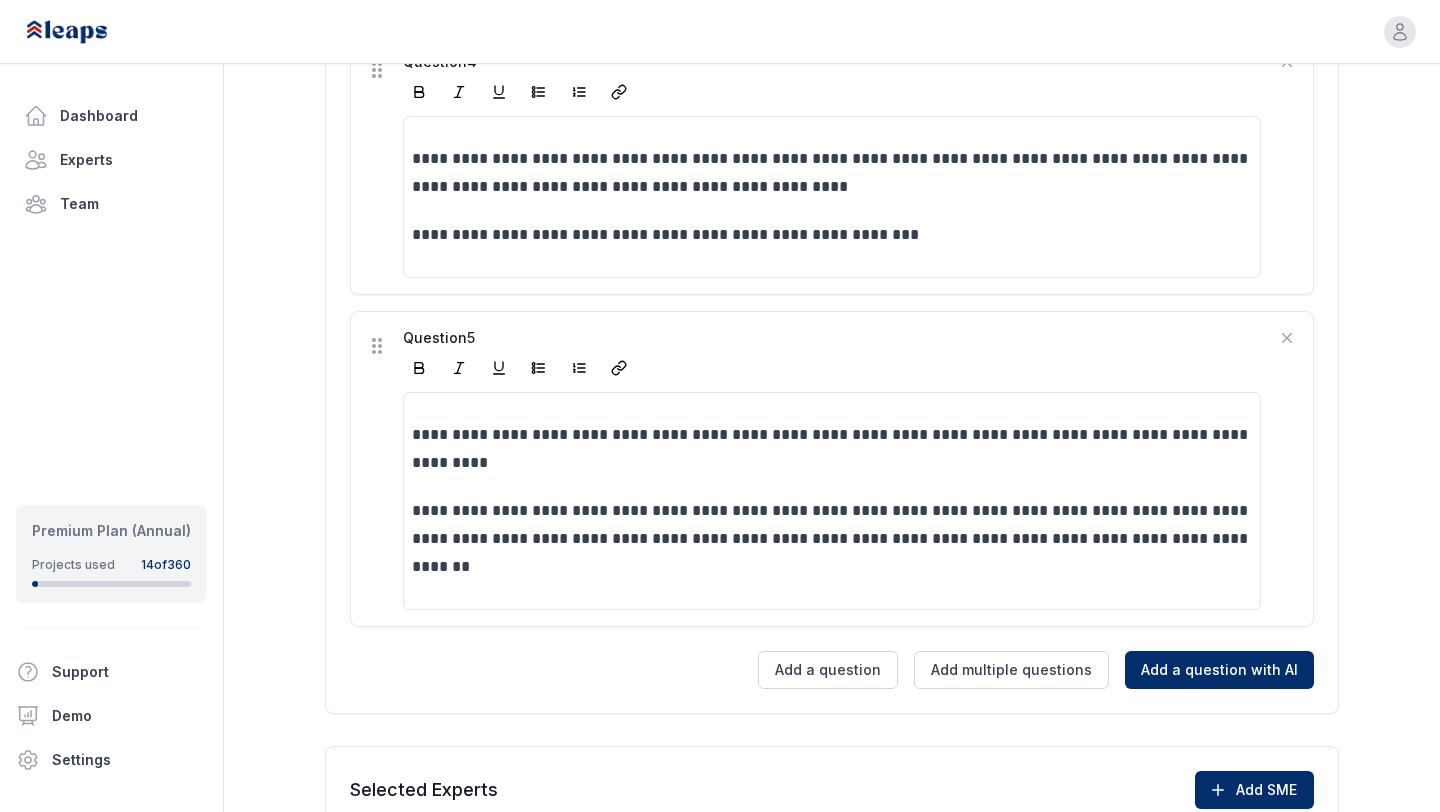 scroll, scrollTop: 1512, scrollLeft: 0, axis: vertical 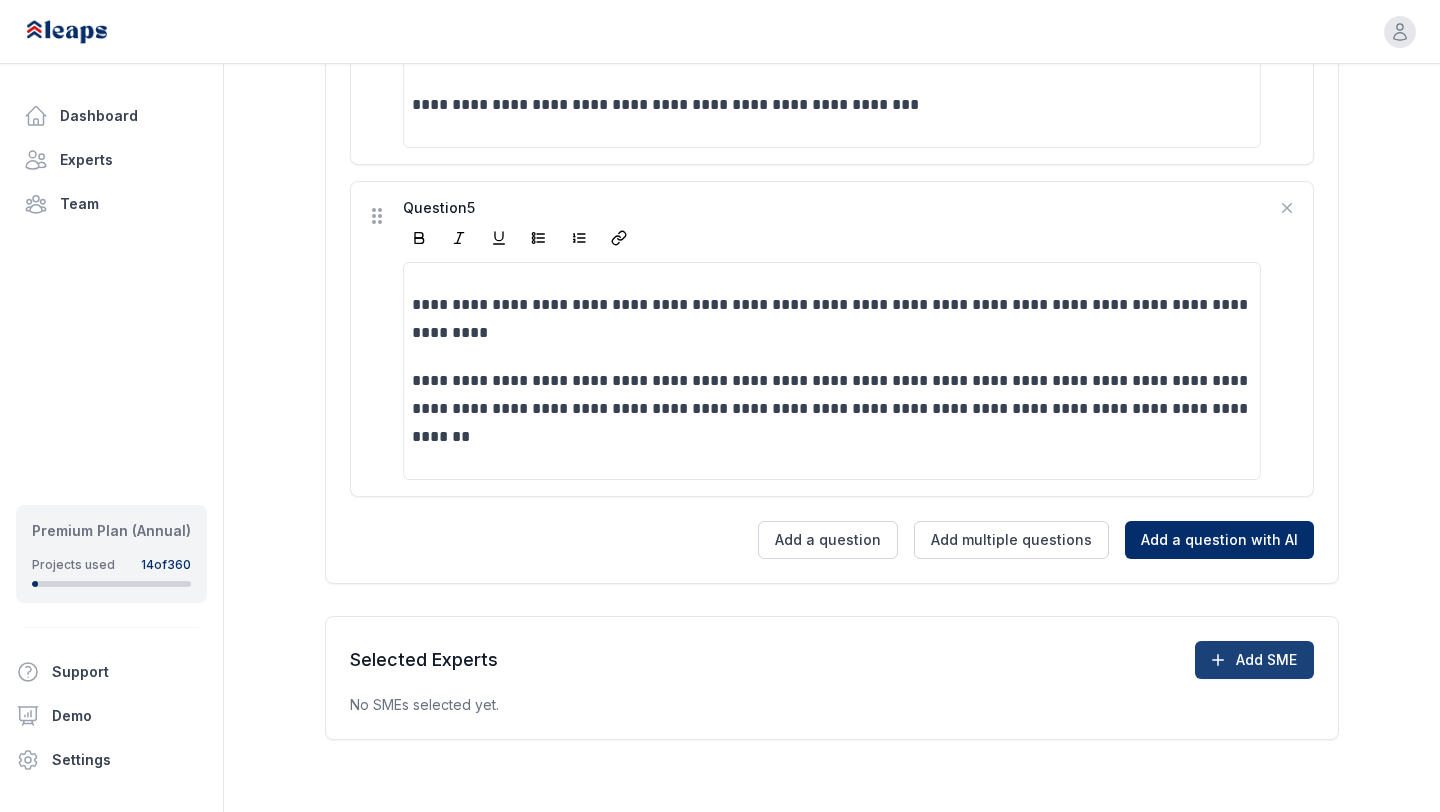 click 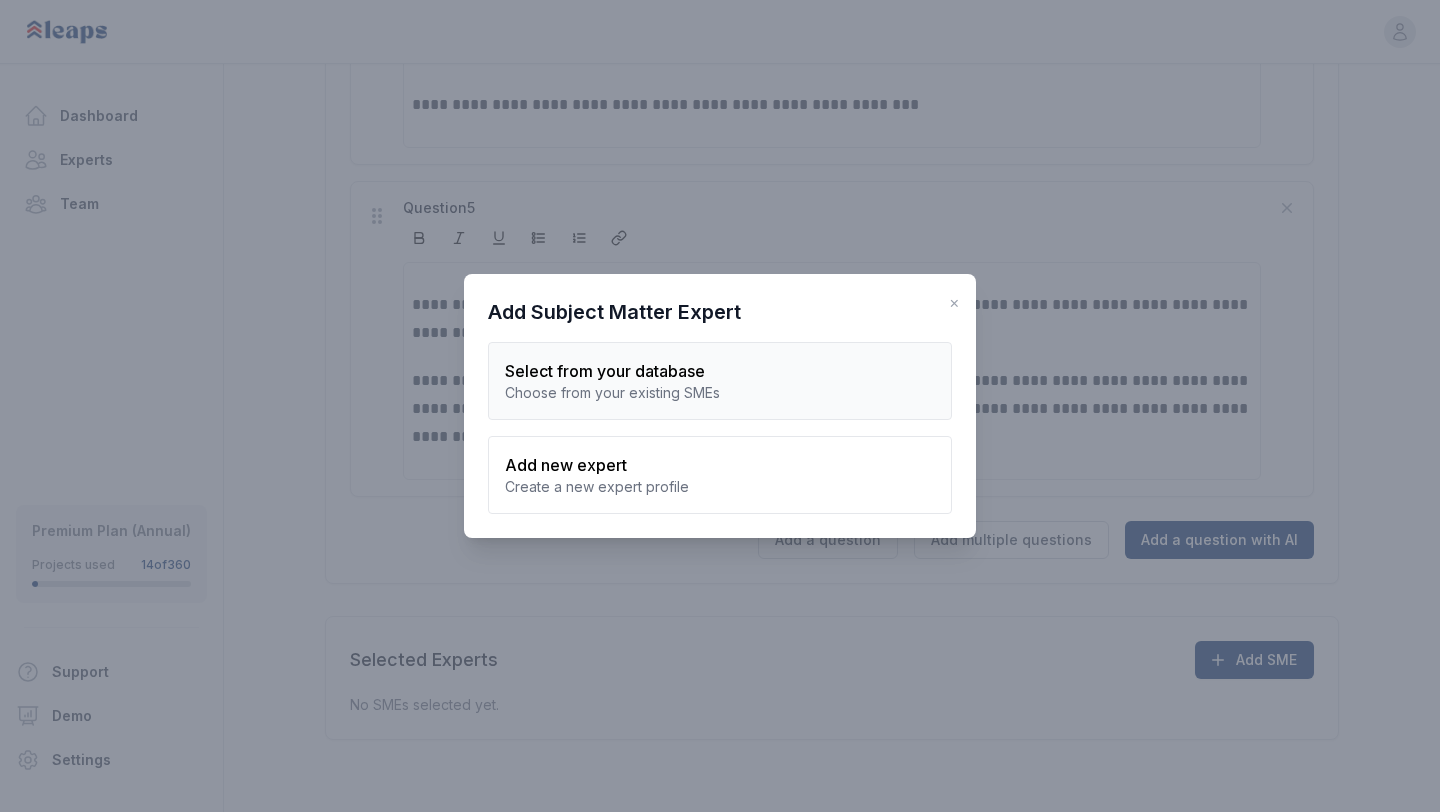 click on "Select from your database" at bounding box center (720, 371) 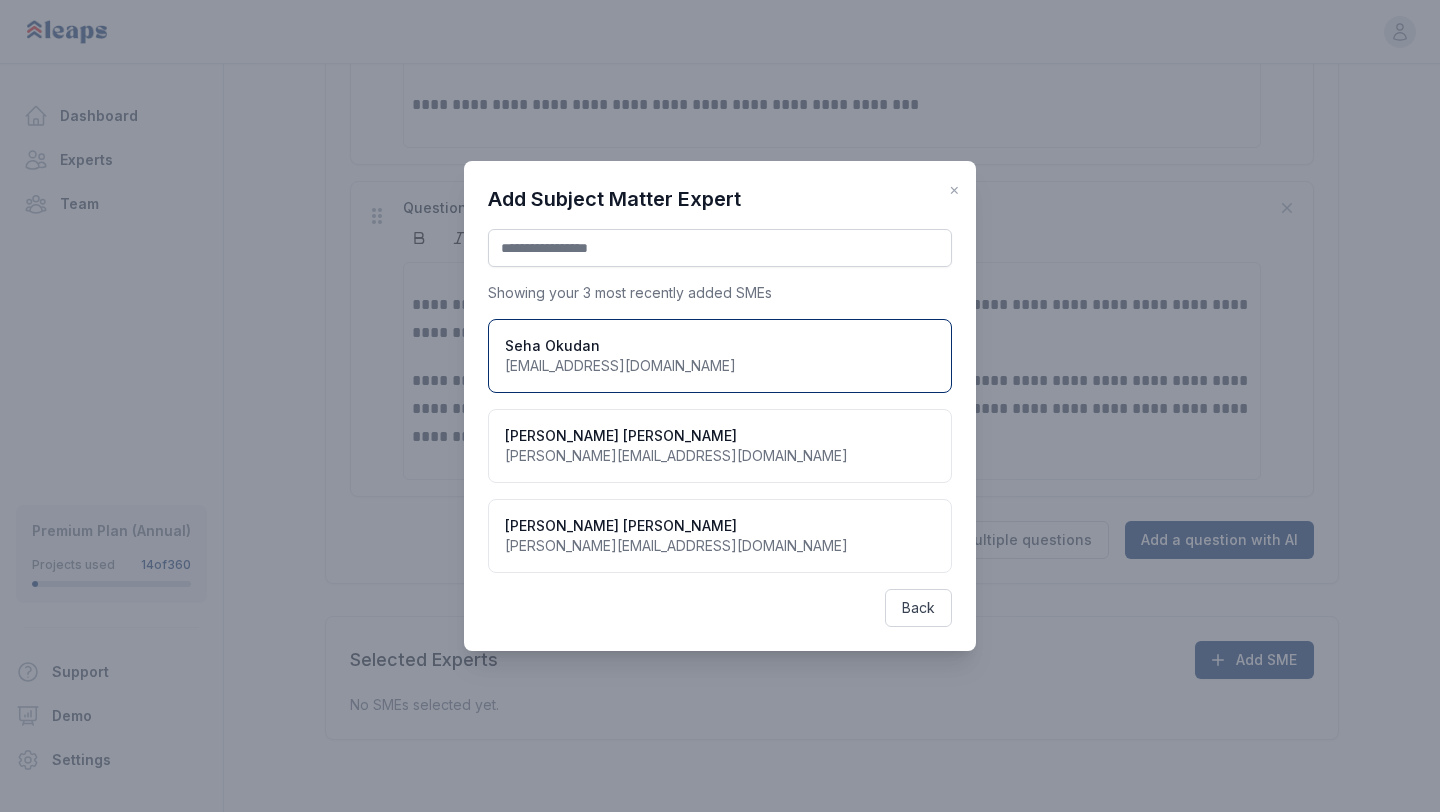 click on "Seha   Okudan [EMAIL_ADDRESS][DOMAIN_NAME]" at bounding box center [720, 356] 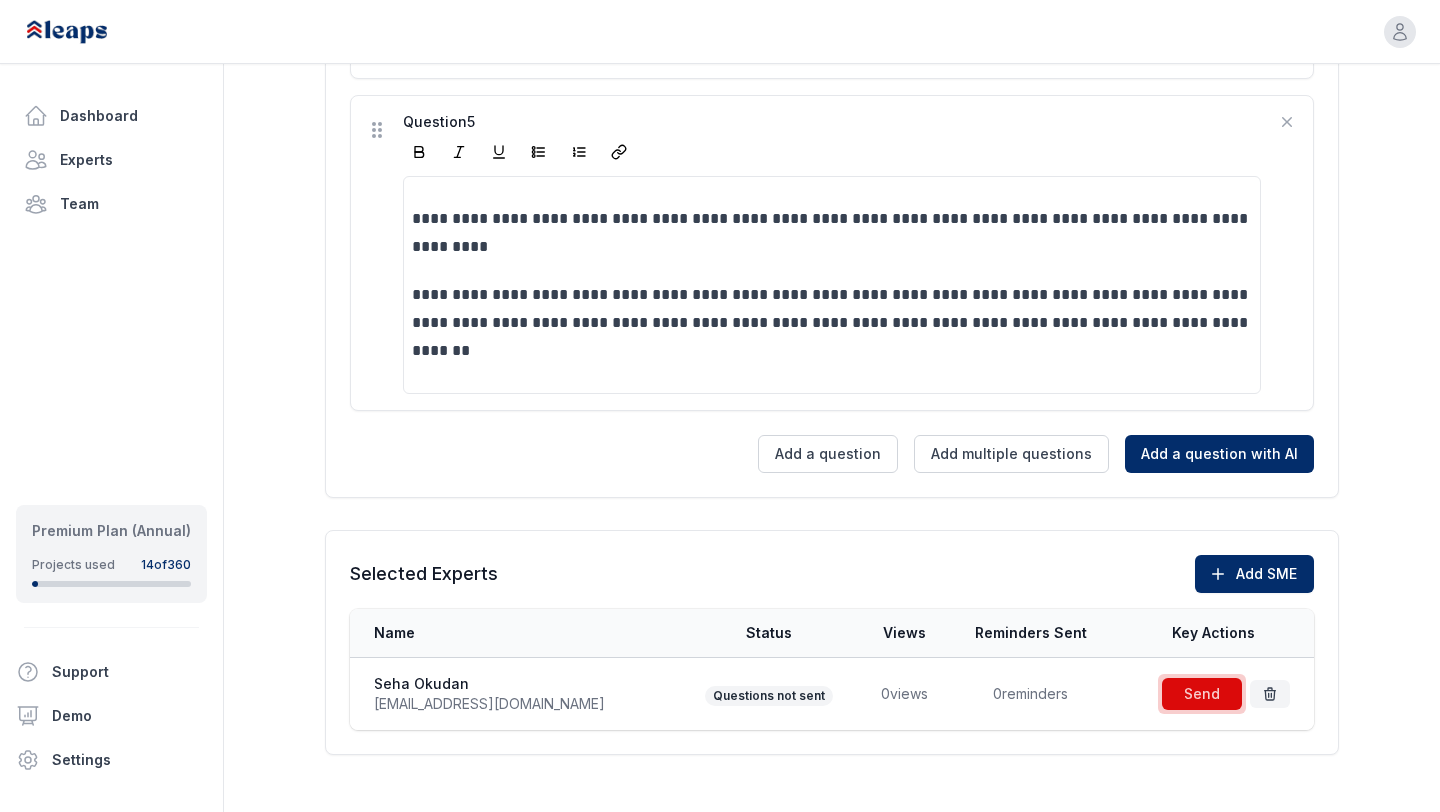 scroll, scrollTop: 1613, scrollLeft: 0, axis: vertical 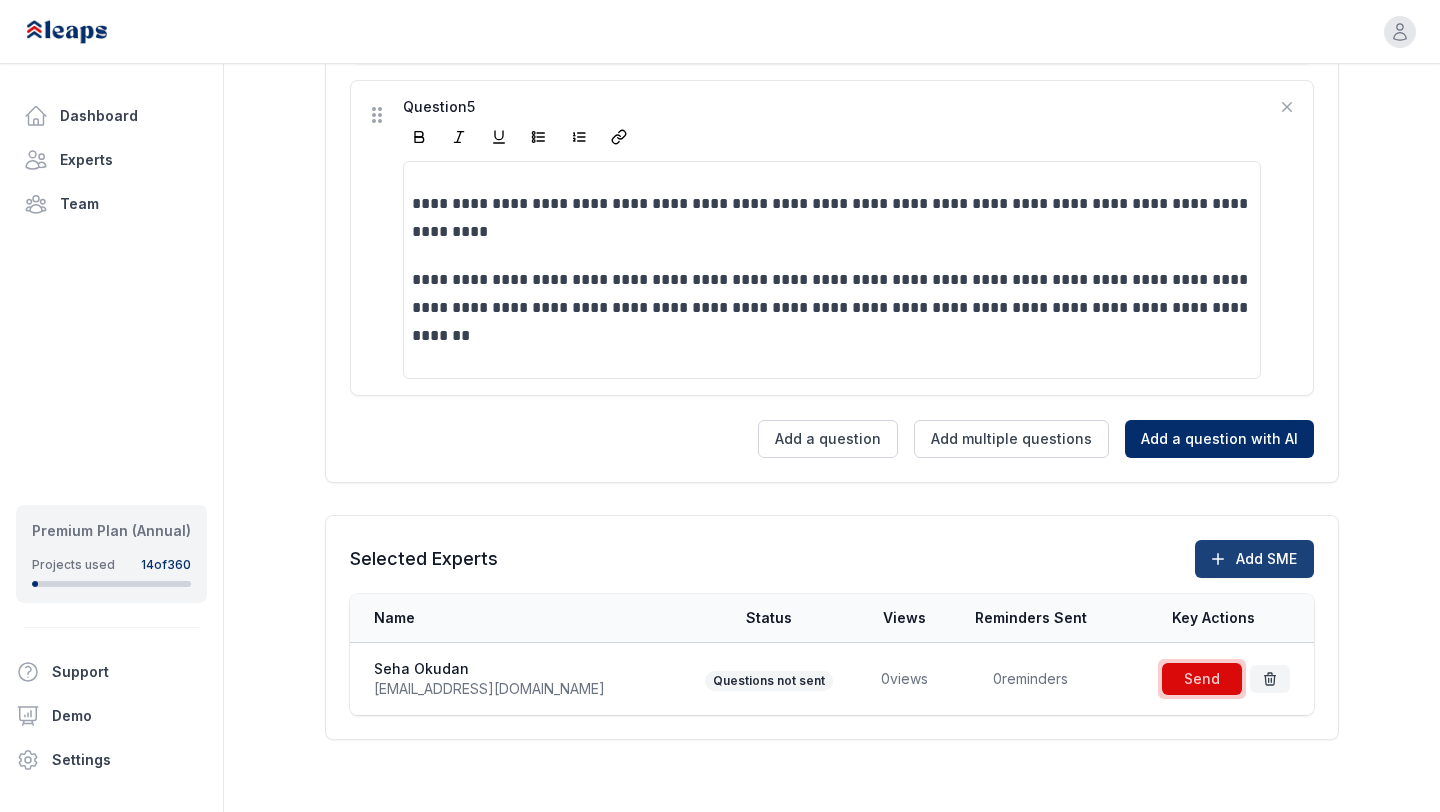 click on "Add SME" at bounding box center (1254, 559) 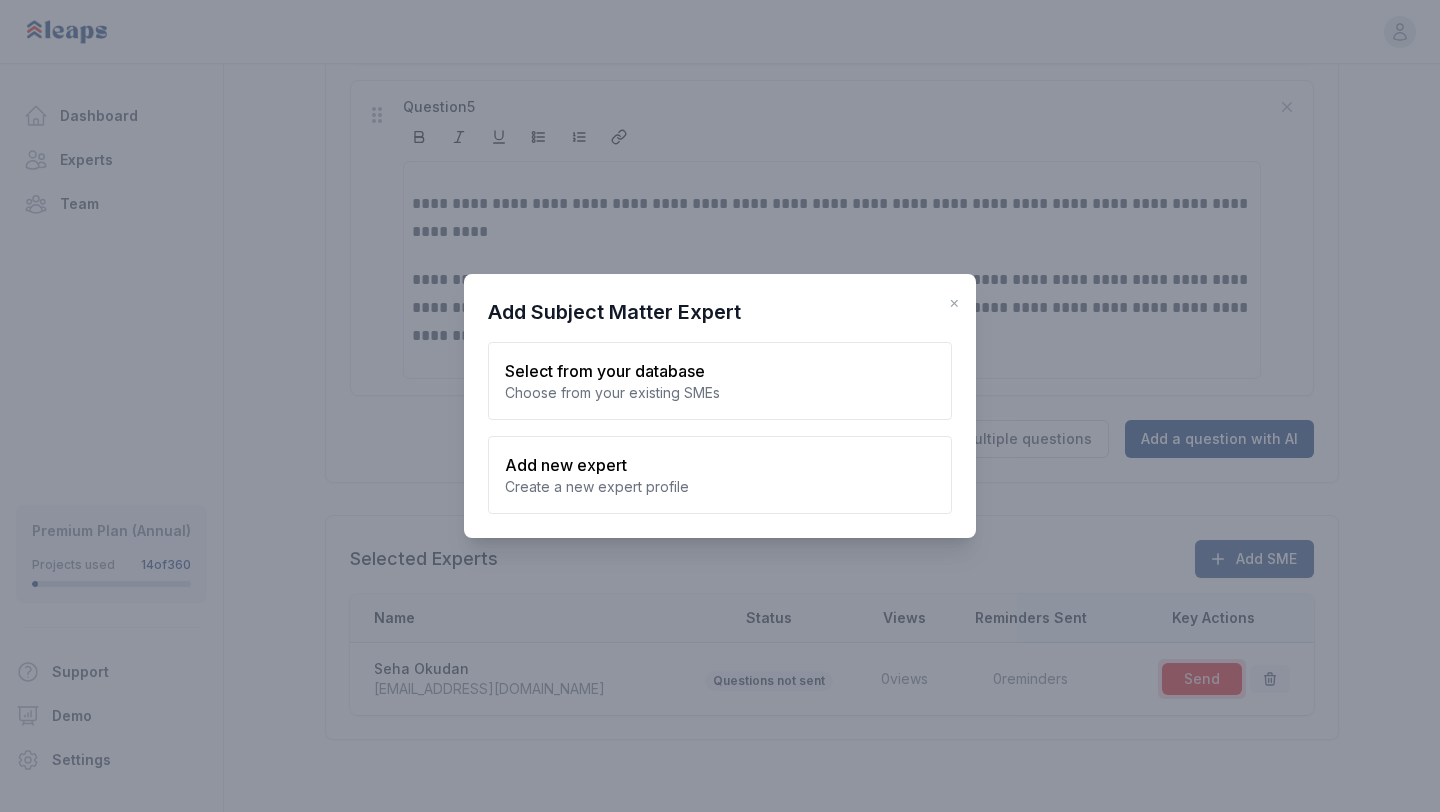 click on "Close × Add Subject Matter Expert Select from your database Choose from your existing SMEs Add new expert Create a new expert profile" at bounding box center (720, 406) 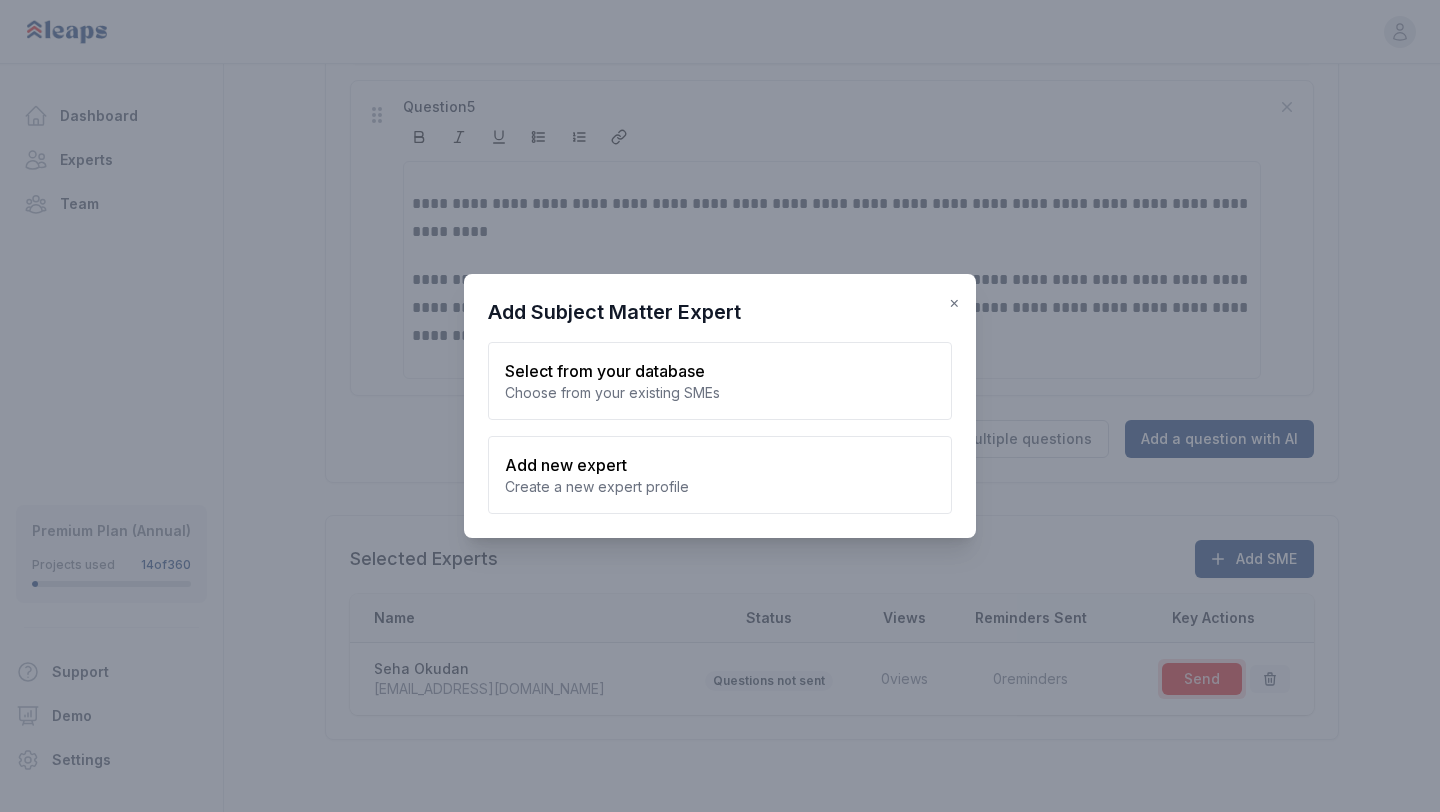 click on "×" at bounding box center [954, 302] 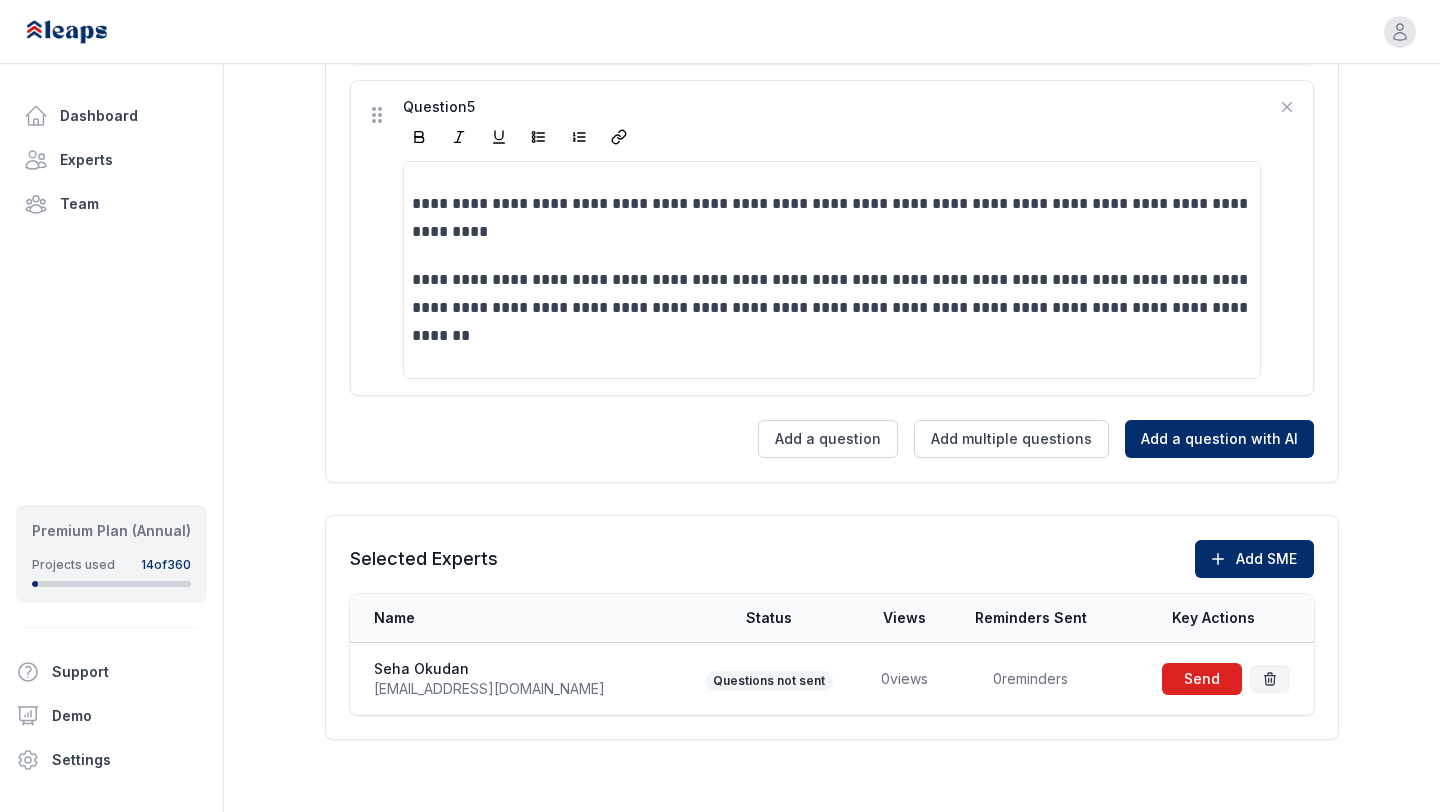 click at bounding box center [1202, 679] 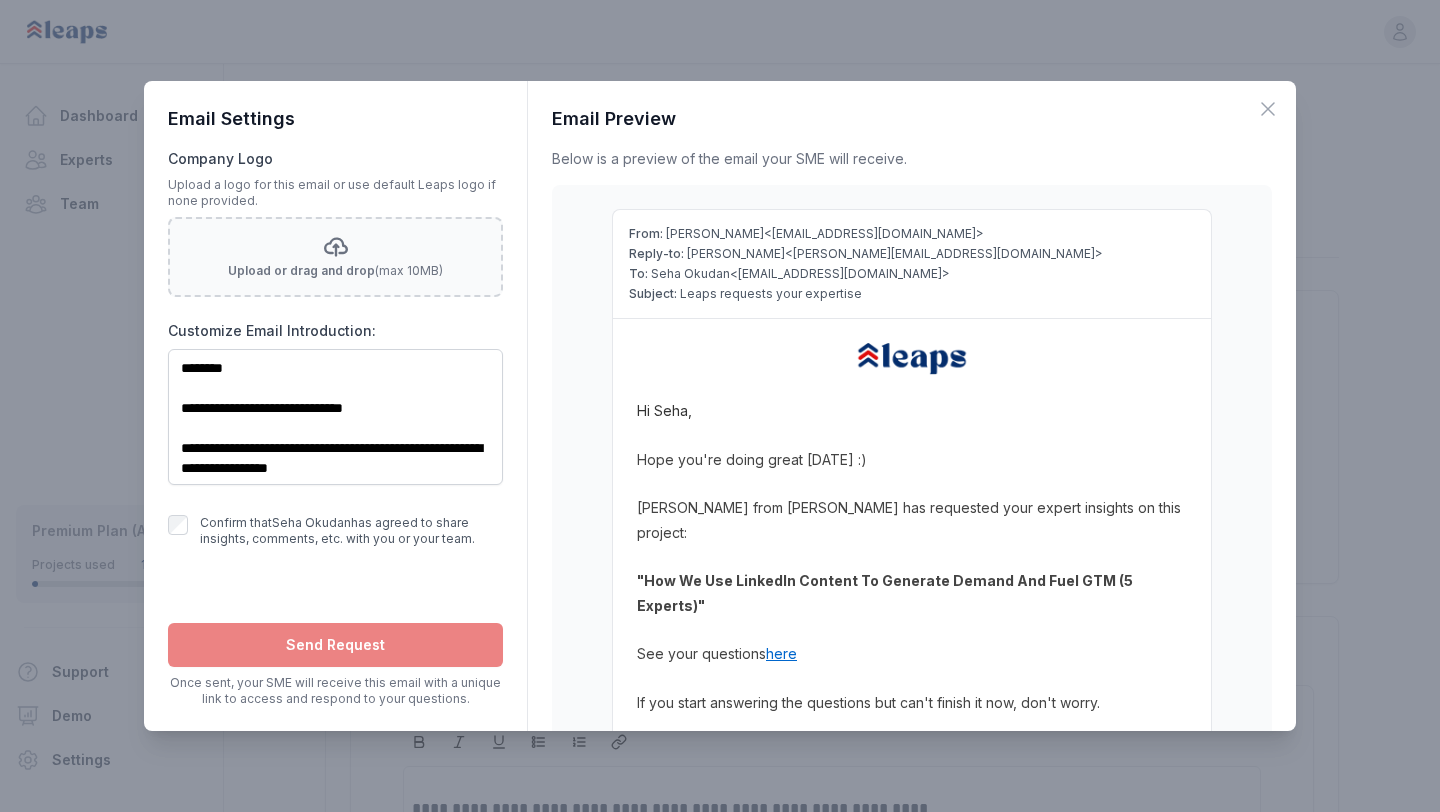 scroll, scrollTop: 0, scrollLeft: 0, axis: both 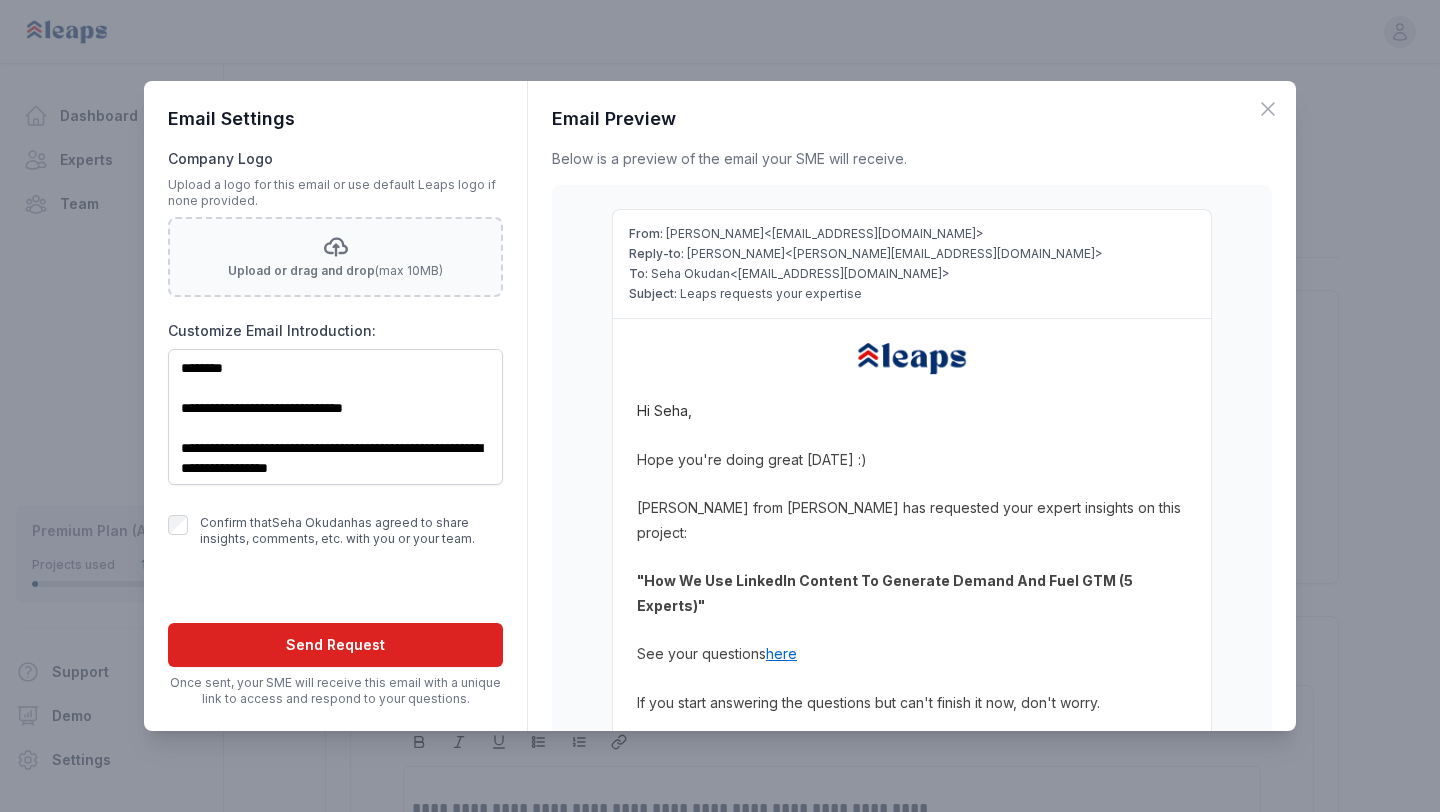 click on "Send Request" at bounding box center [335, 645] 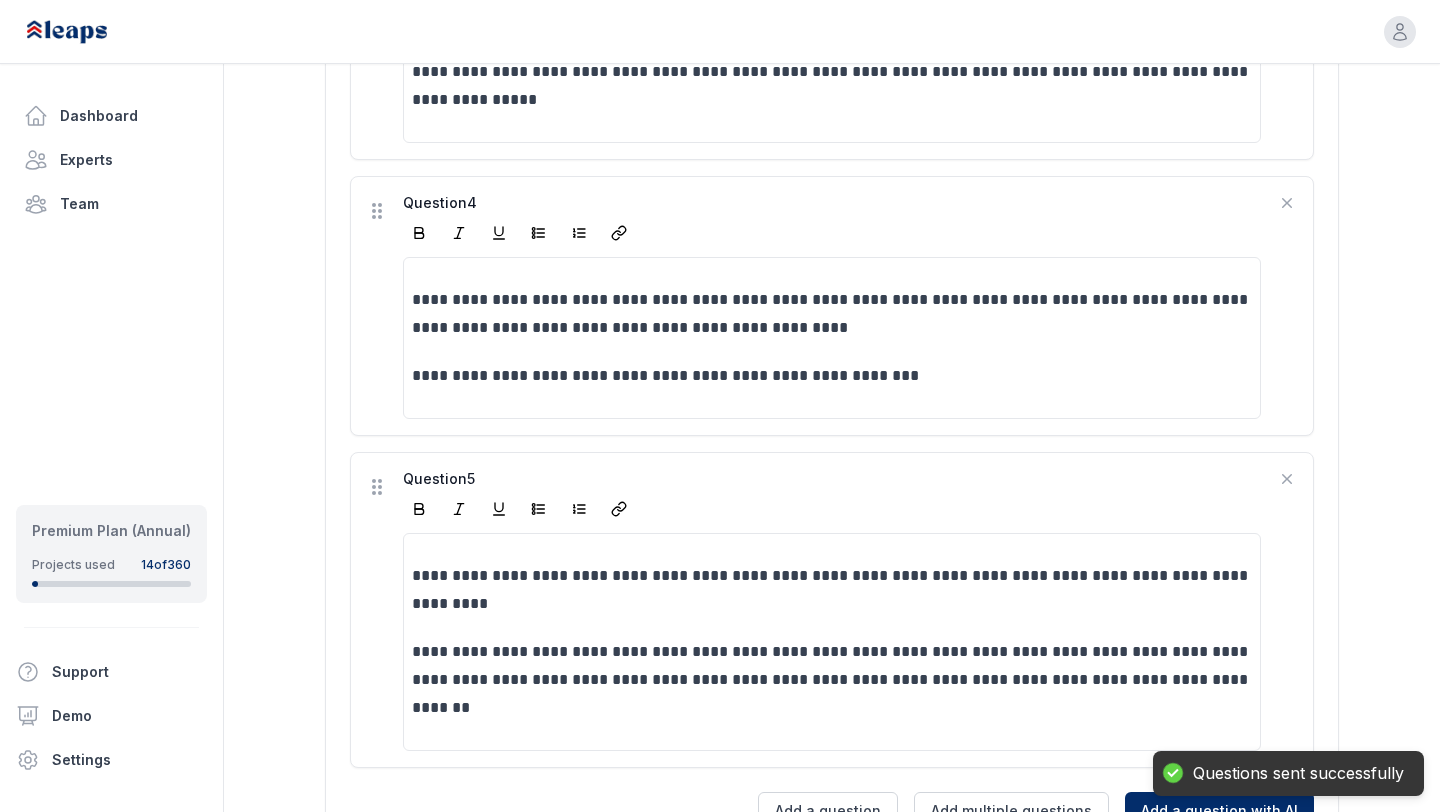 scroll, scrollTop: 1613, scrollLeft: 0, axis: vertical 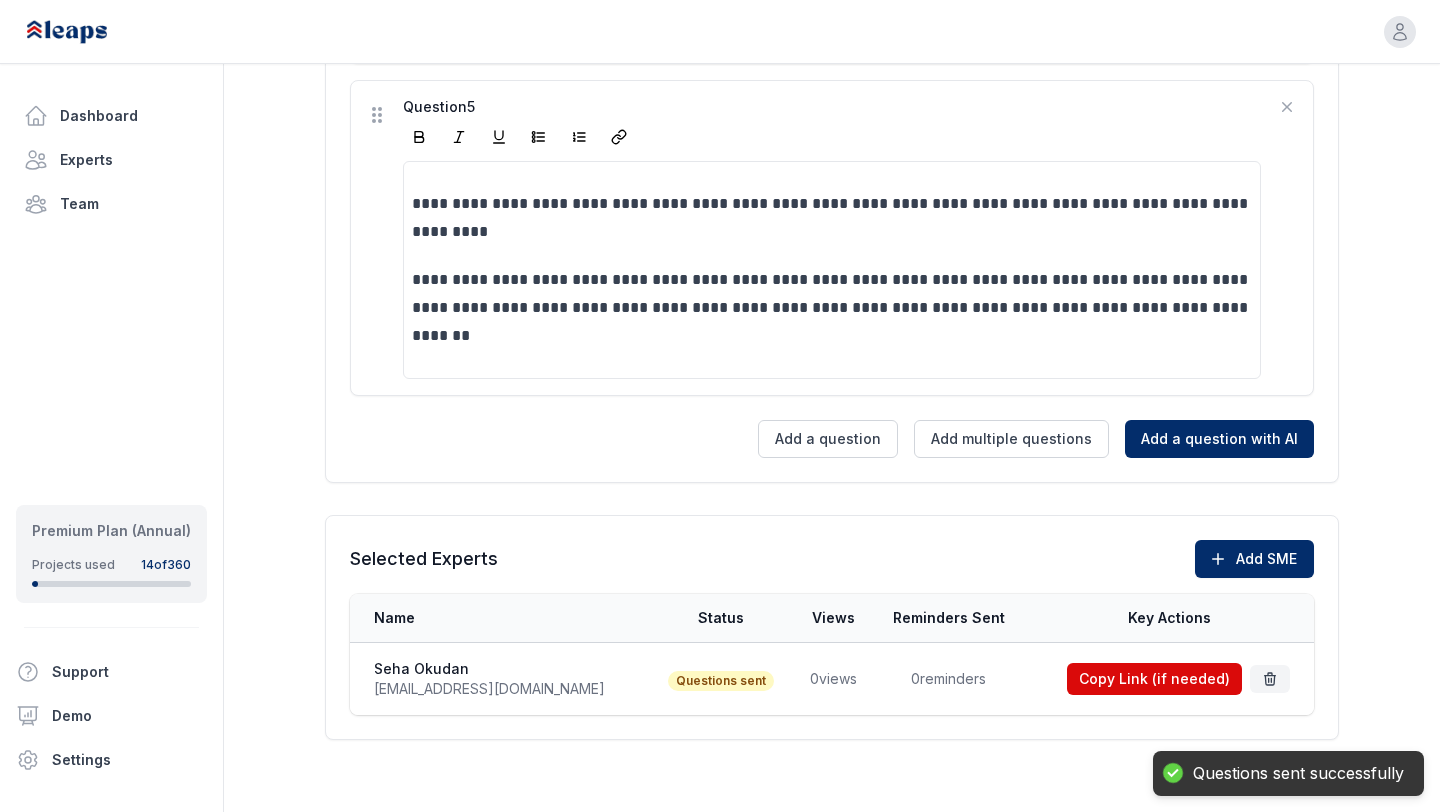 click on "**********" at bounding box center [832, 250] 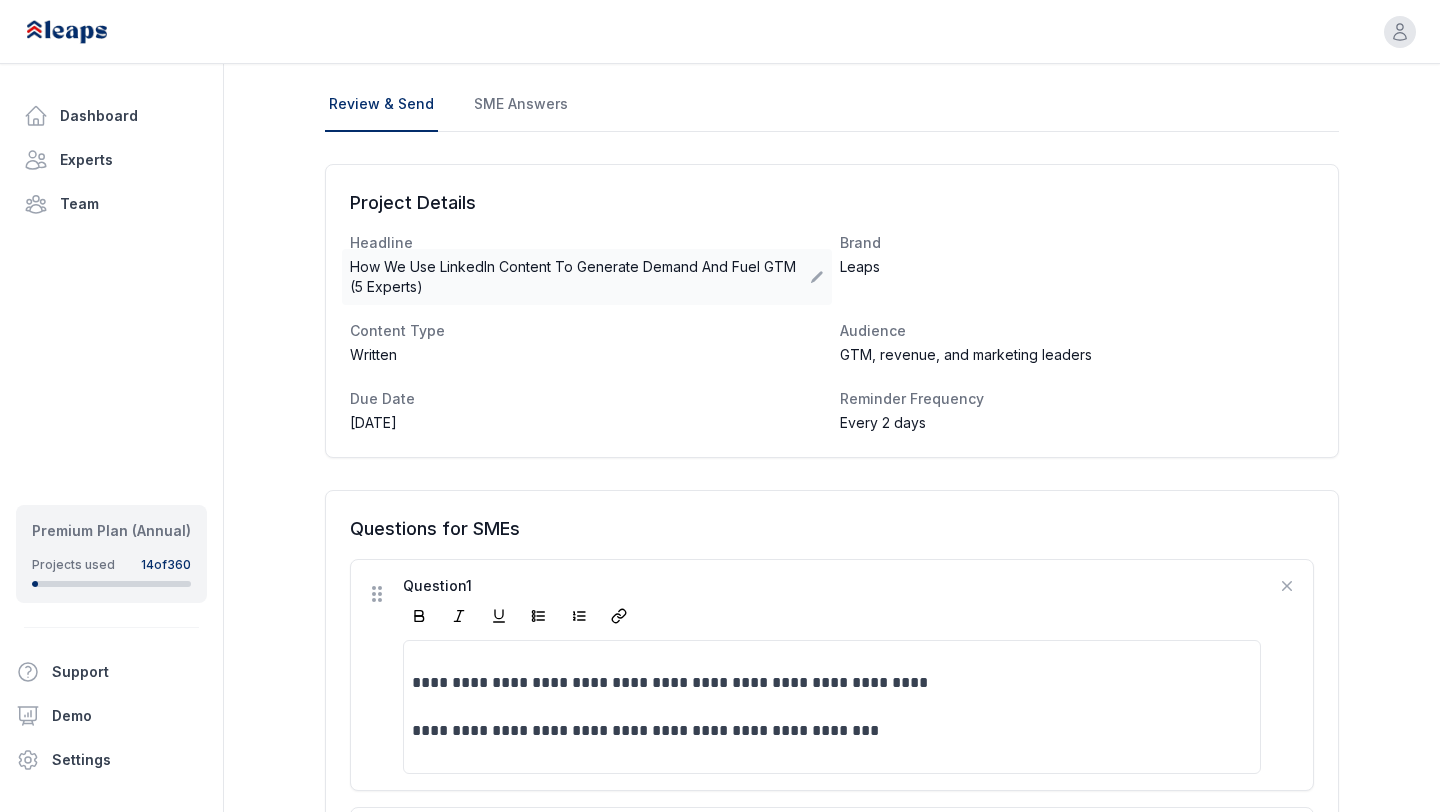 scroll, scrollTop: 0, scrollLeft: 0, axis: both 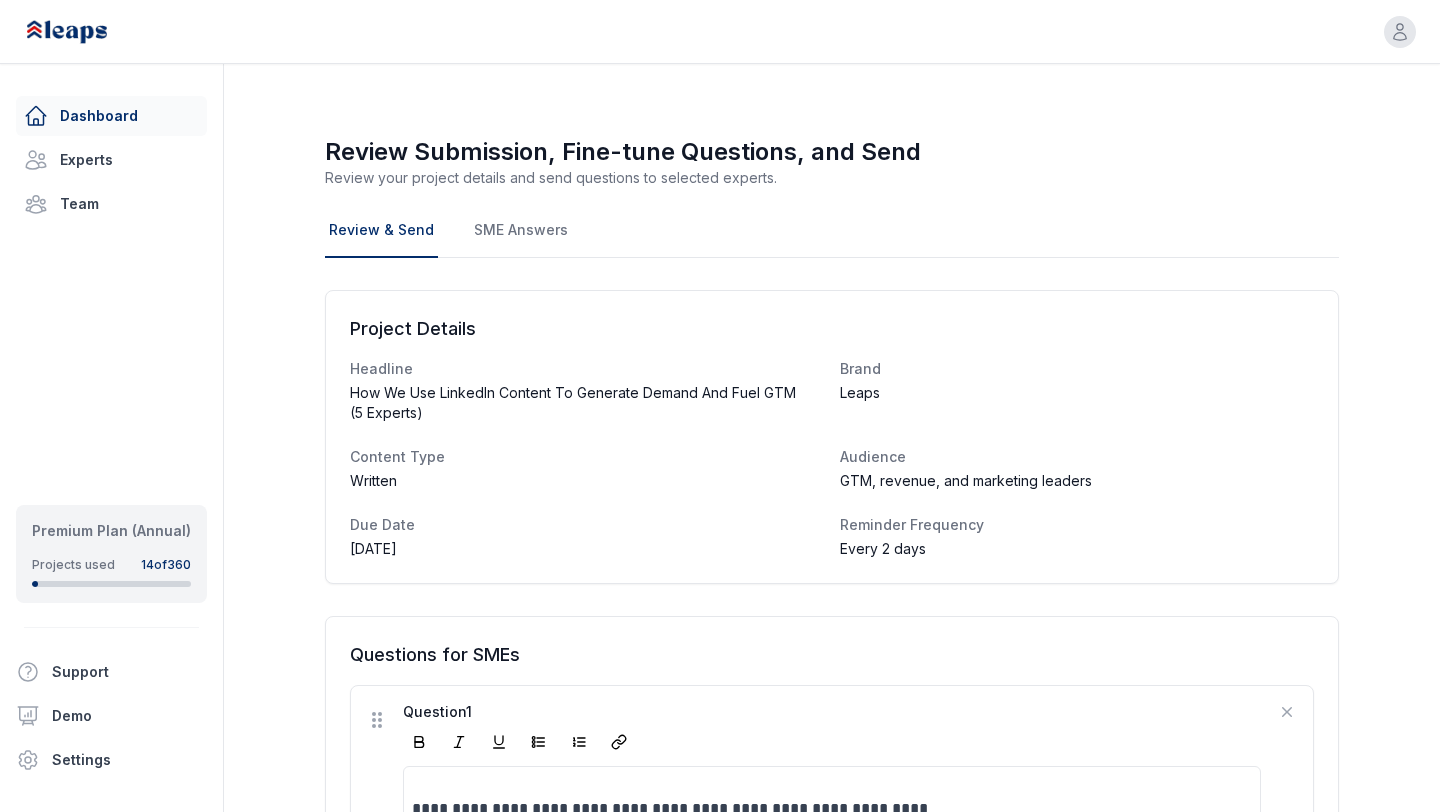 click on "Dashboard" at bounding box center (111, 116) 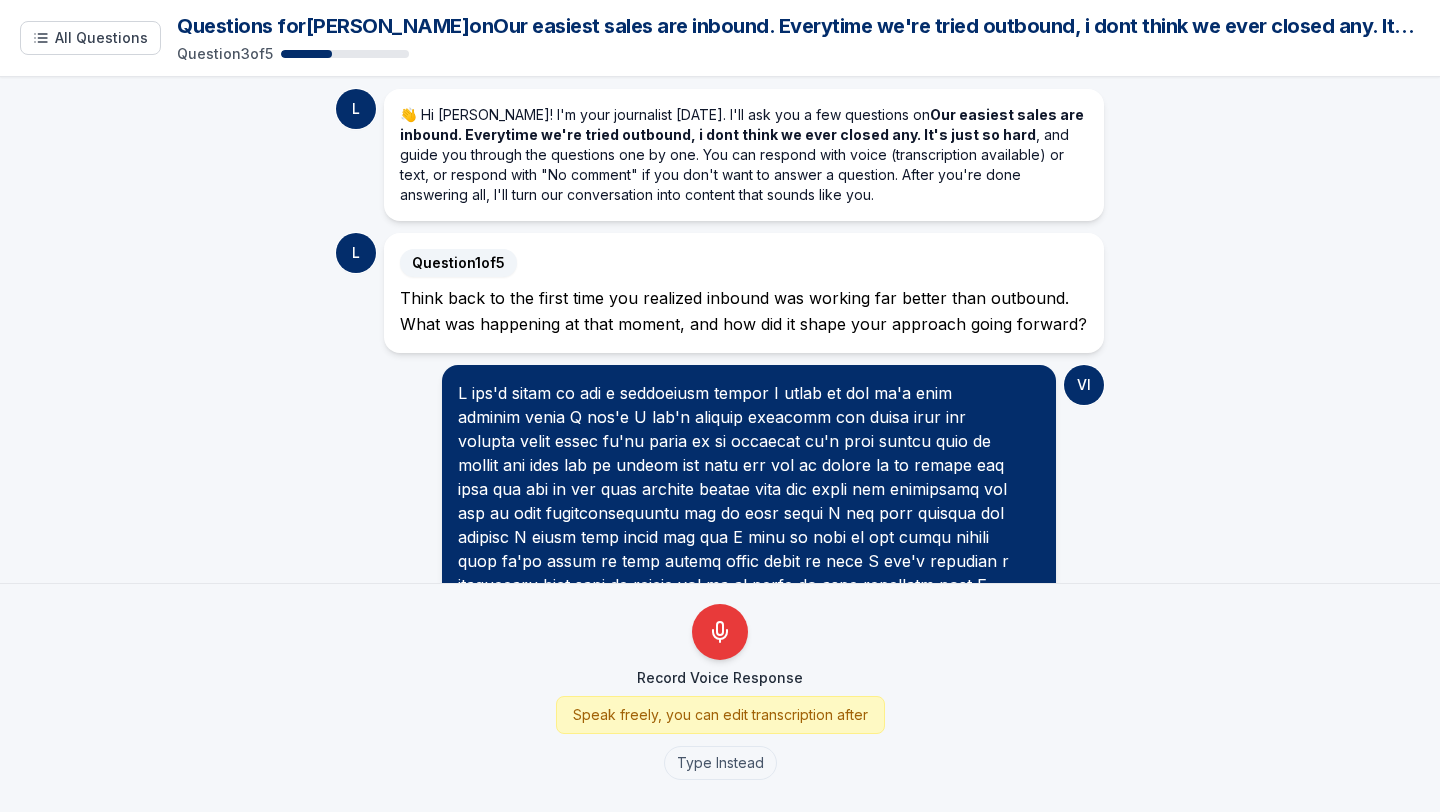 scroll, scrollTop: 0, scrollLeft: 0, axis: both 